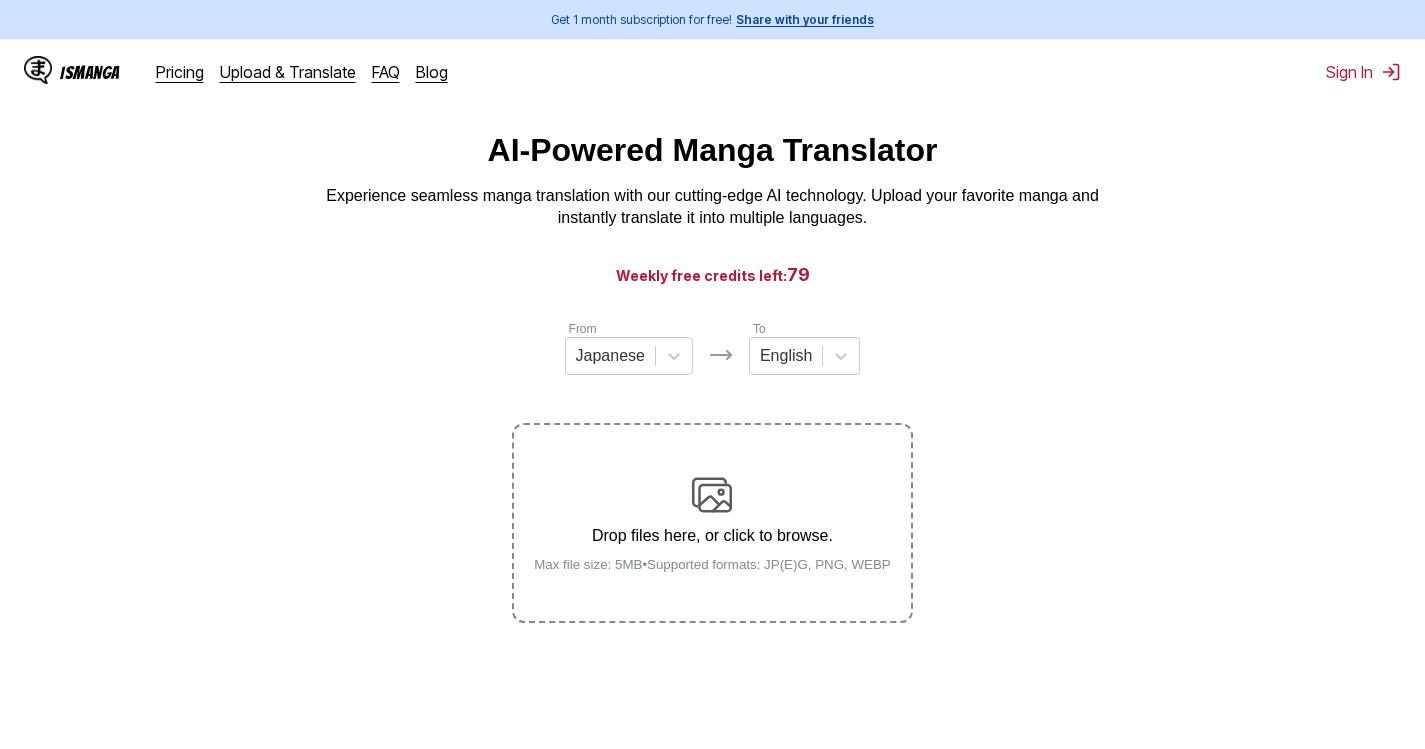 scroll, scrollTop: 0, scrollLeft: 0, axis: both 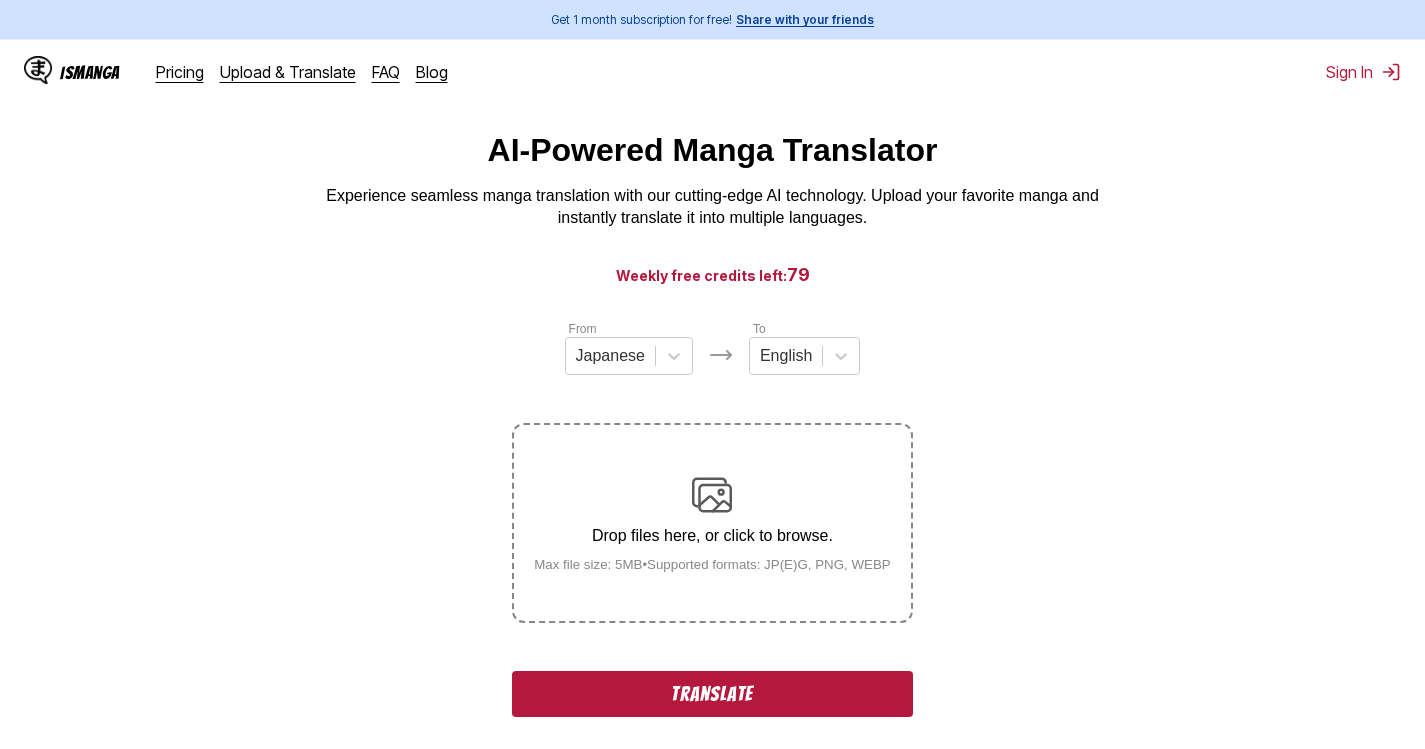 click on "Translate" at bounding box center (712, 694) 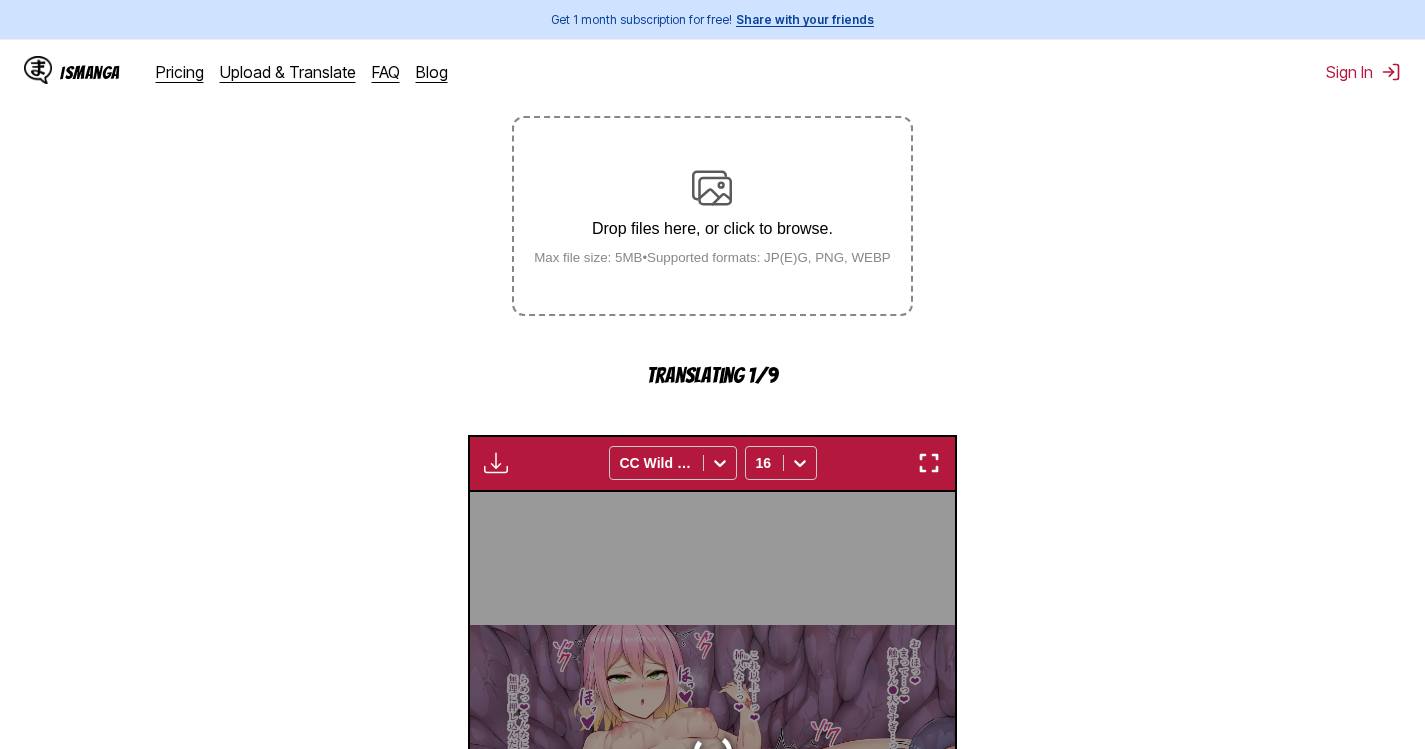 scroll, scrollTop: 293, scrollLeft: 0, axis: vertical 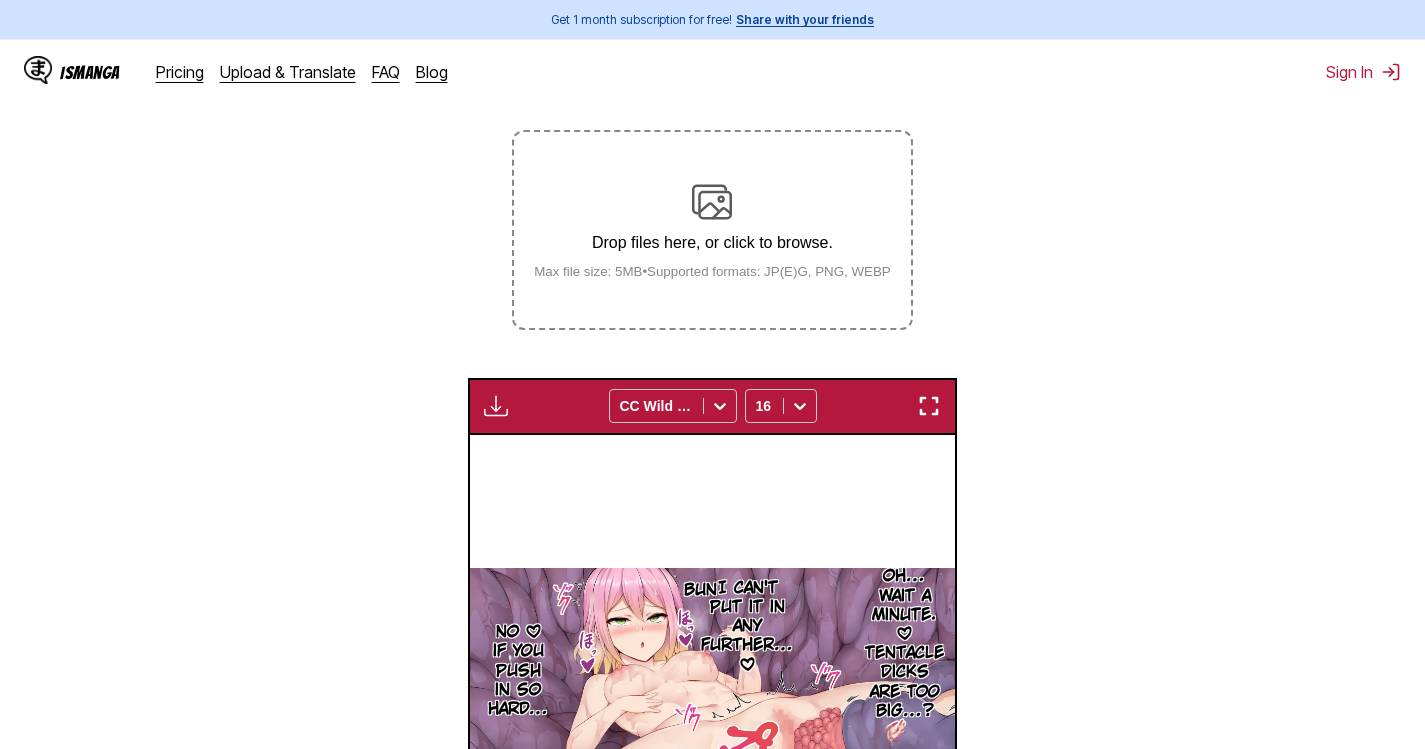click at bounding box center (929, 406) 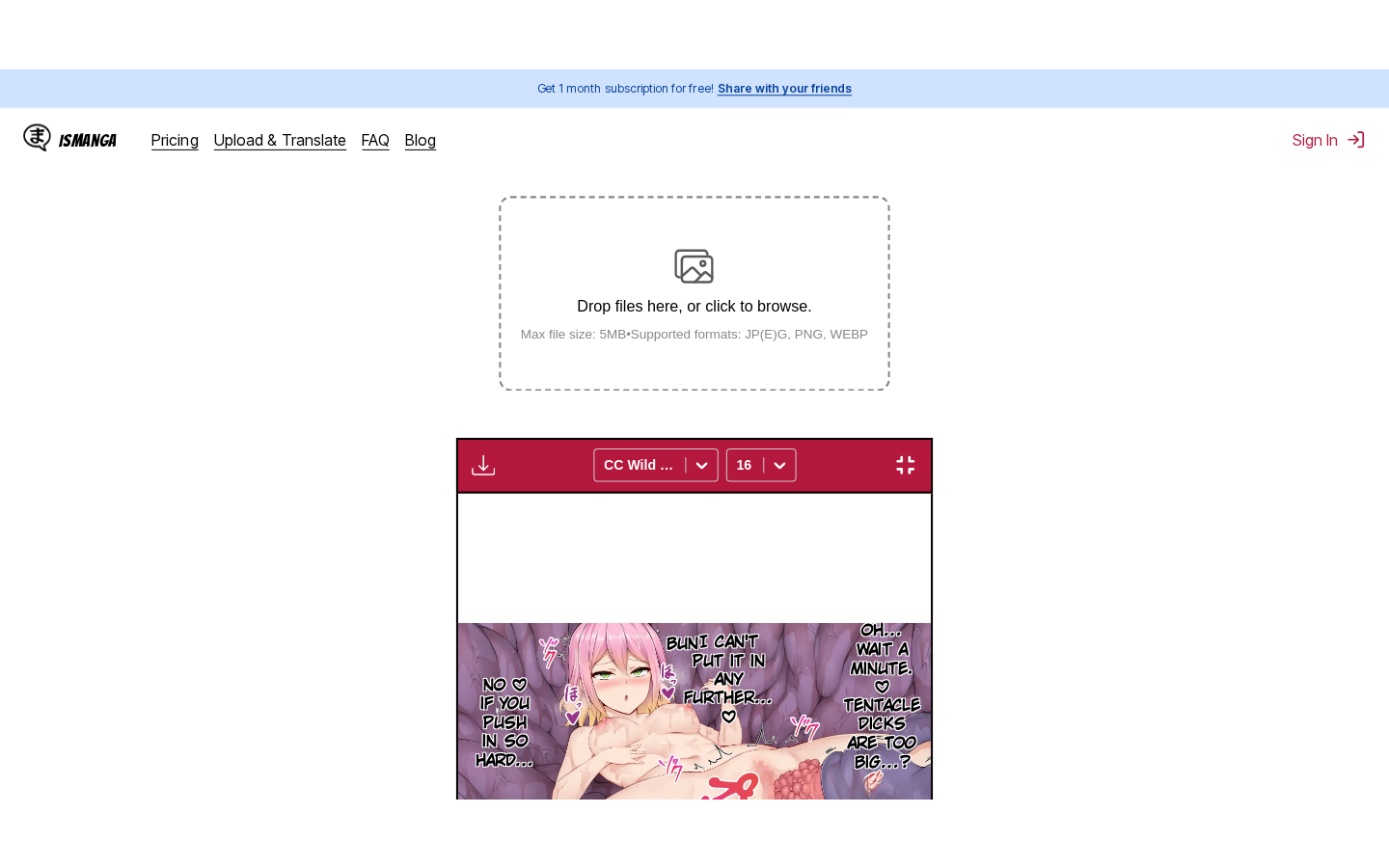 scroll, scrollTop: 220, scrollLeft: 0, axis: vertical 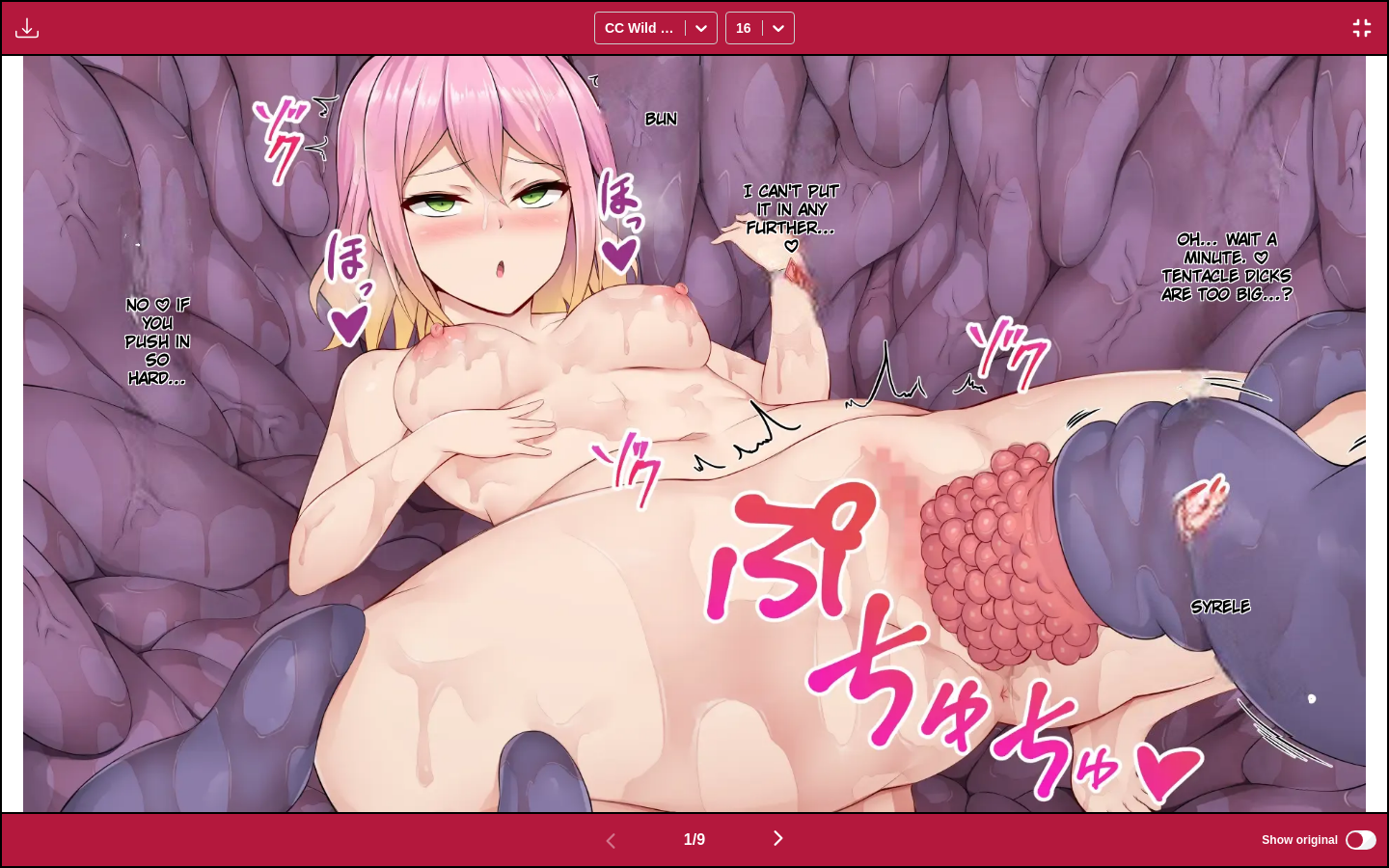 type 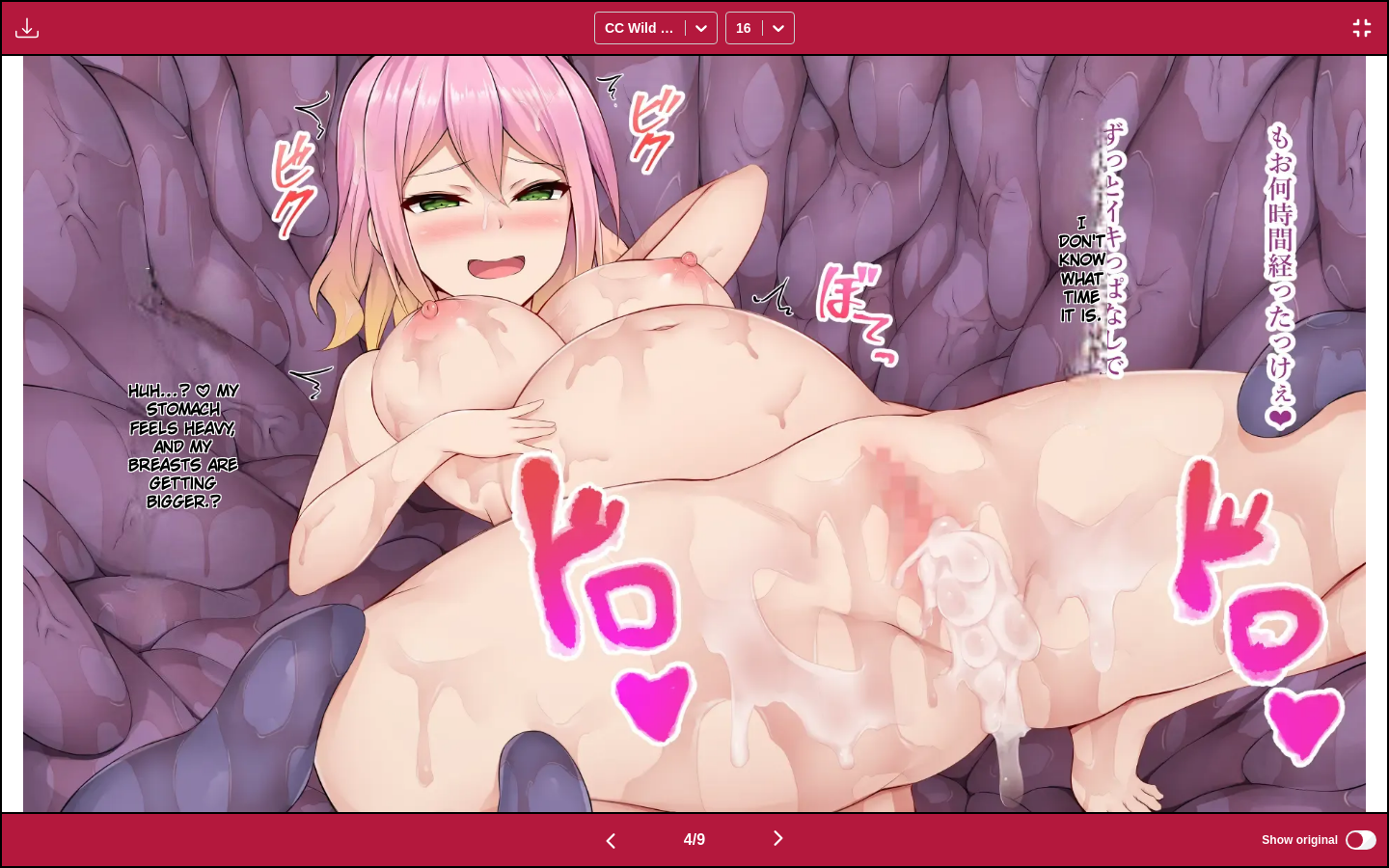 scroll, scrollTop: 0, scrollLeft: 5541, axis: horizontal 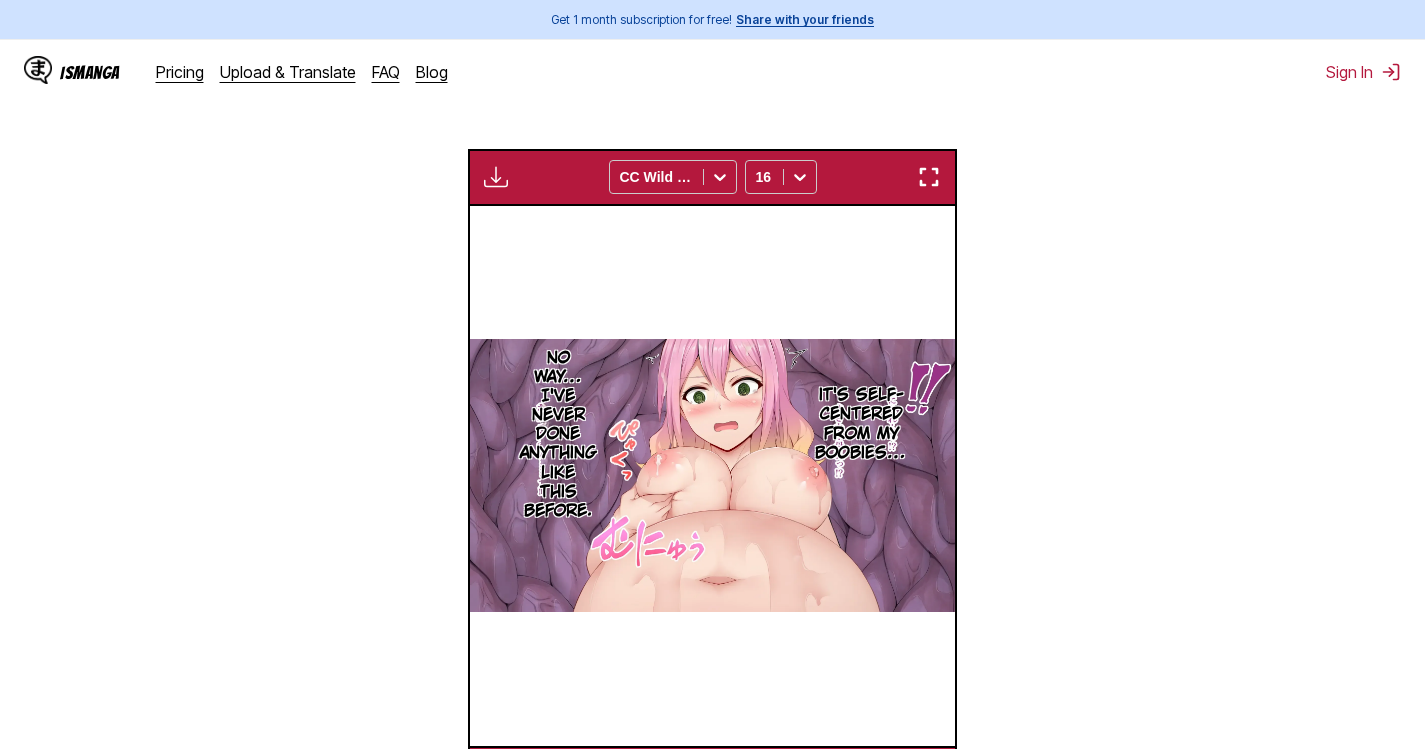 click at bounding box center [929, 177] 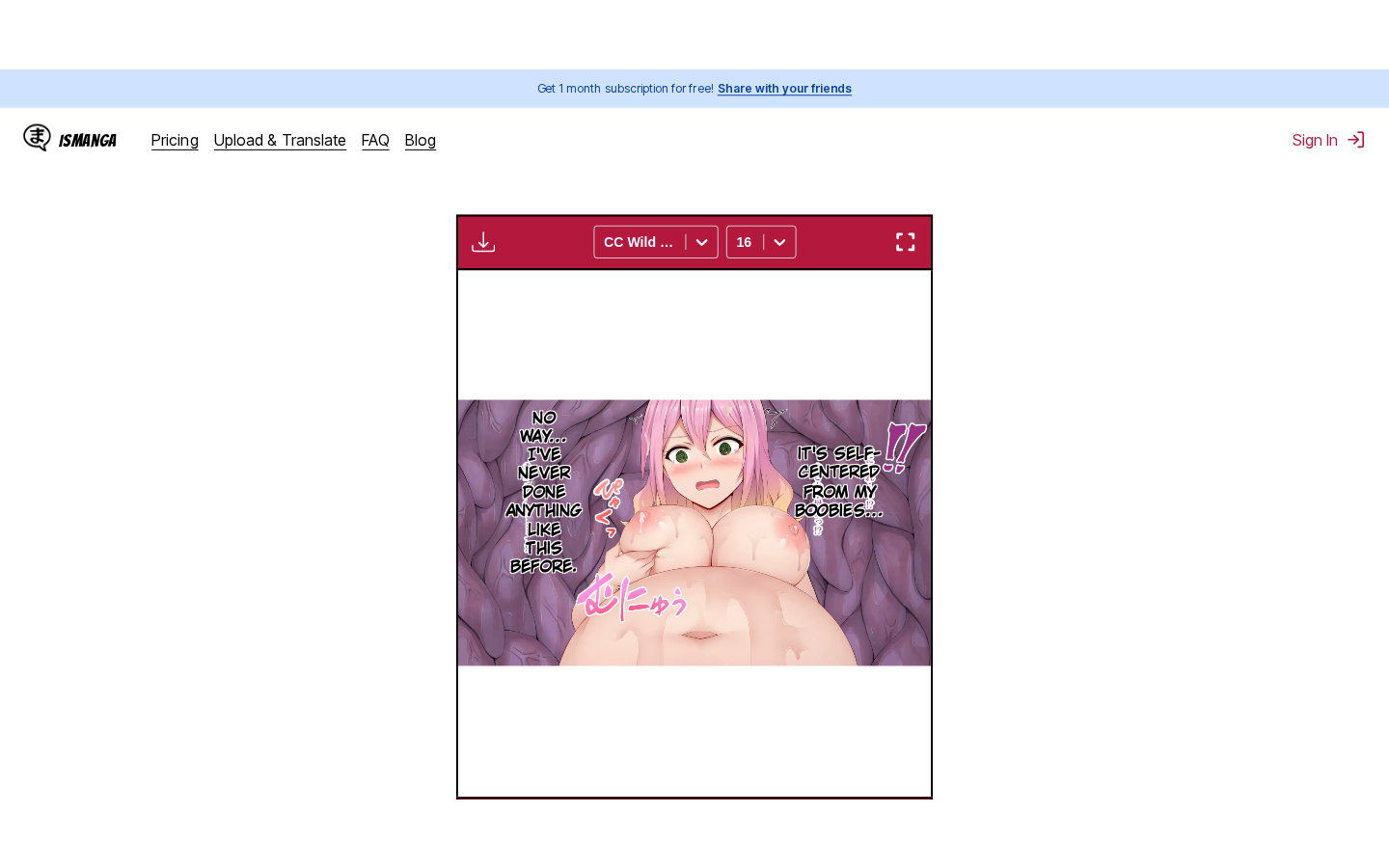 scroll, scrollTop: 220, scrollLeft: 0, axis: vertical 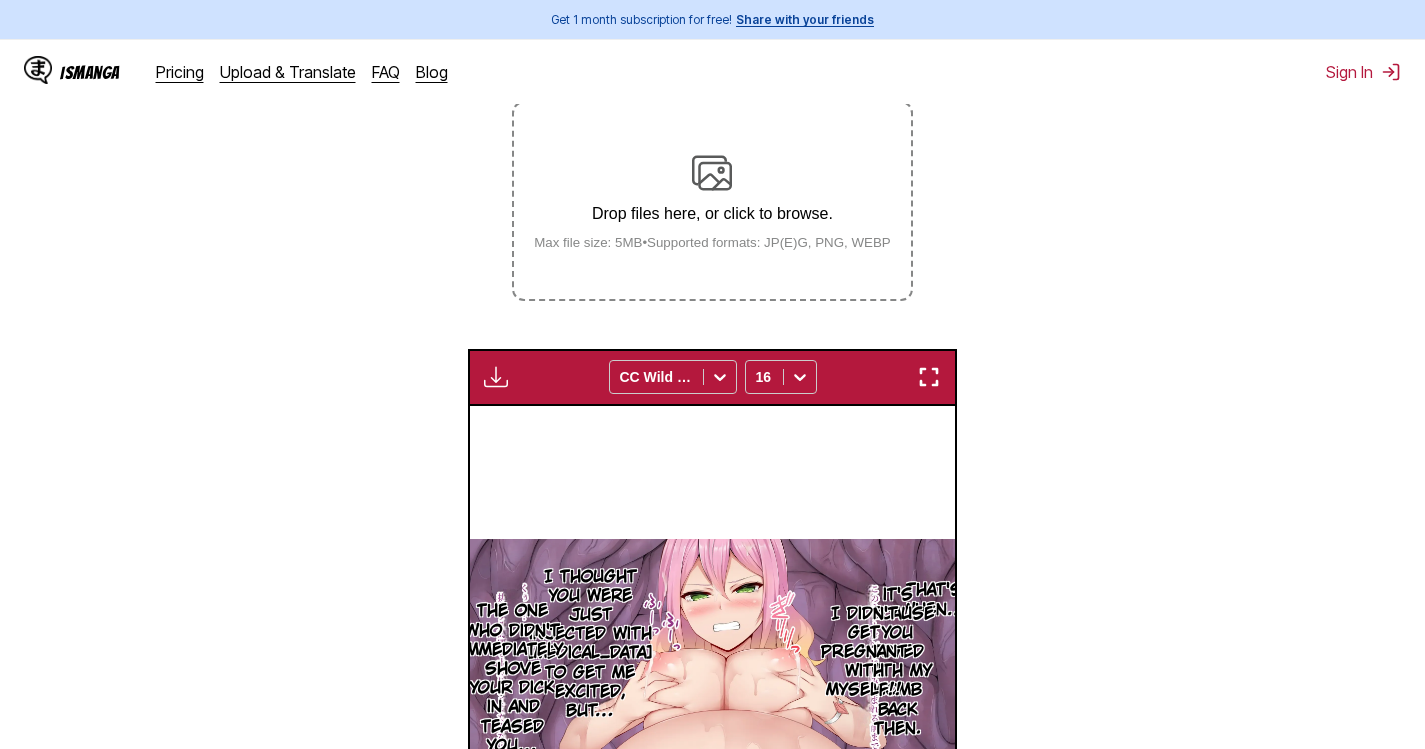 click on "Drop files here, or click to browse. Max file size: 5MB  •  Supported formats: JP(E)G, PNG, WEBP" at bounding box center (712, 201) 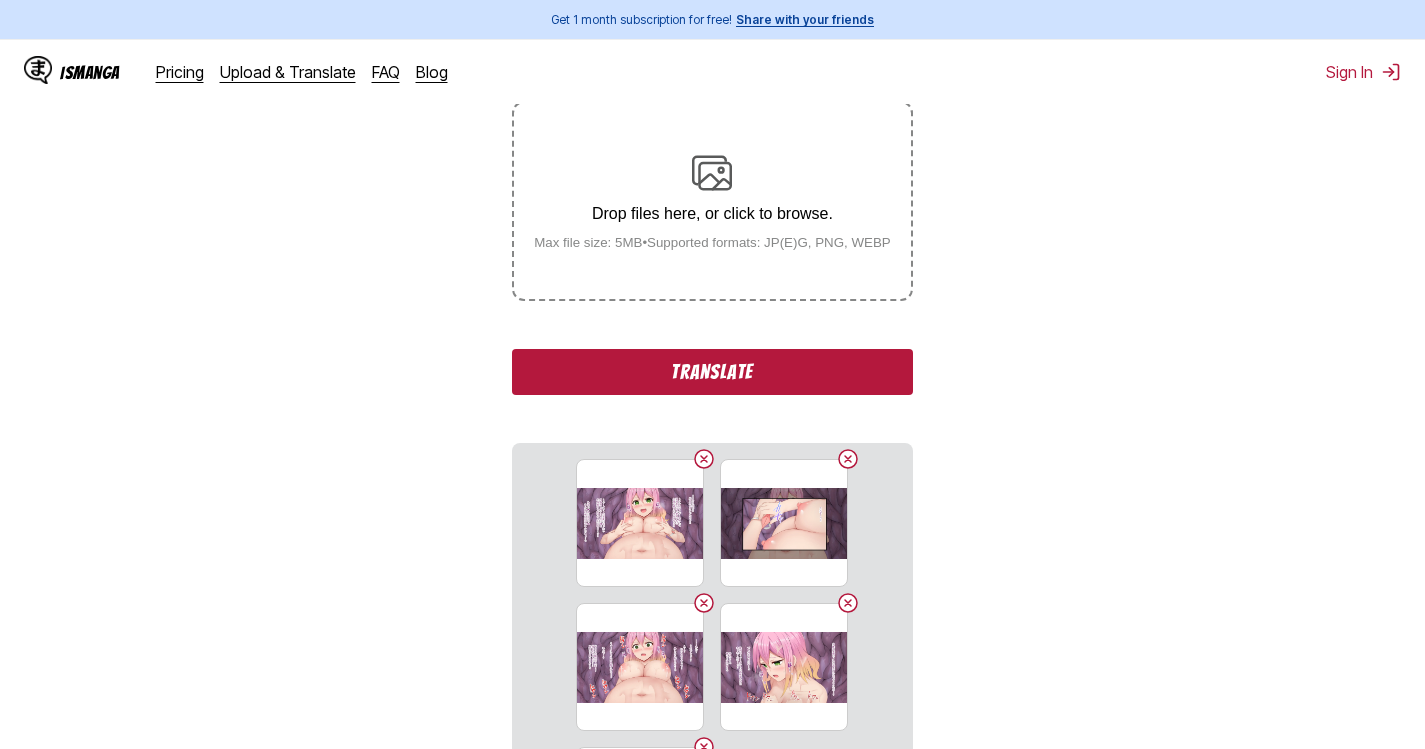 click on "Translate" at bounding box center (712, 372) 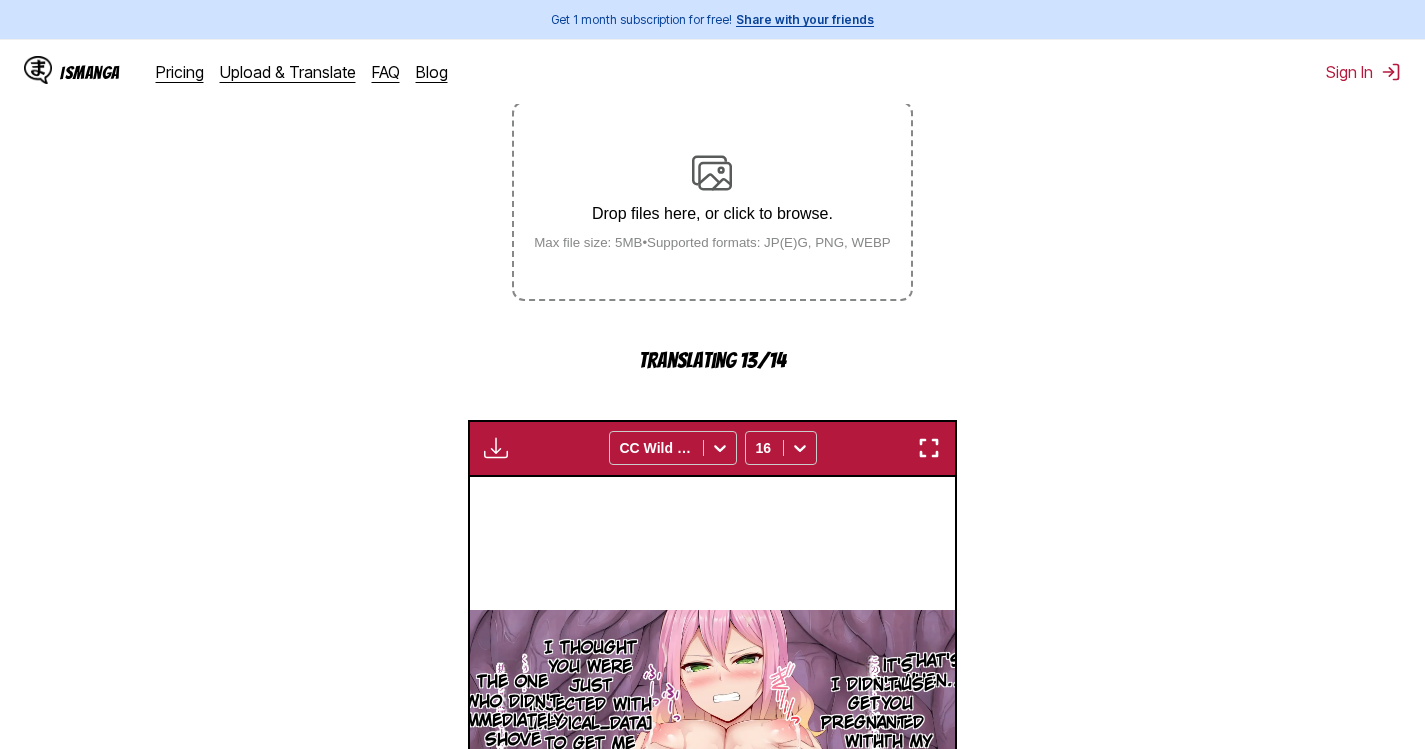 click at bounding box center [929, 448] 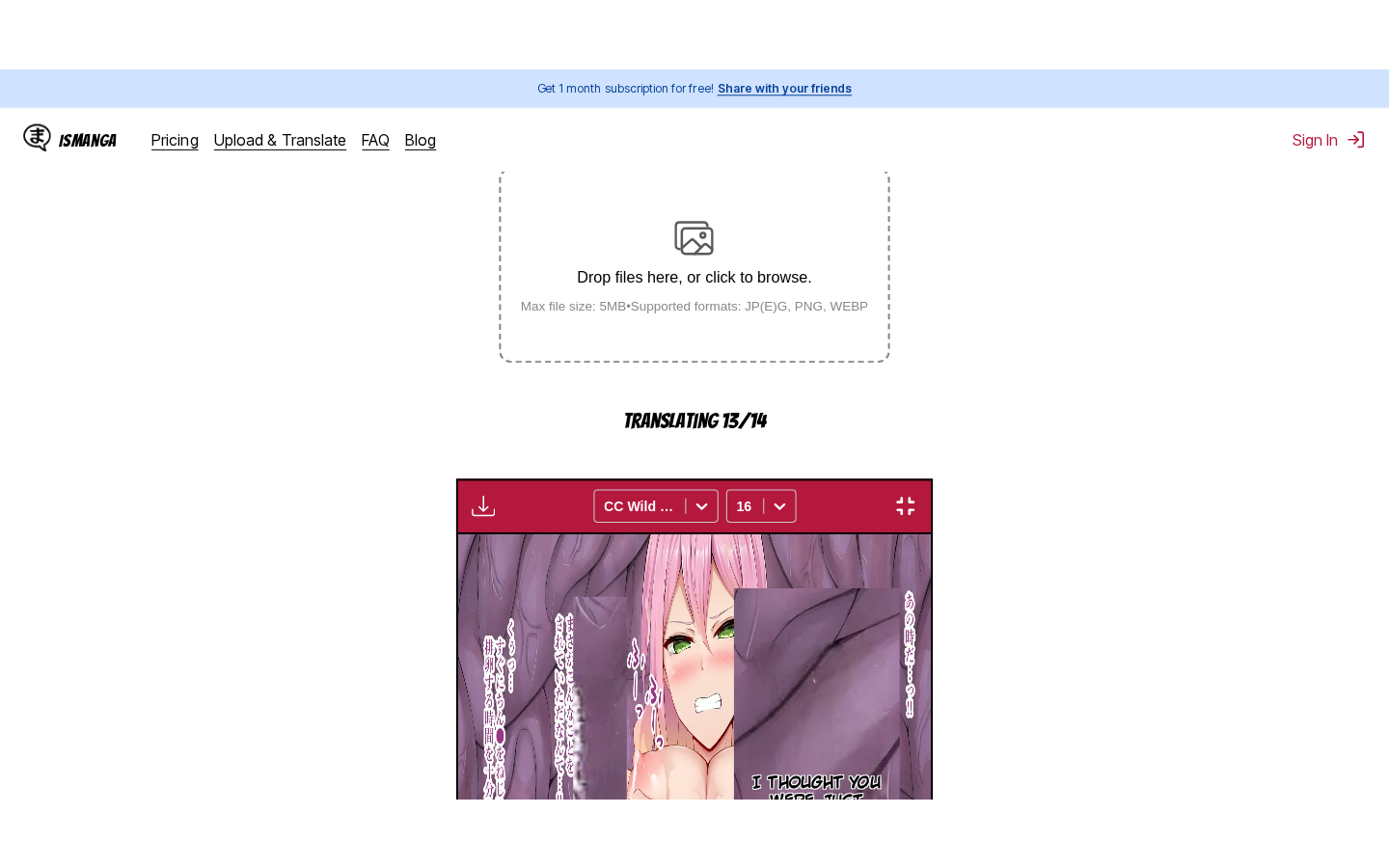 scroll, scrollTop: 220, scrollLeft: 0, axis: vertical 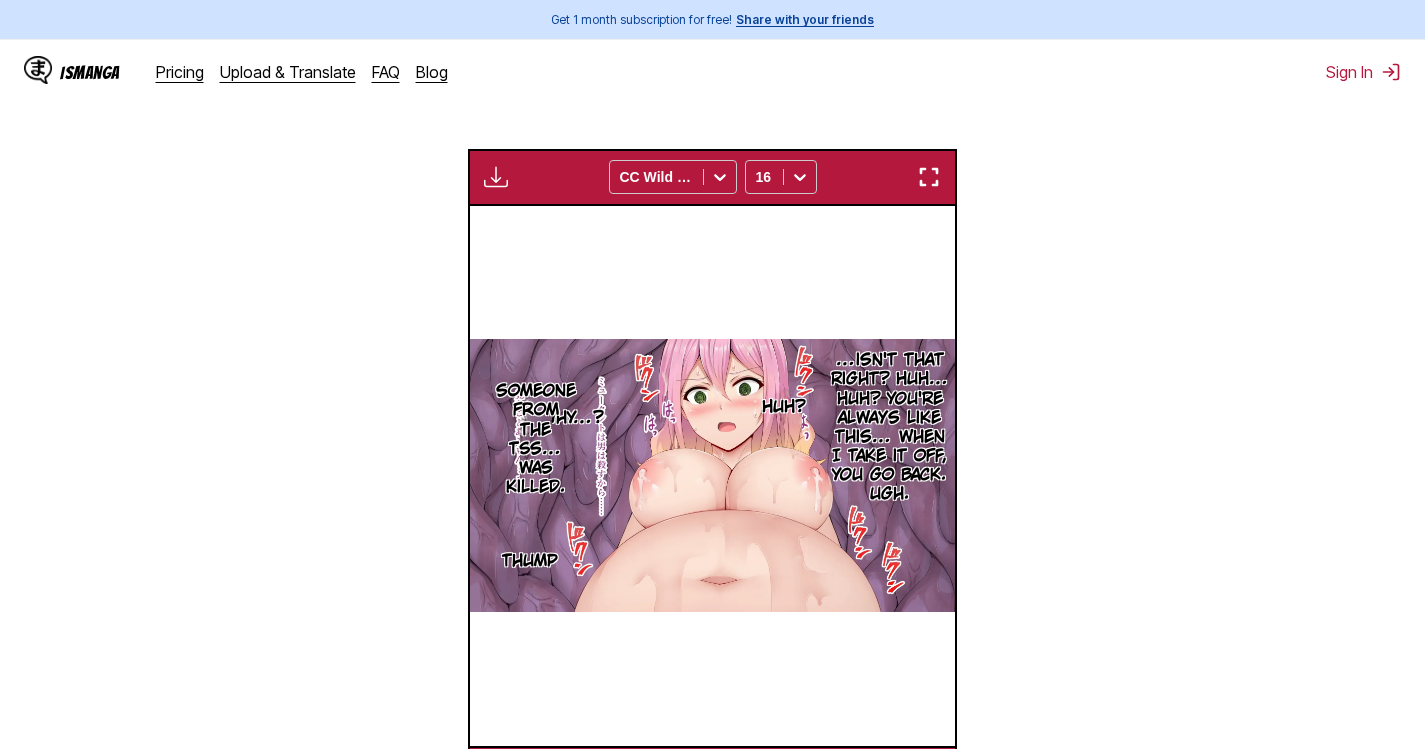 click at bounding box center [929, 177] 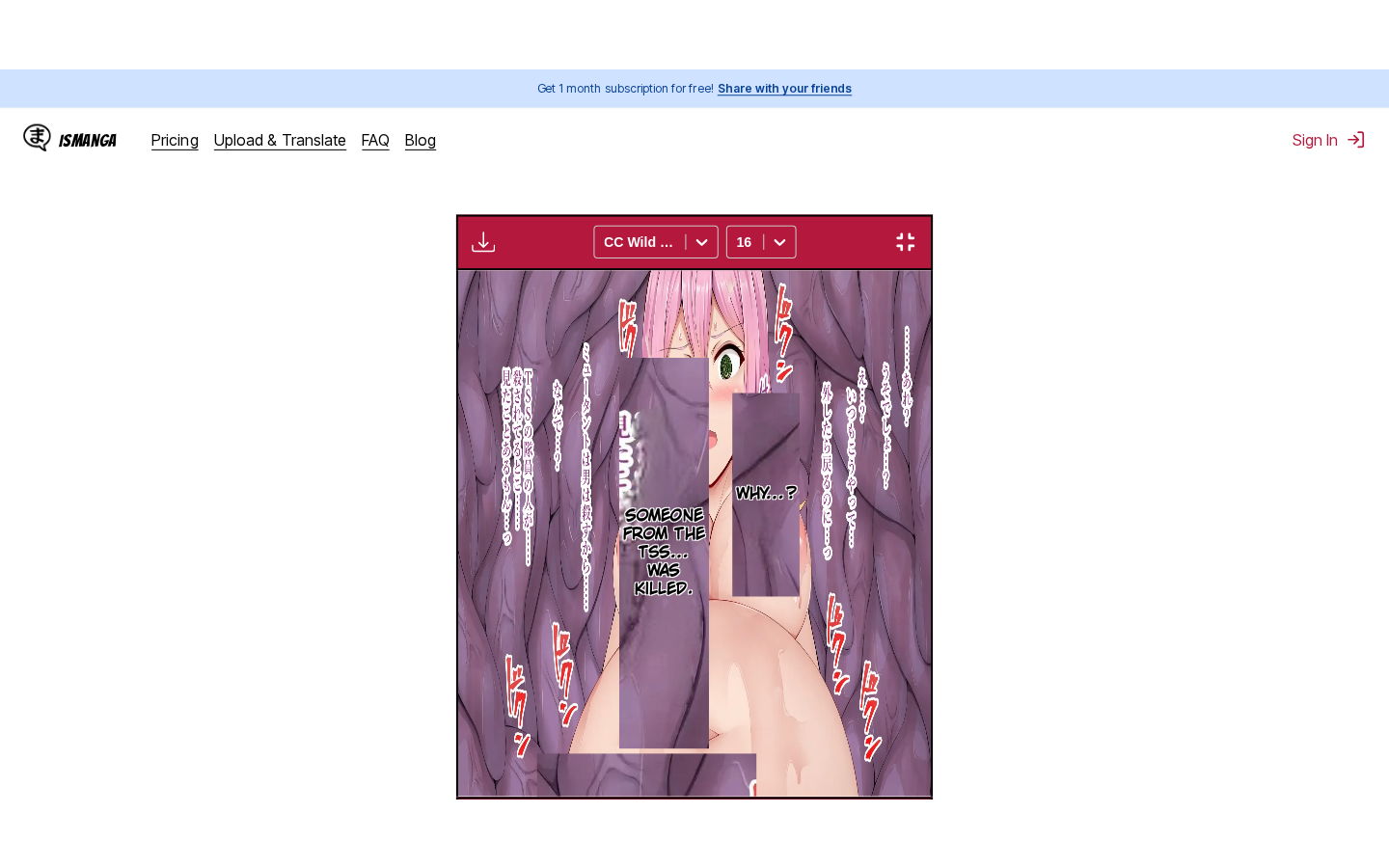 scroll, scrollTop: 220, scrollLeft: 0, axis: vertical 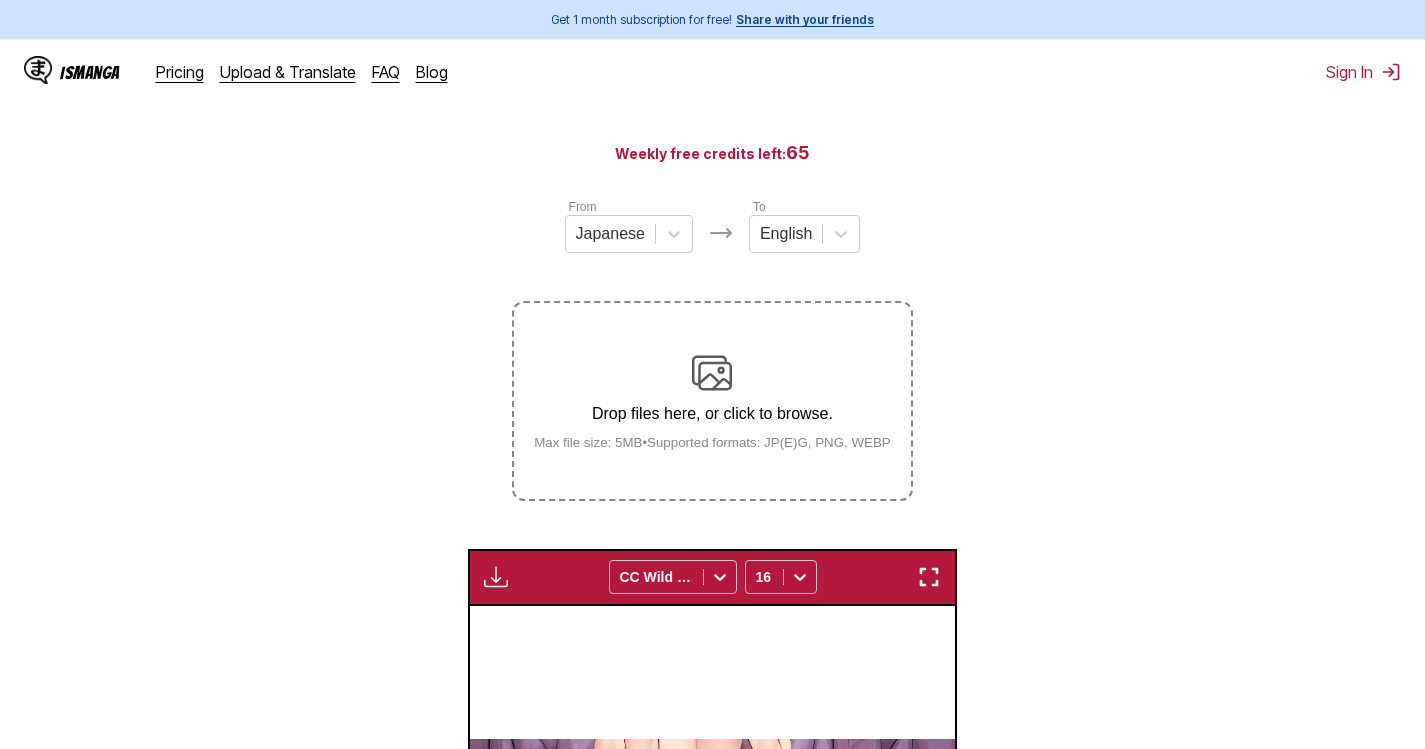 click at bounding box center (712, 373) 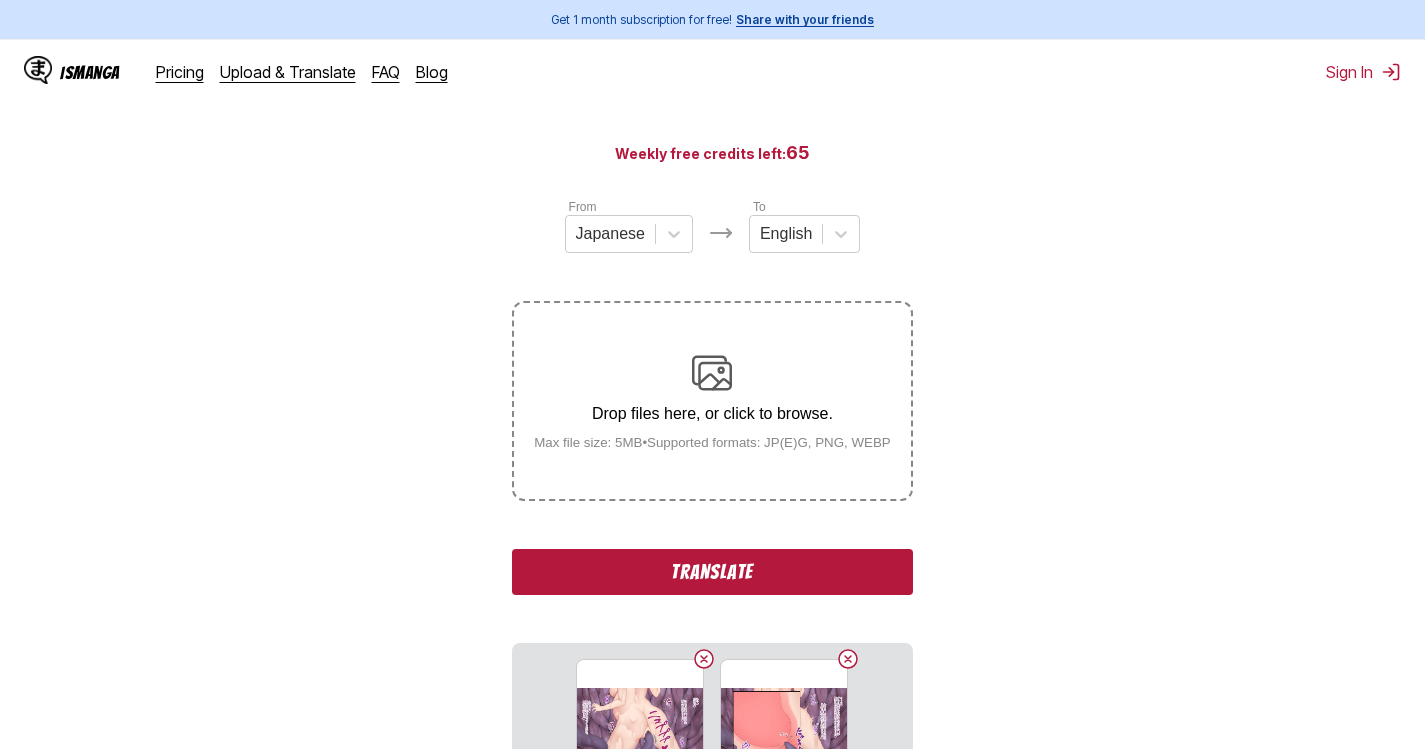 click on "Translate" at bounding box center (712, 572) 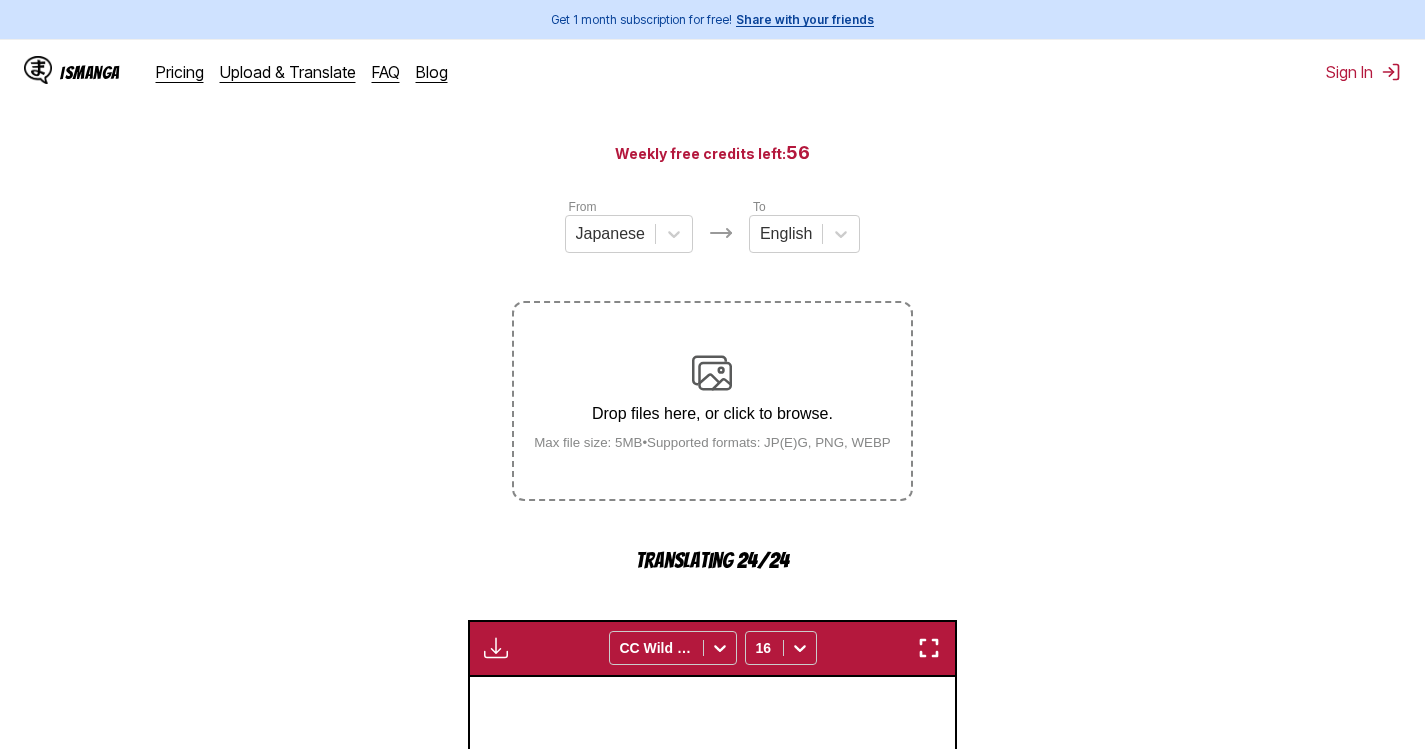 click at bounding box center (929, 648) 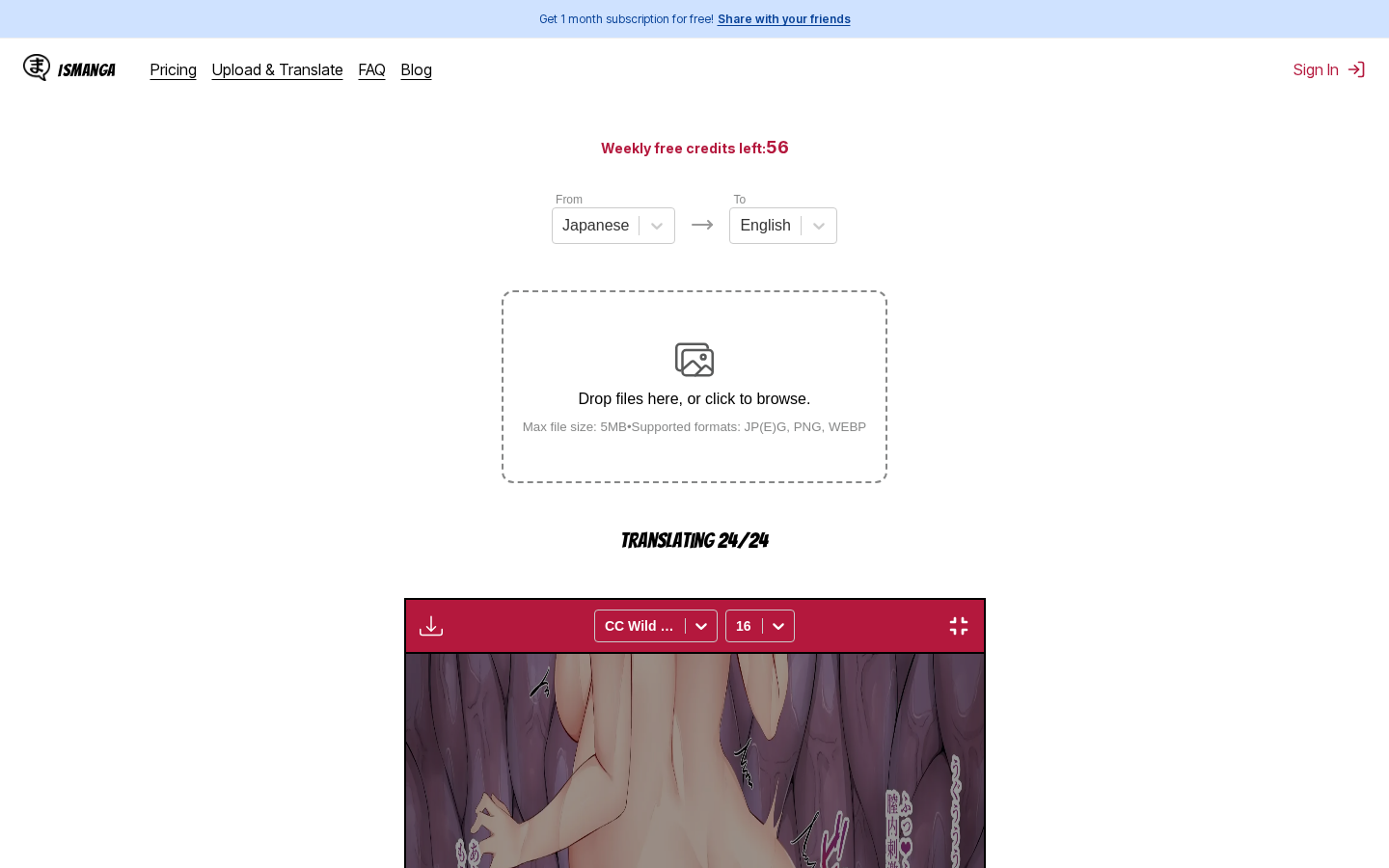 scroll, scrollTop: 0, scrollLeft: 19392, axis: horizontal 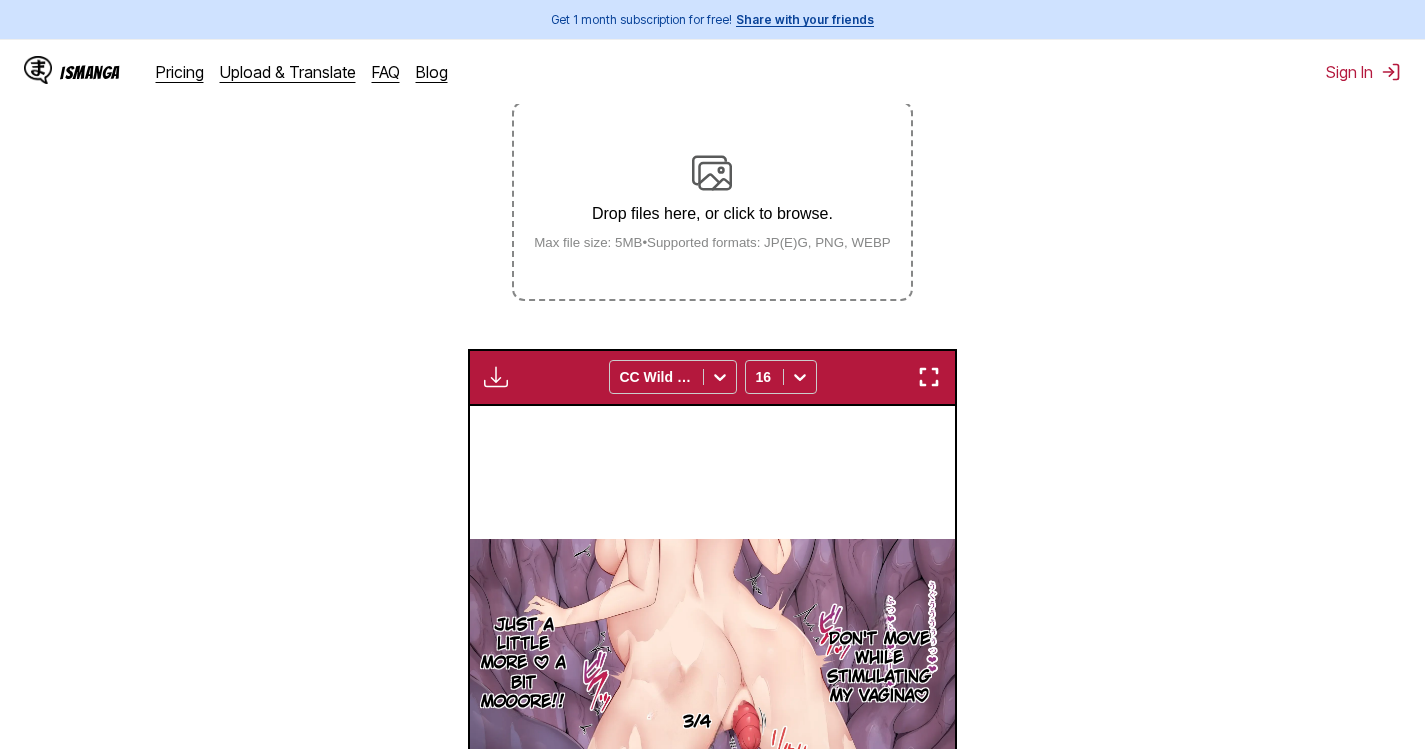 click at bounding box center (929, 377) 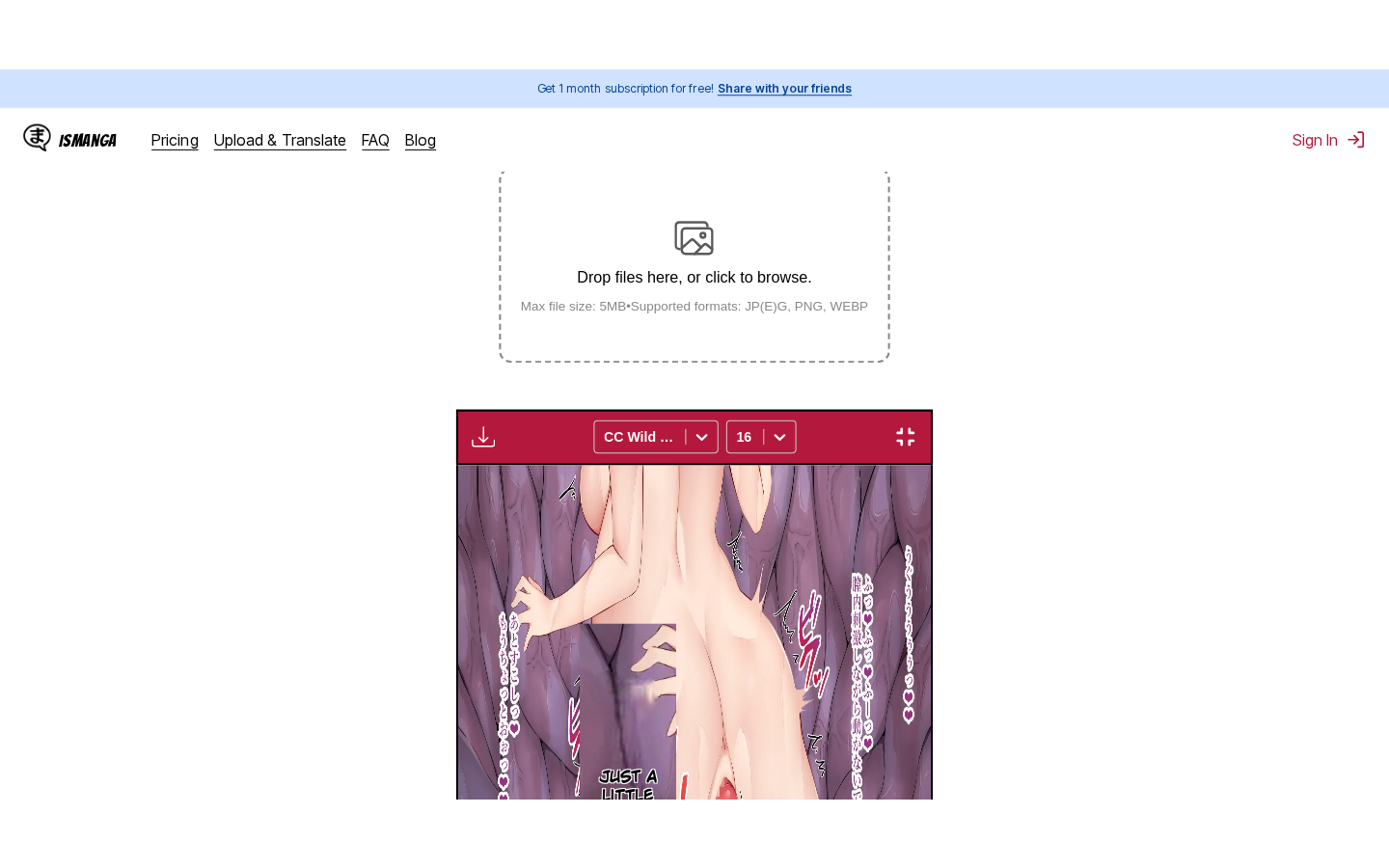 scroll, scrollTop: 220, scrollLeft: 0, axis: vertical 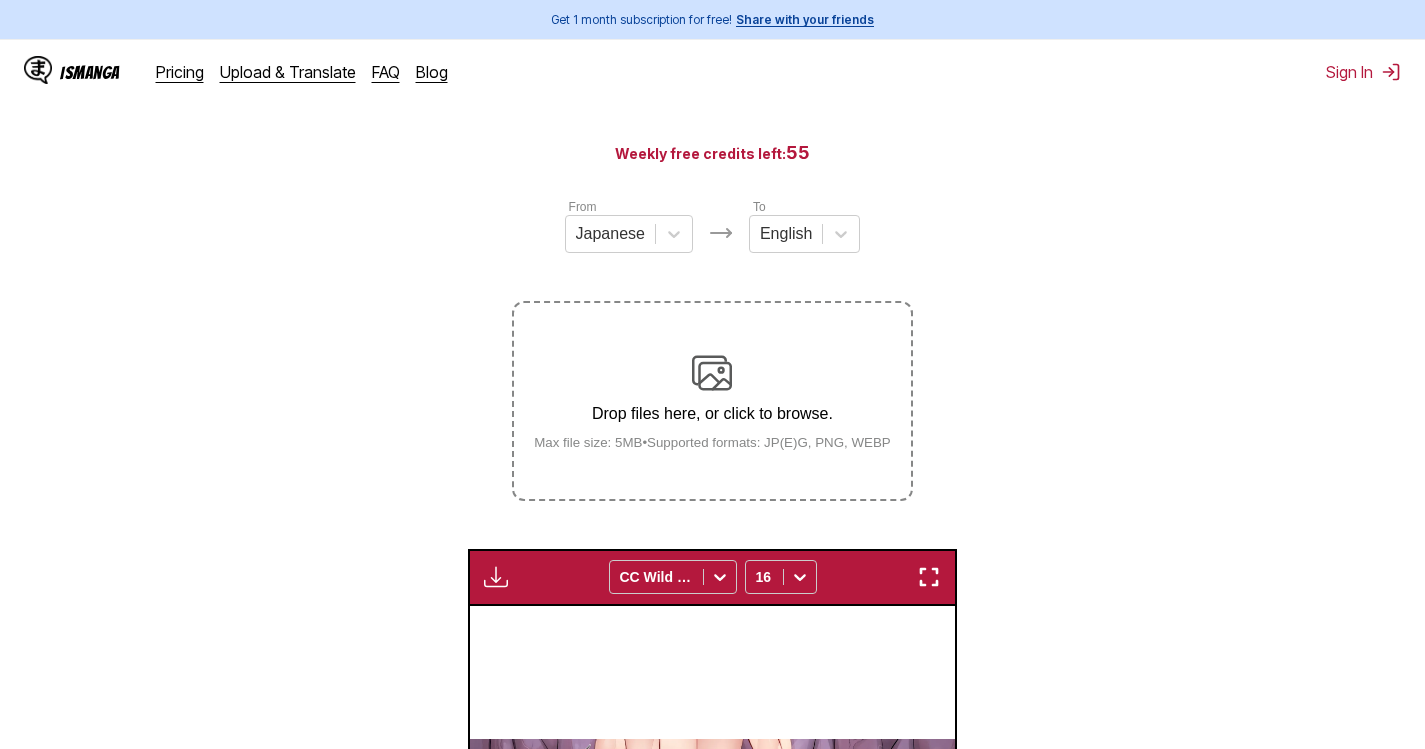 click on "Drop files here, or click to browse." at bounding box center (712, 414) 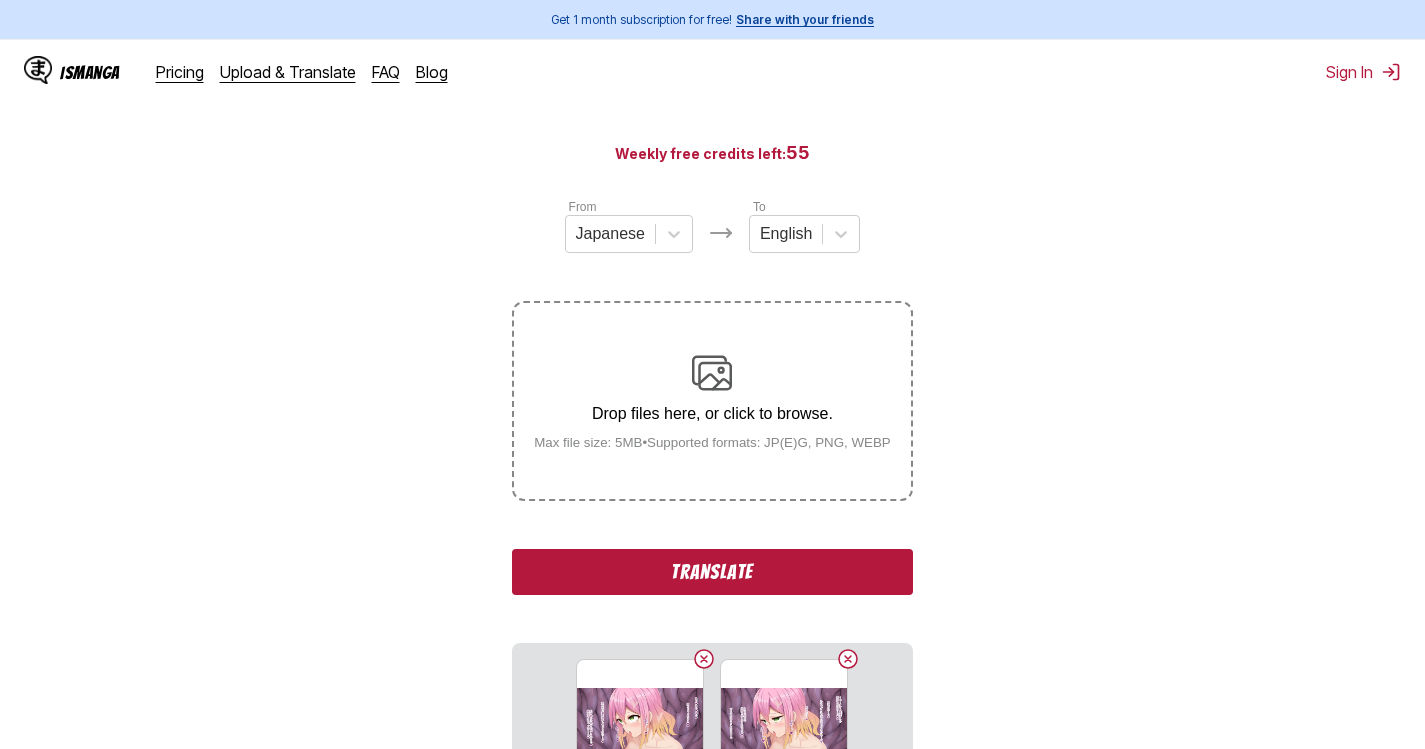 click on "Drop files here, or click to browse. Max file size: 5MB  •  Supported formats: JP(E)G, PNG, WEBP" at bounding box center [712, 401] 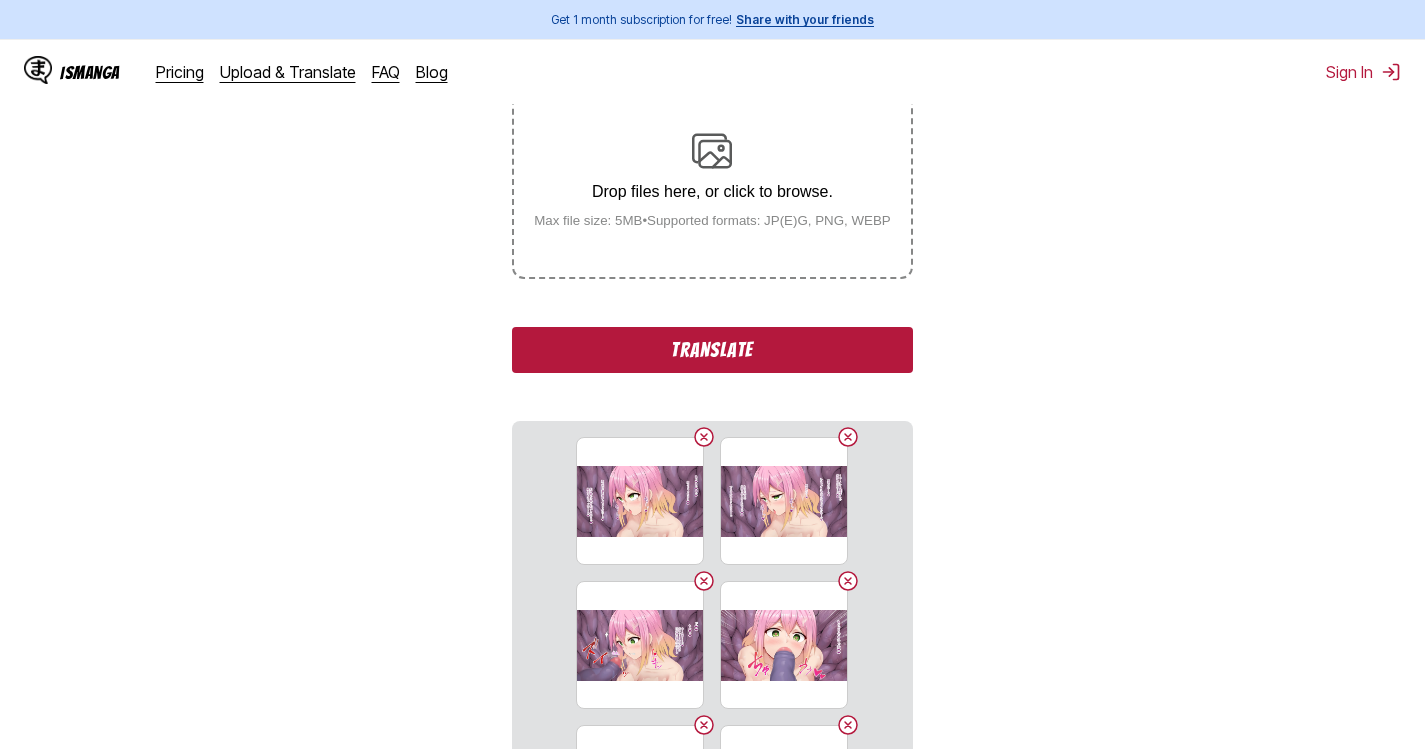 scroll, scrollTop: 422, scrollLeft: 0, axis: vertical 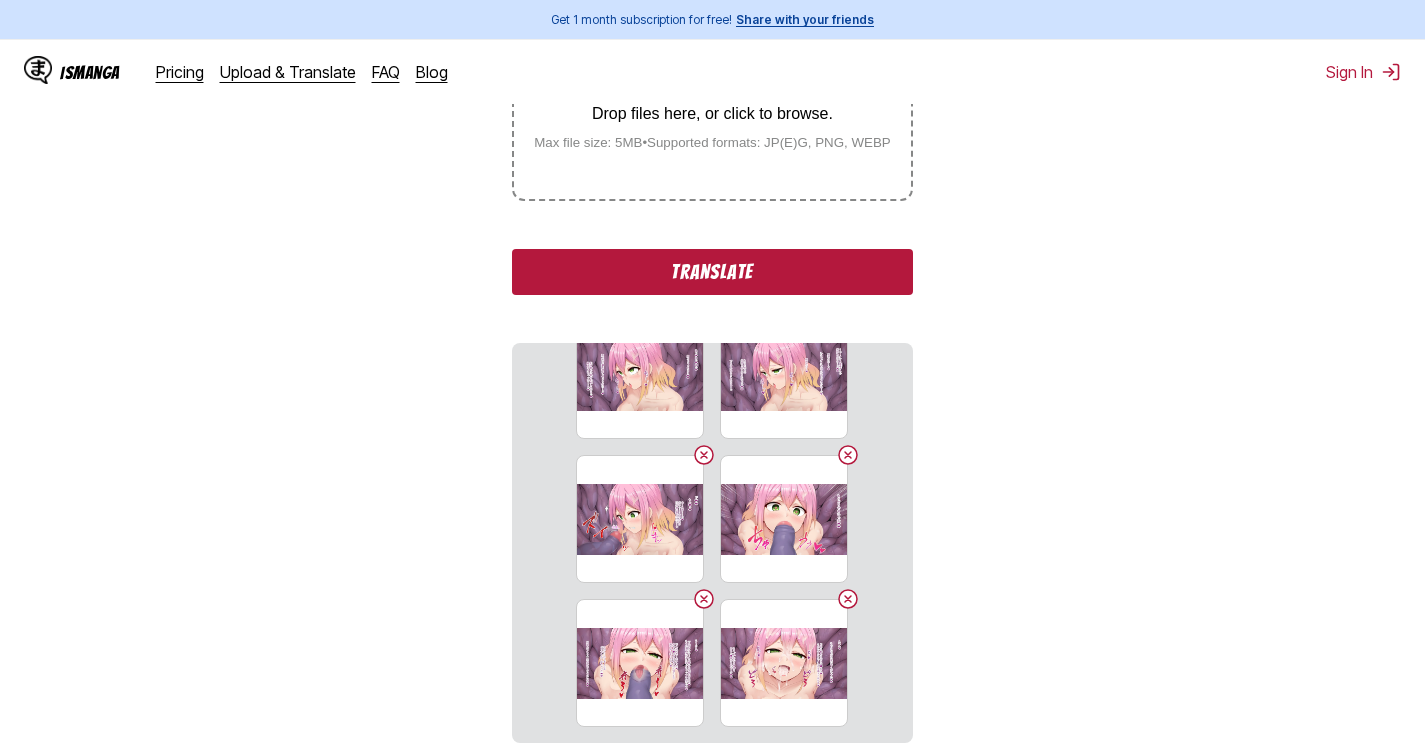 click on "Translate" at bounding box center (712, 272) 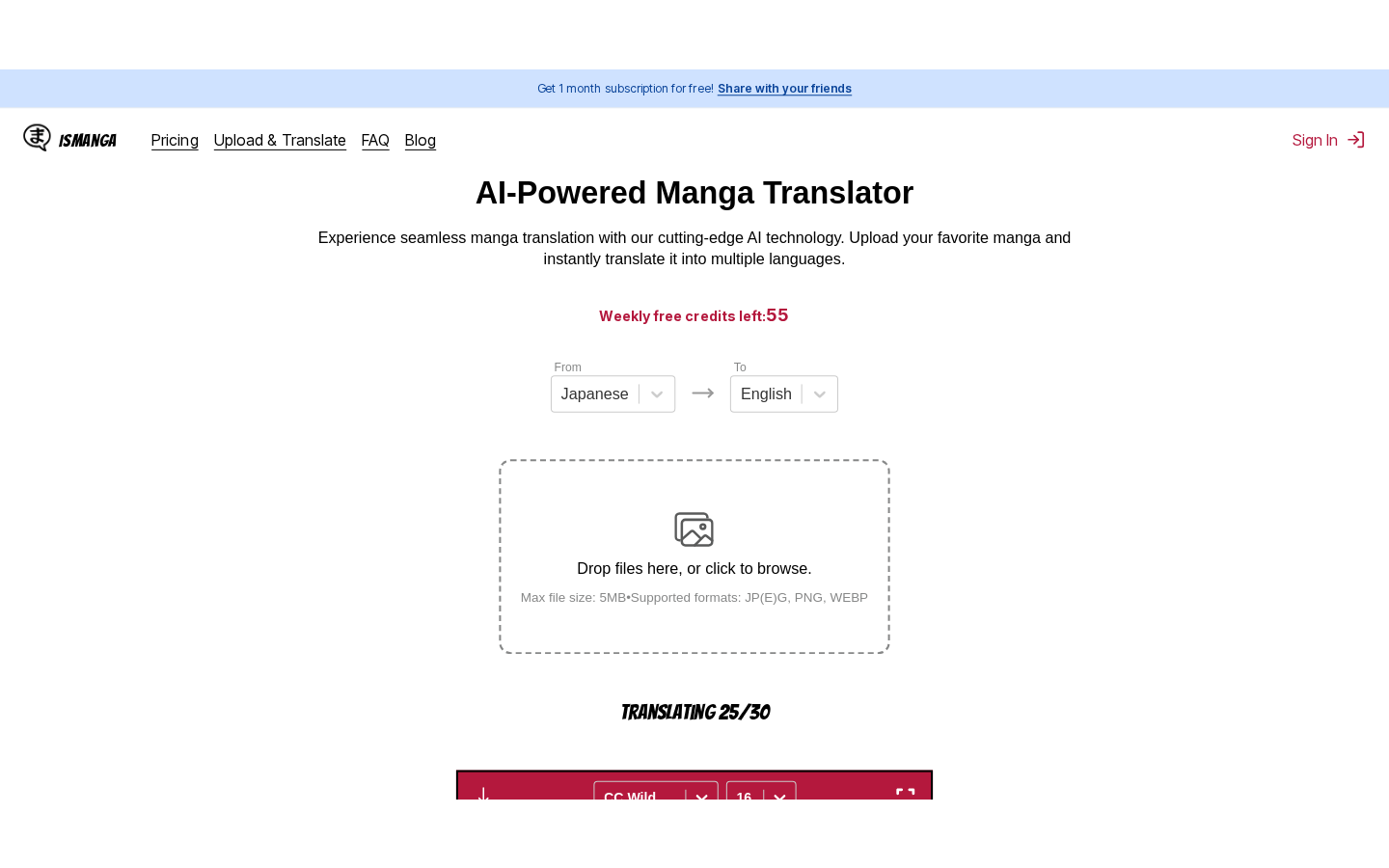 scroll, scrollTop: 21, scrollLeft: 0, axis: vertical 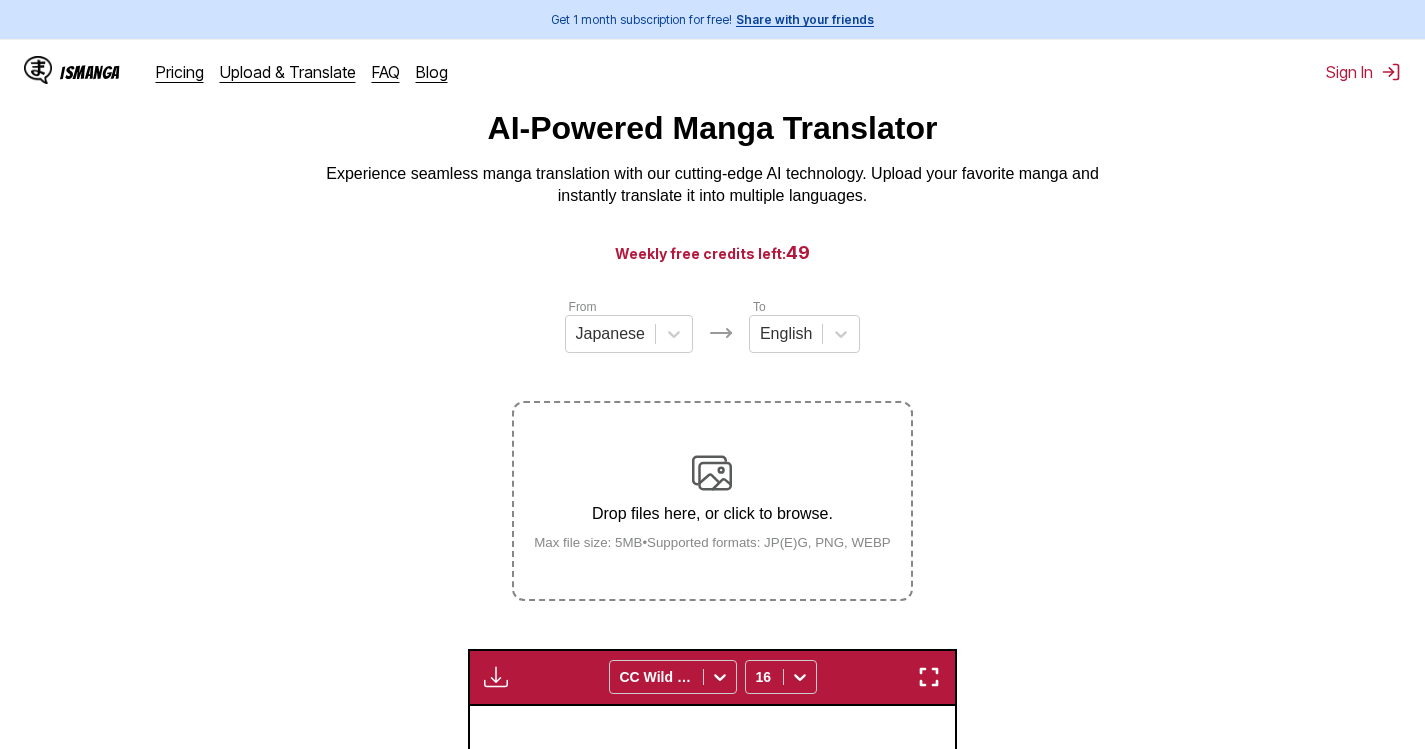 click at bounding box center (929, 677) 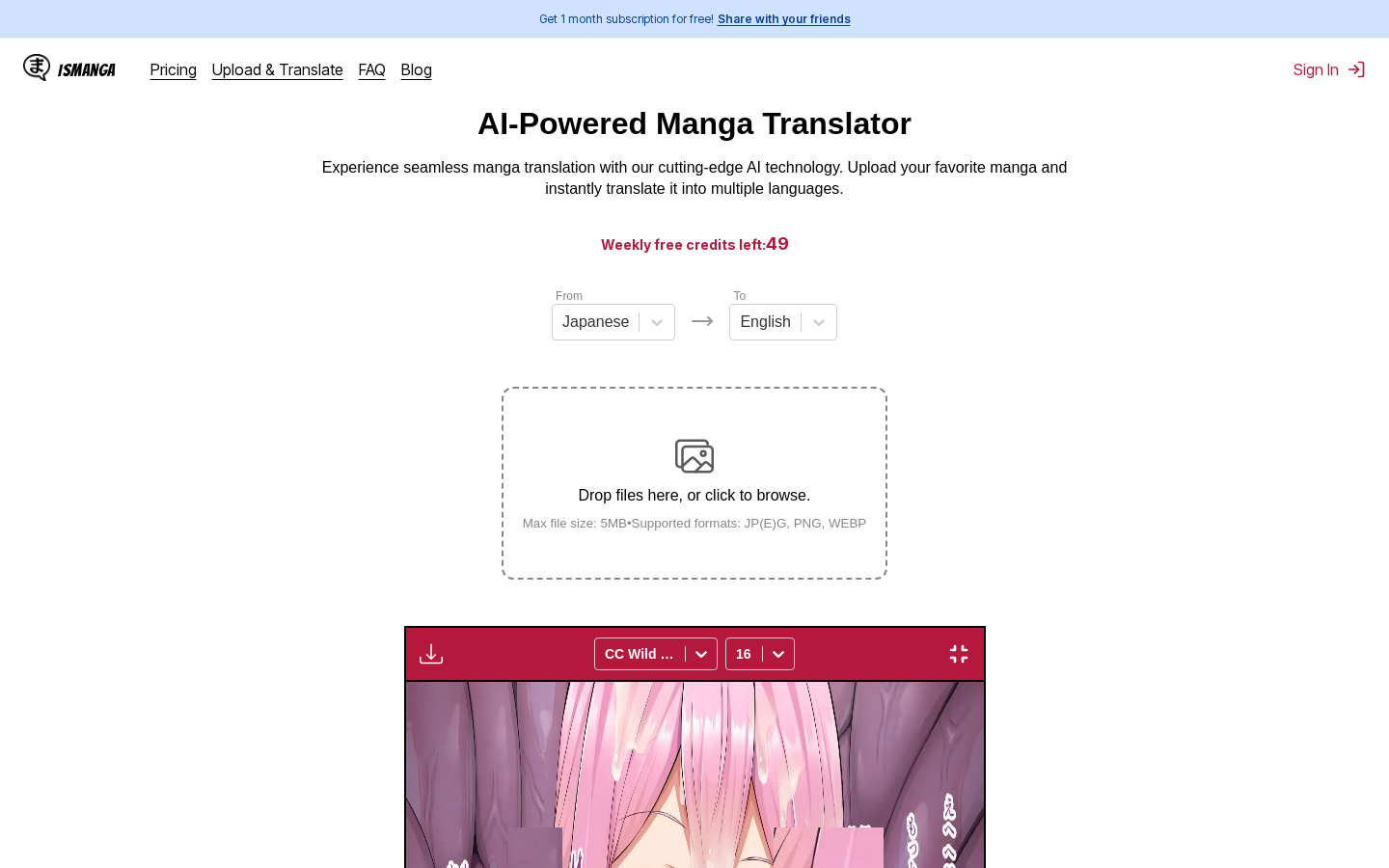 scroll, scrollTop: 0, scrollLeft: 34629, axis: horizontal 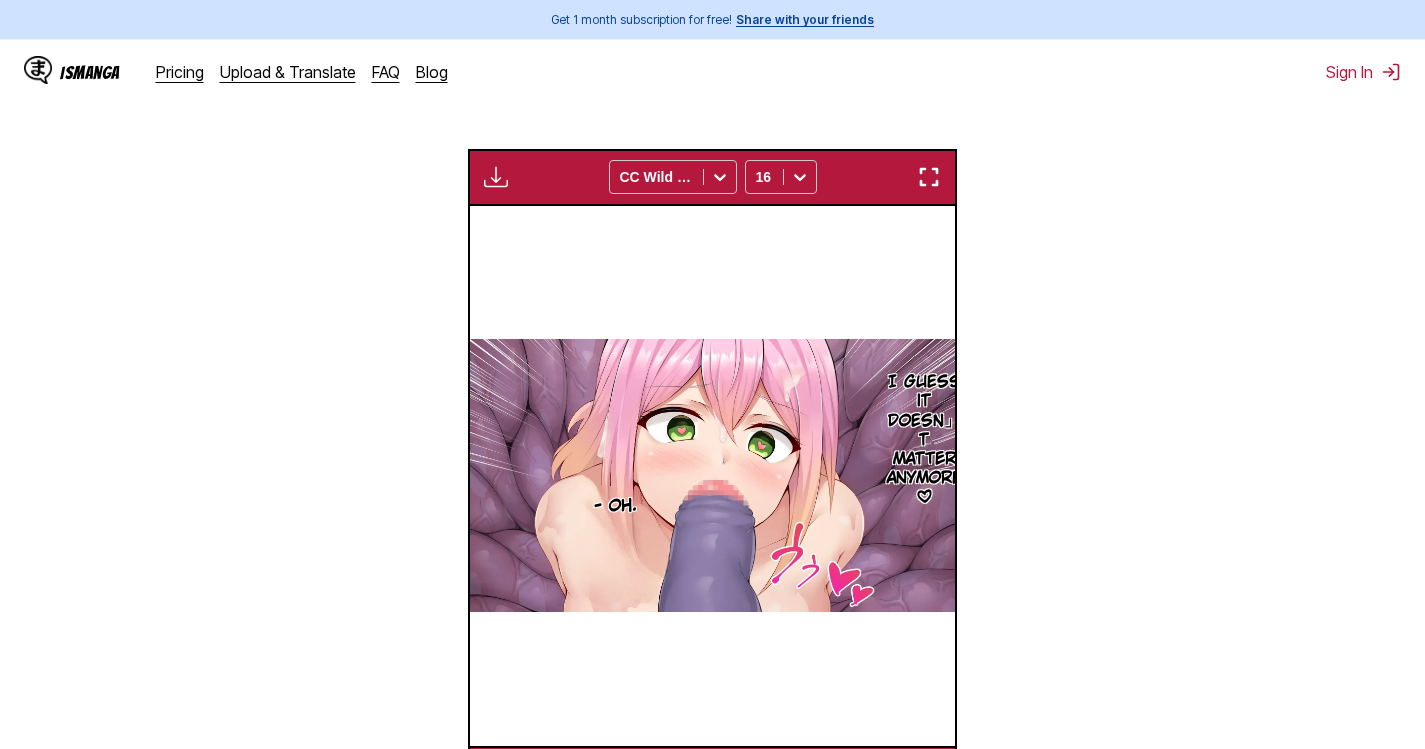 click at bounding box center [929, 177] 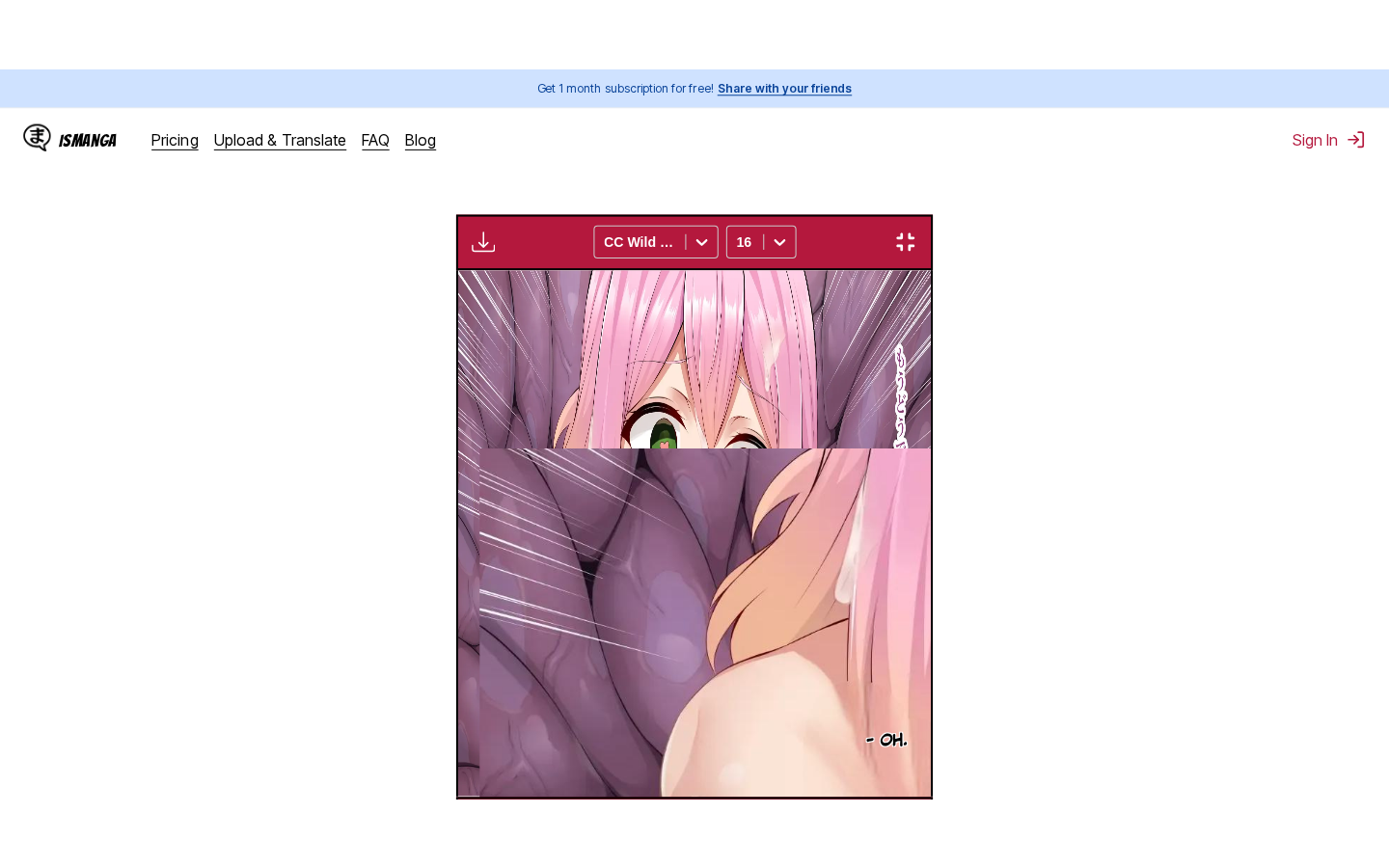 scroll, scrollTop: 220, scrollLeft: 0, axis: vertical 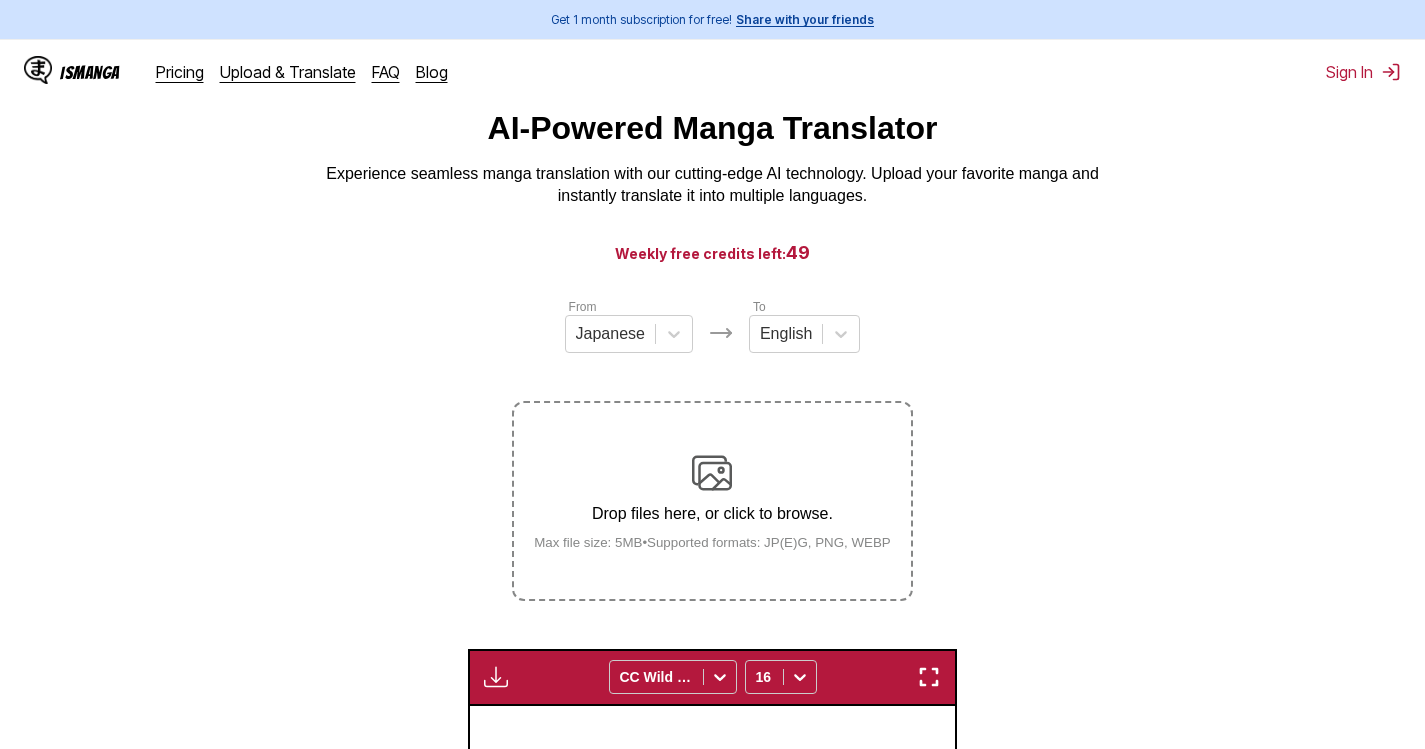 click on "Drop files here, or click to browse. Max file size: 5MB  •  Supported formats: JP(E)G, PNG, WEBP" at bounding box center [712, 501] 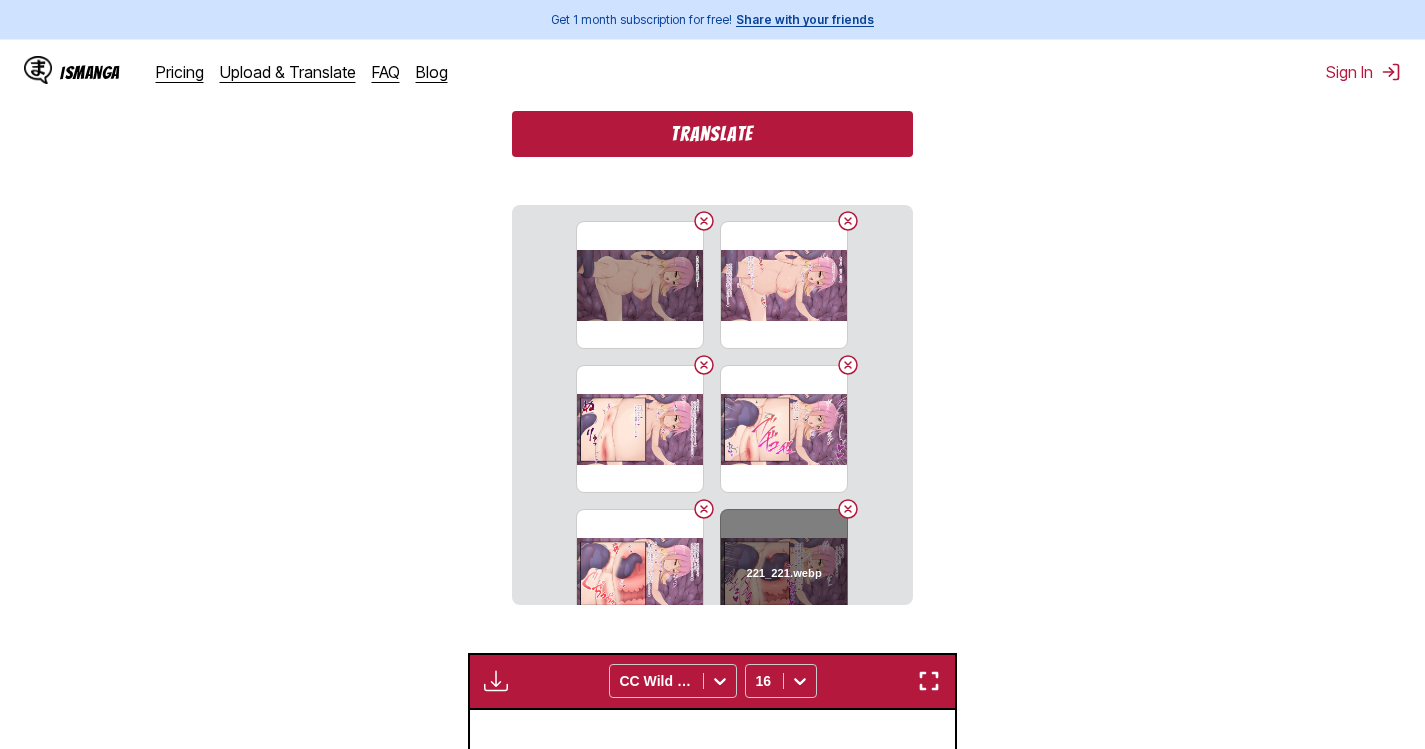 scroll, scrollTop: 422, scrollLeft: 0, axis: vertical 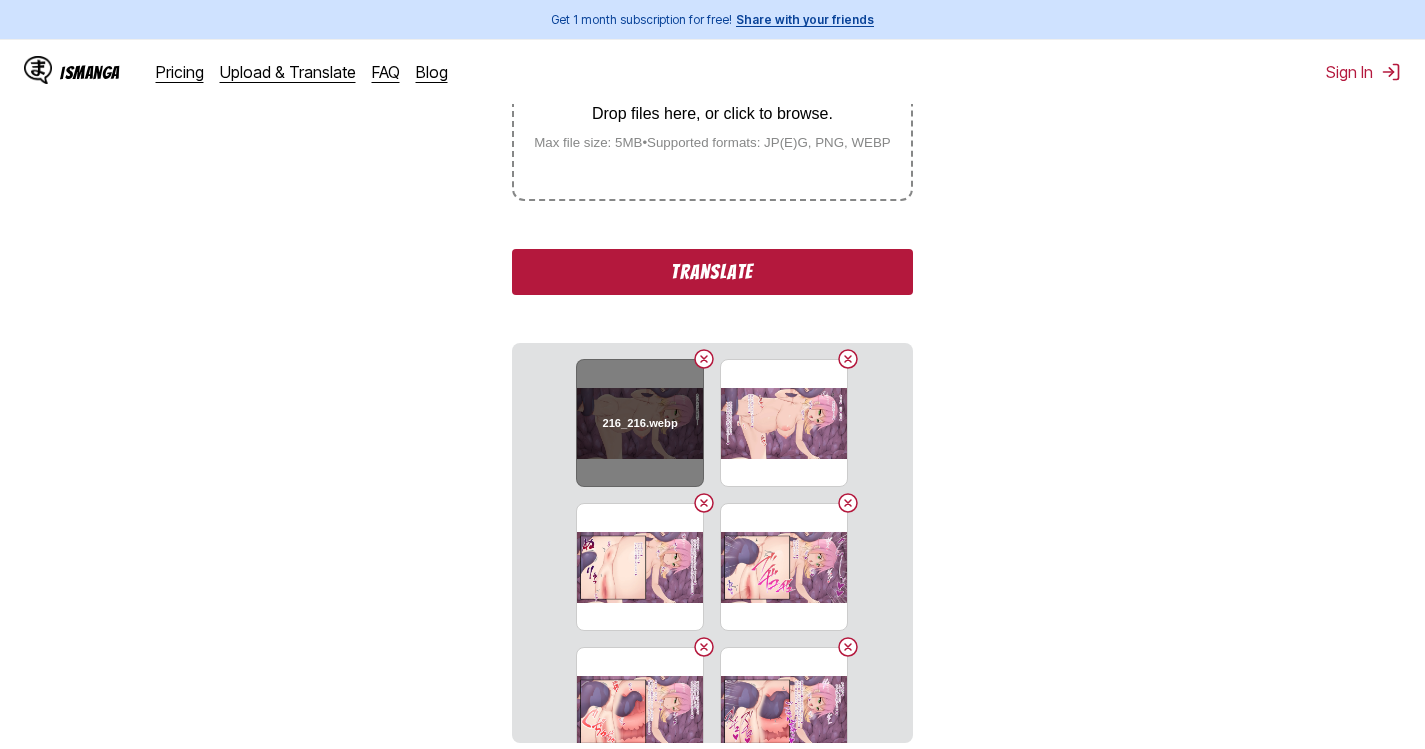 click at bounding box center [704, 359] 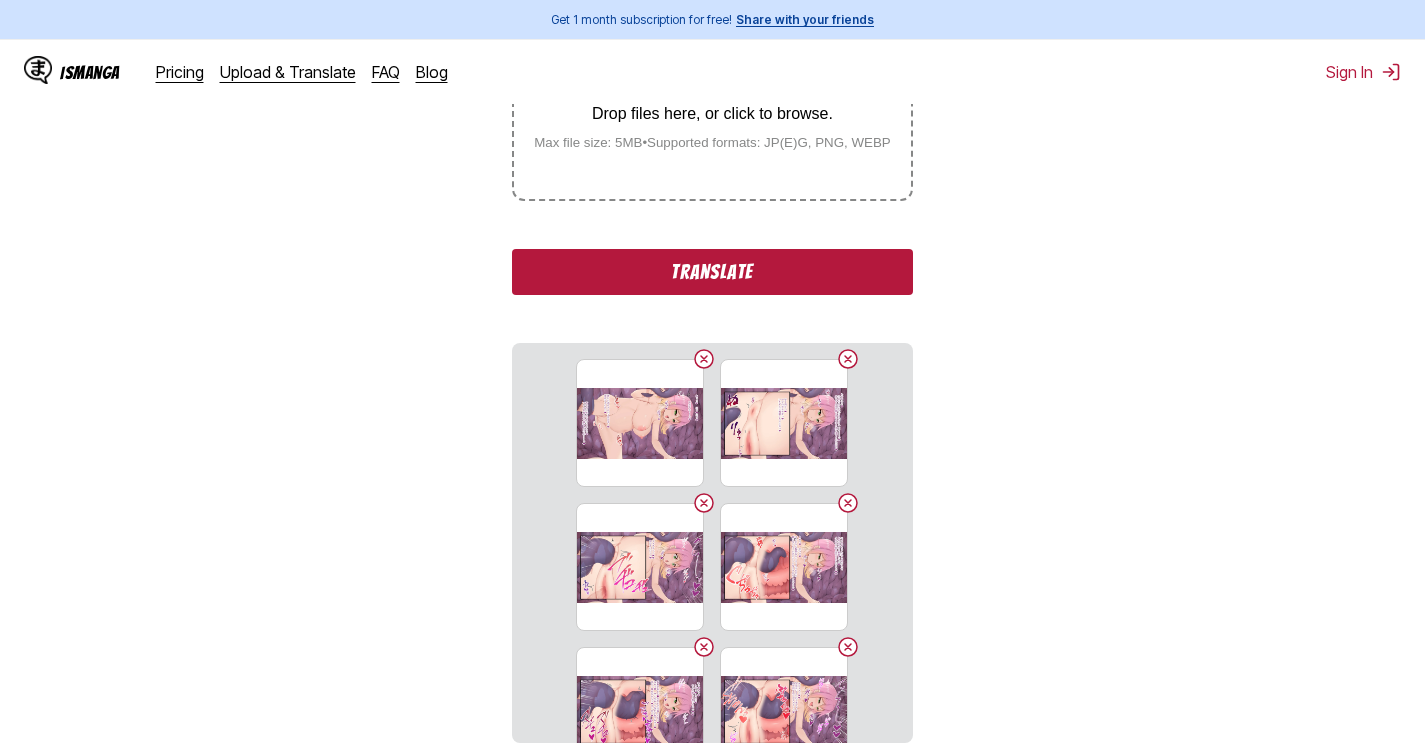 click at bounding box center (704, 359) 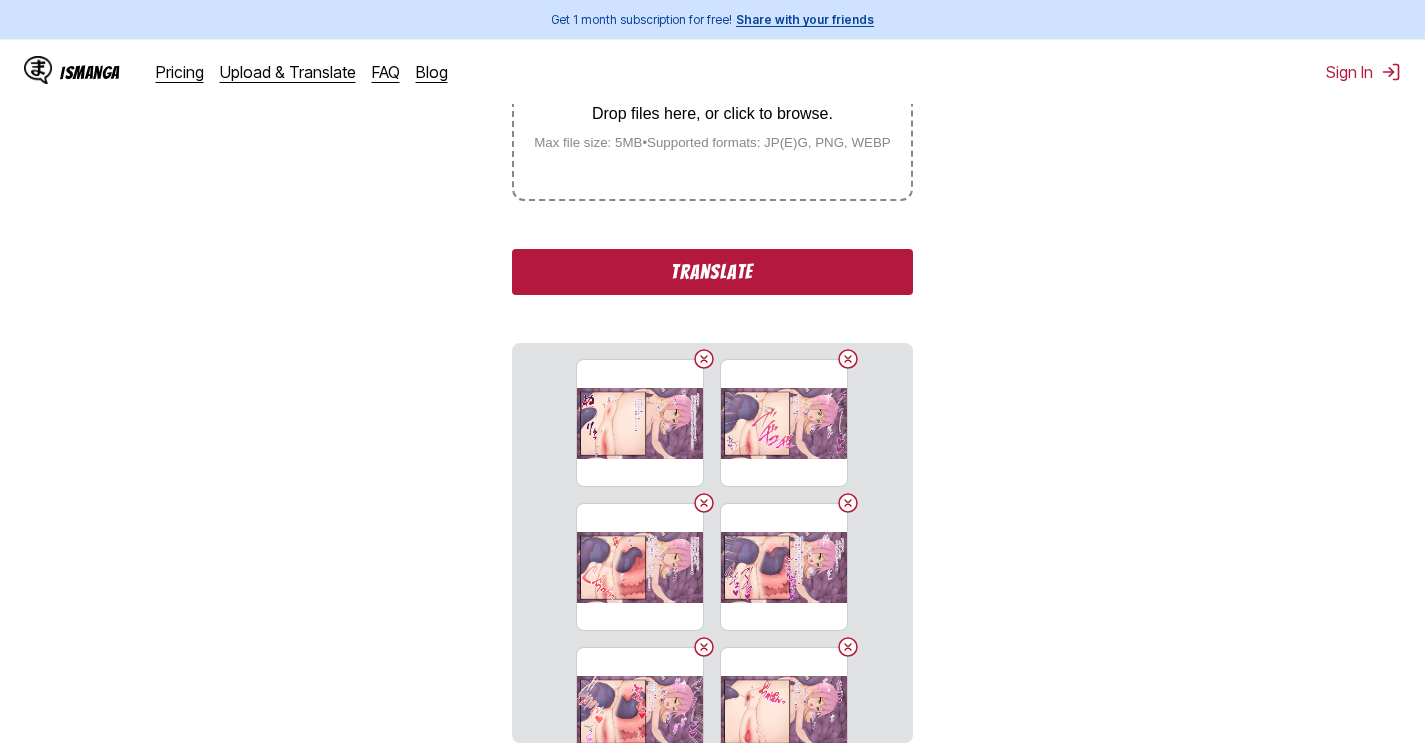 click at bounding box center [704, 359] 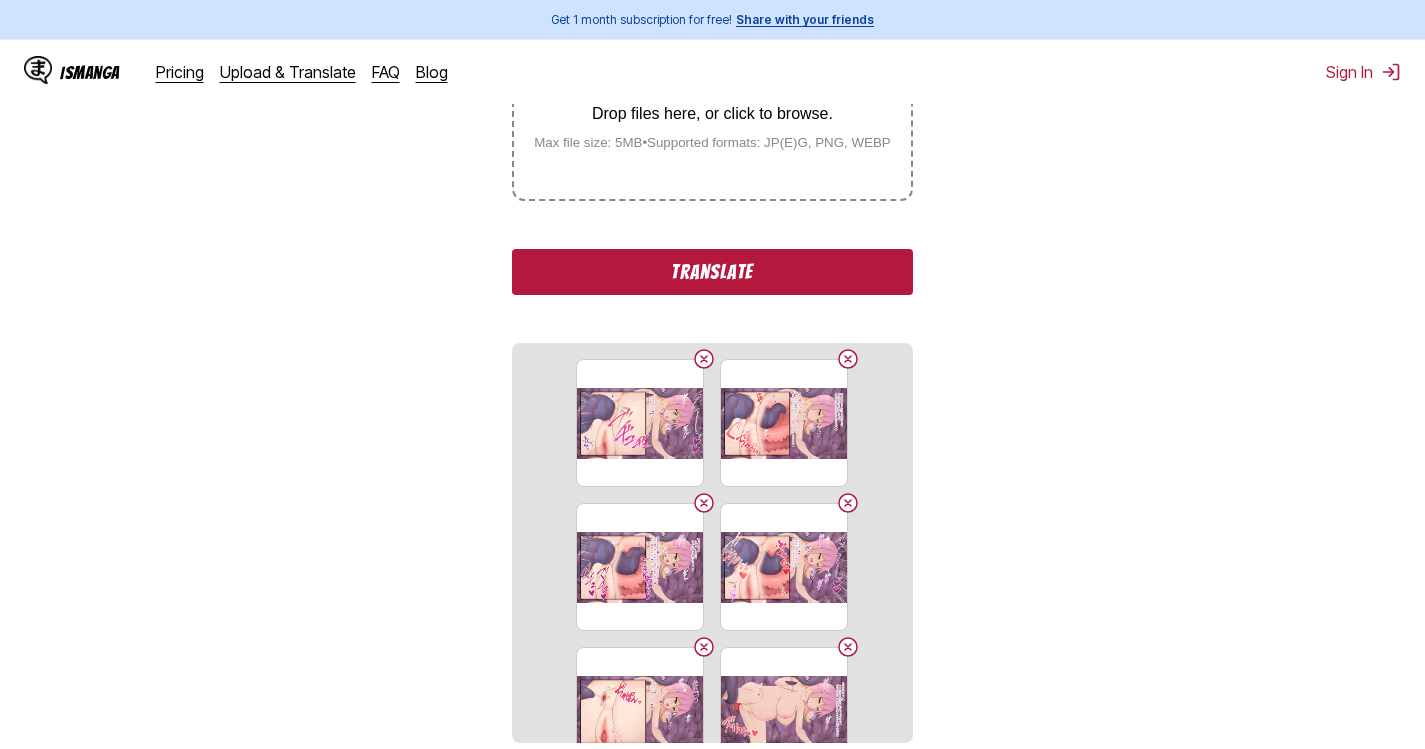 click at bounding box center [704, 359] 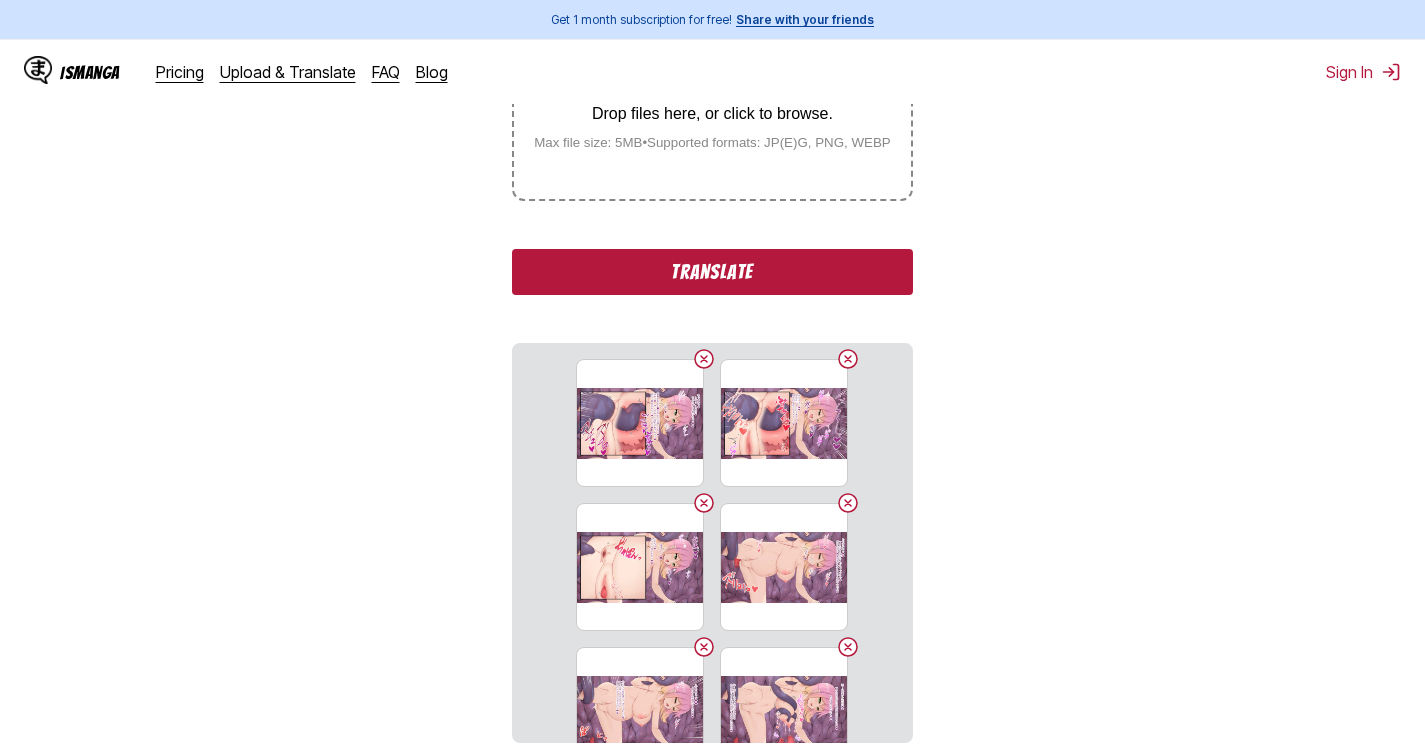 click at bounding box center (704, 359) 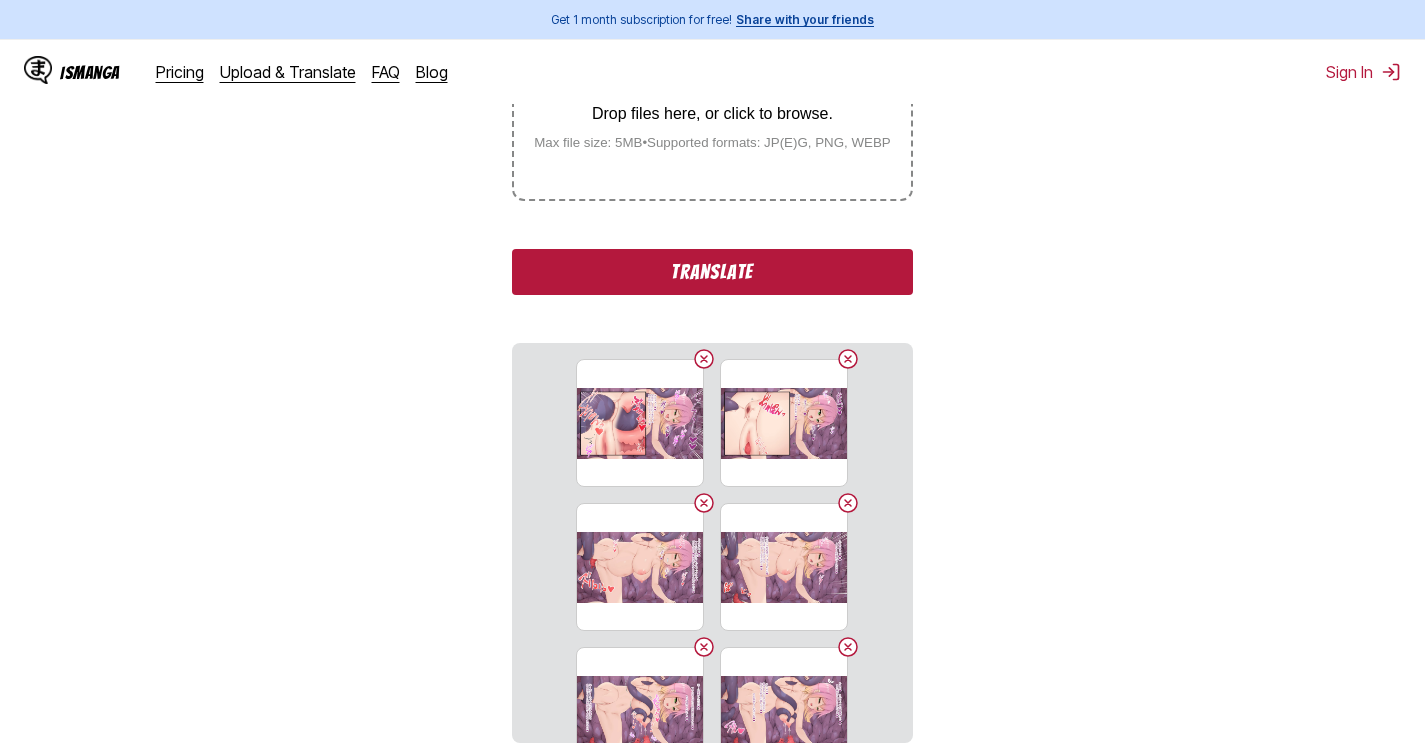 click at bounding box center (704, 359) 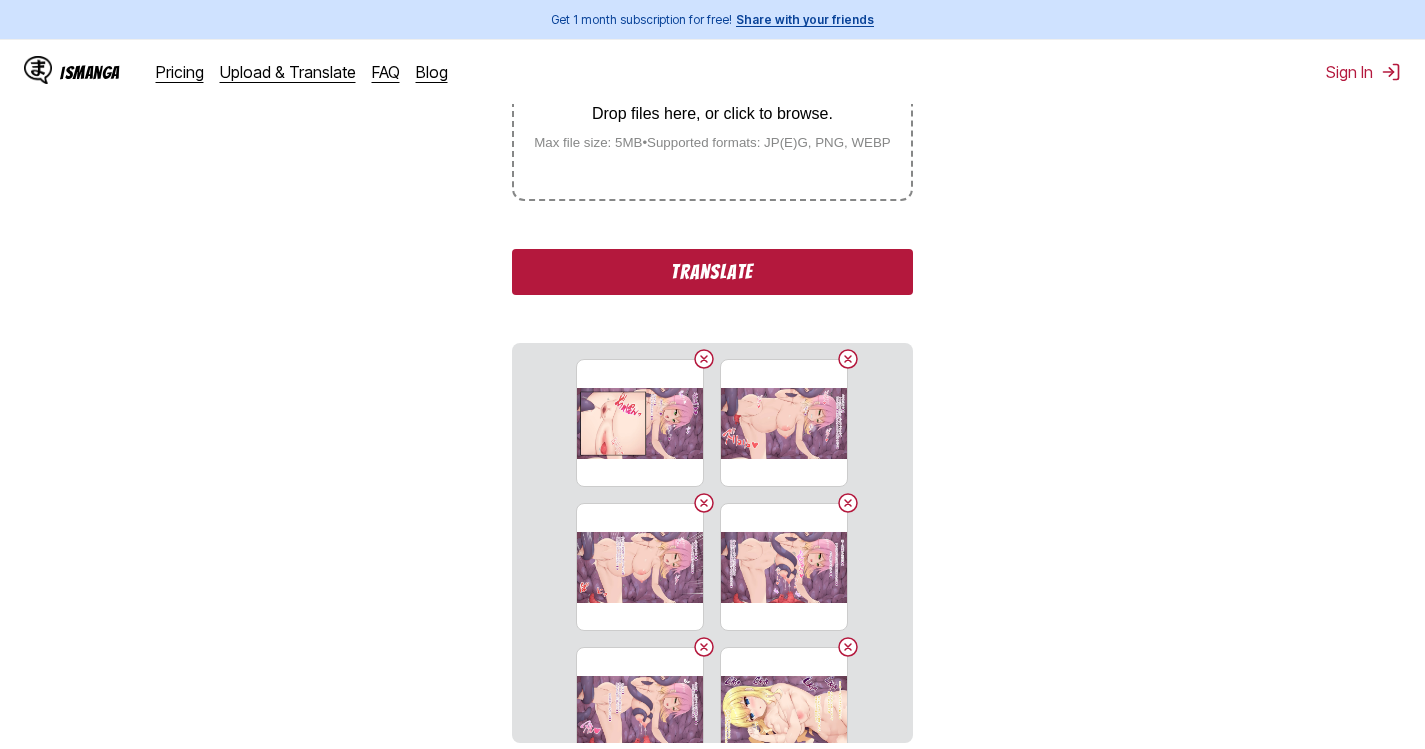 click at bounding box center (704, 359) 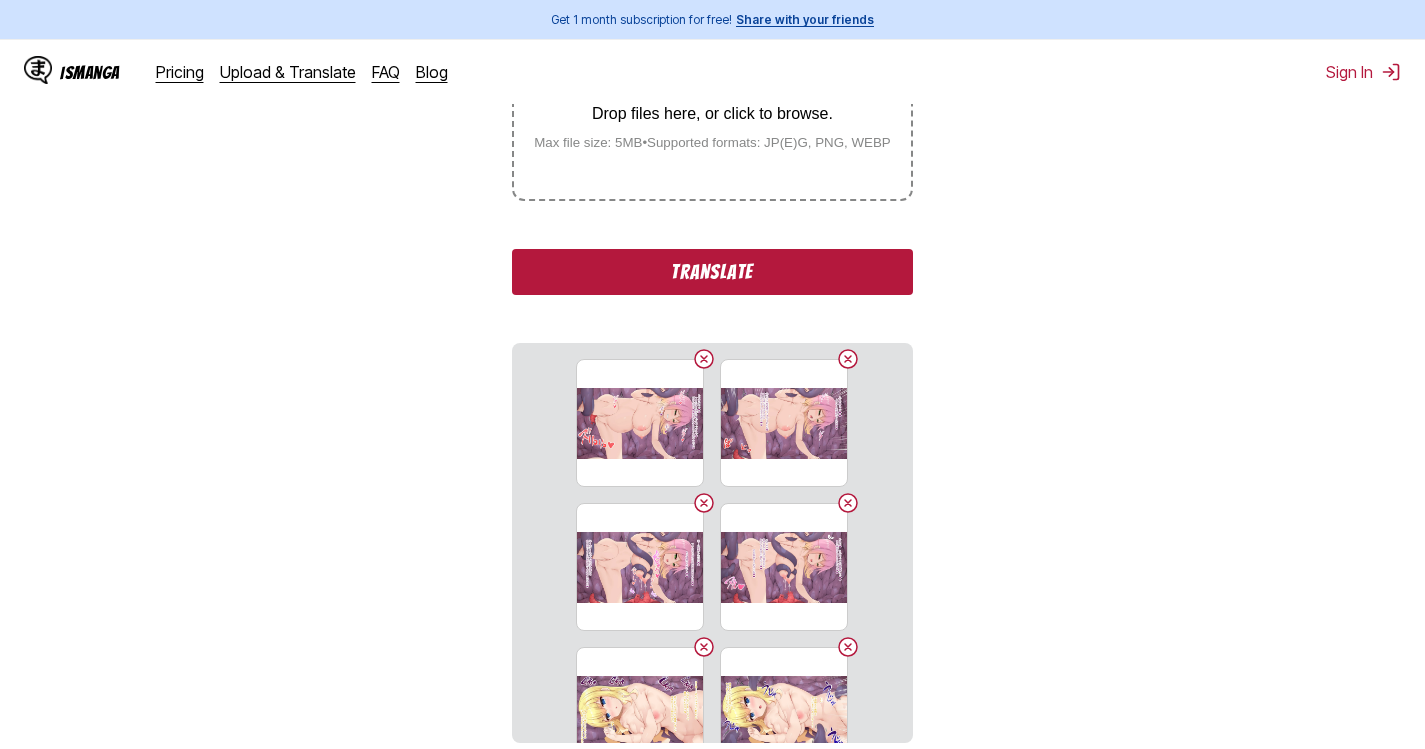 click at bounding box center (704, 359) 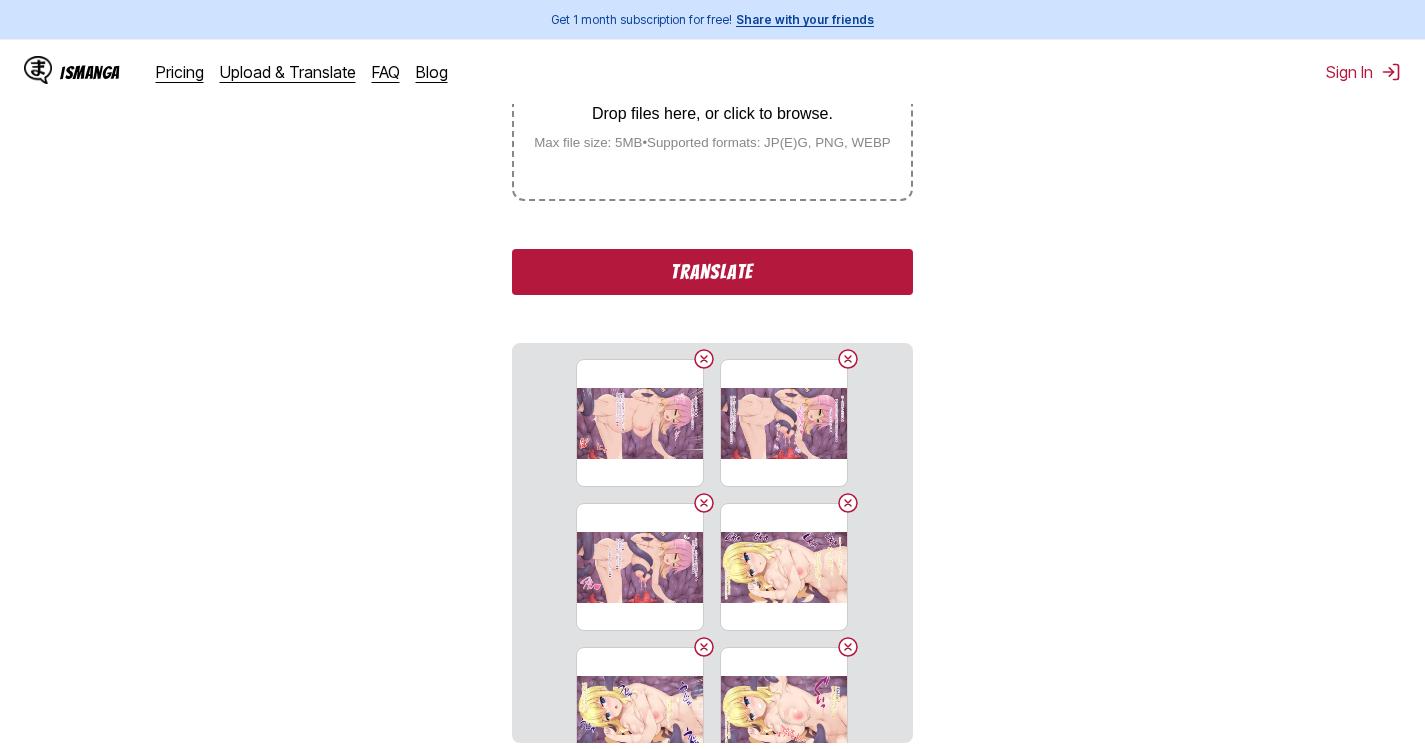 click at bounding box center (704, 359) 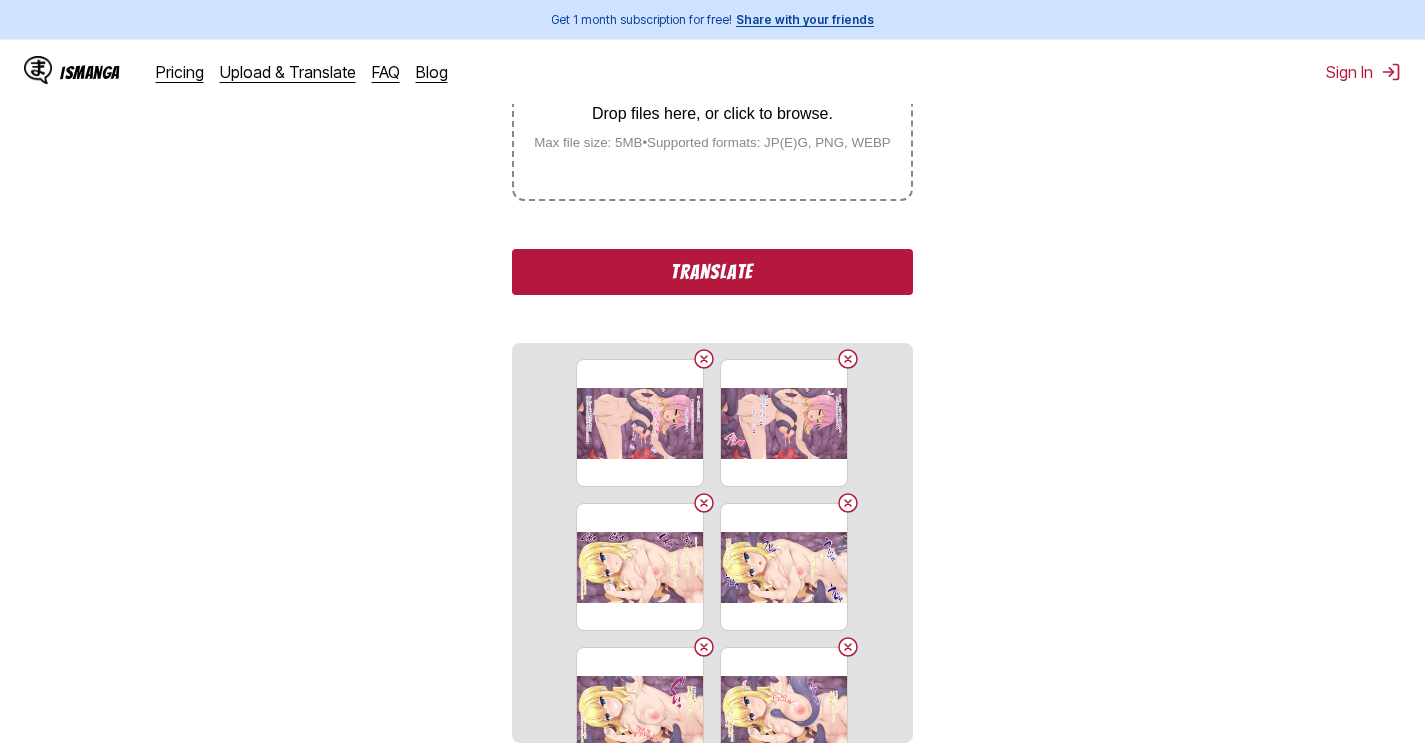 click at bounding box center [704, 359] 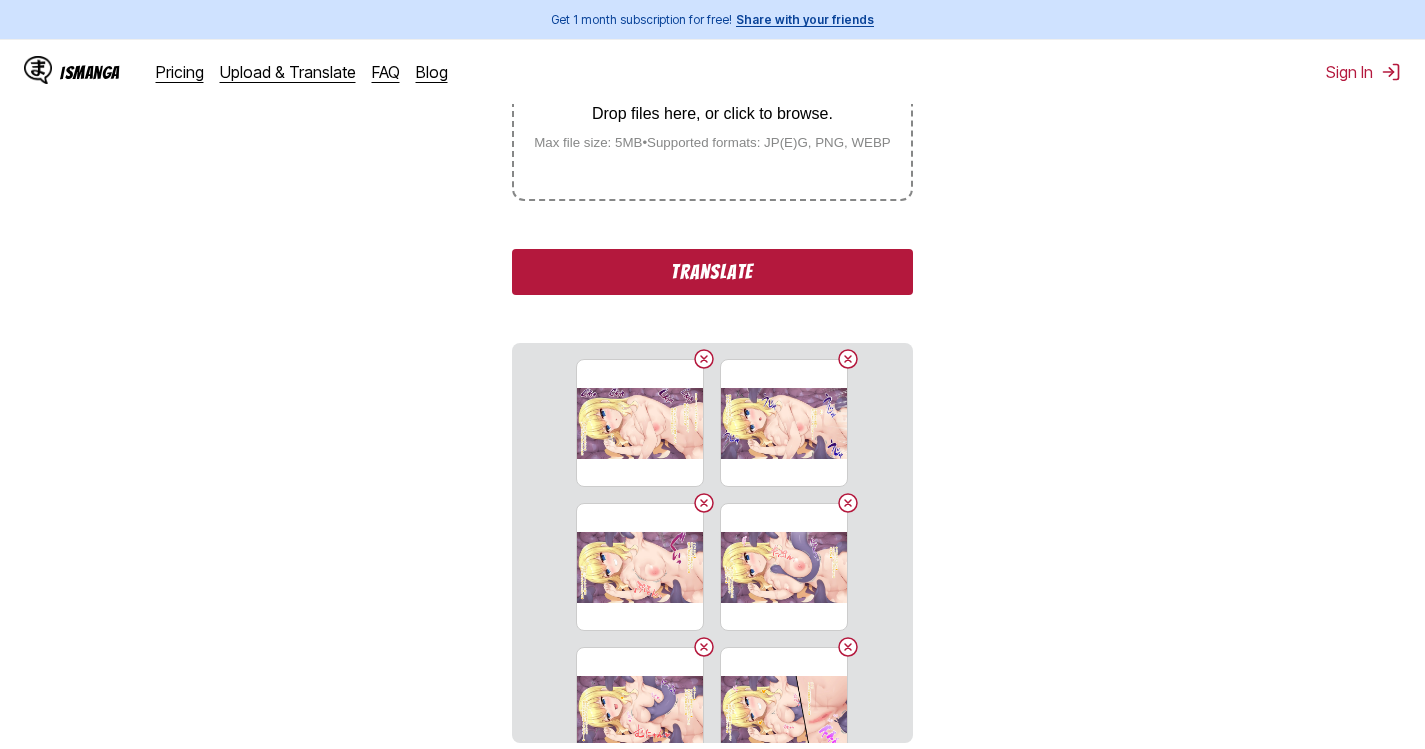 click at bounding box center (704, 359) 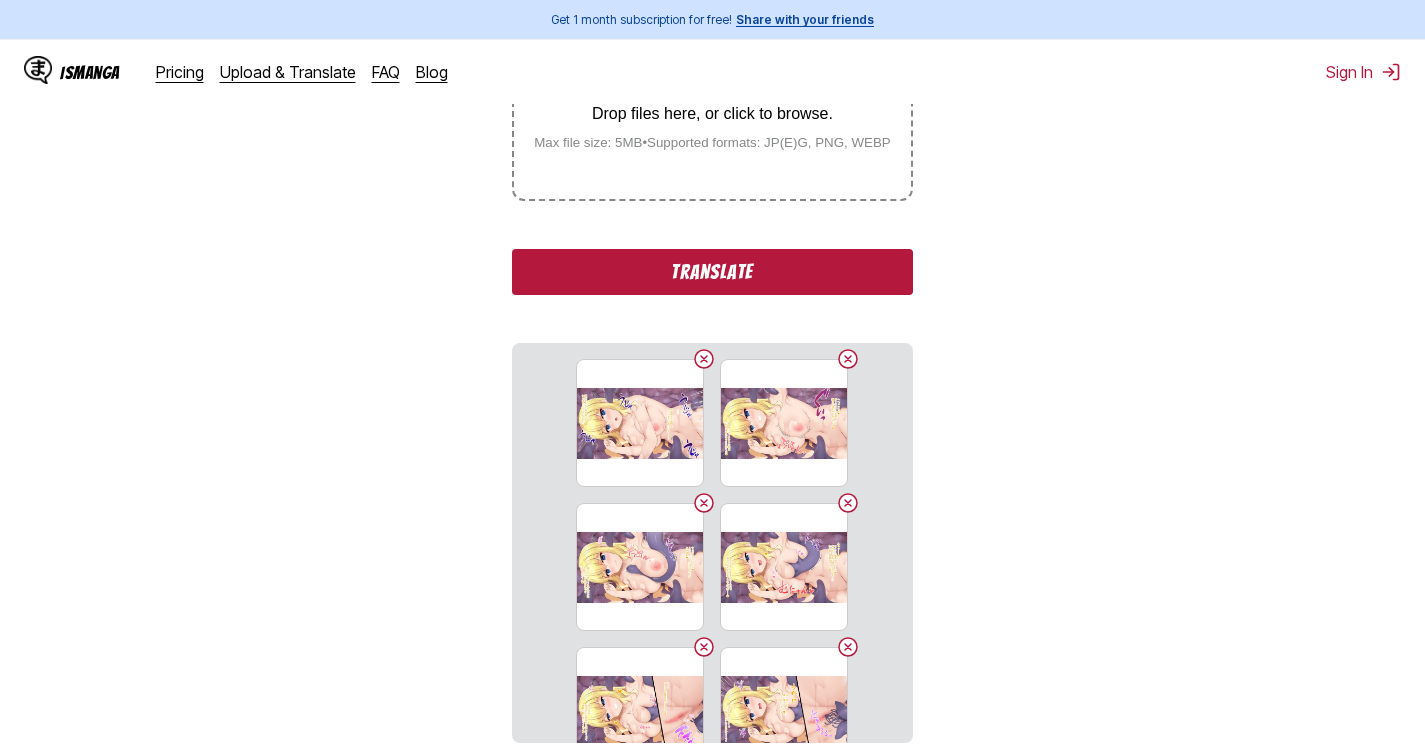 click at bounding box center (704, 359) 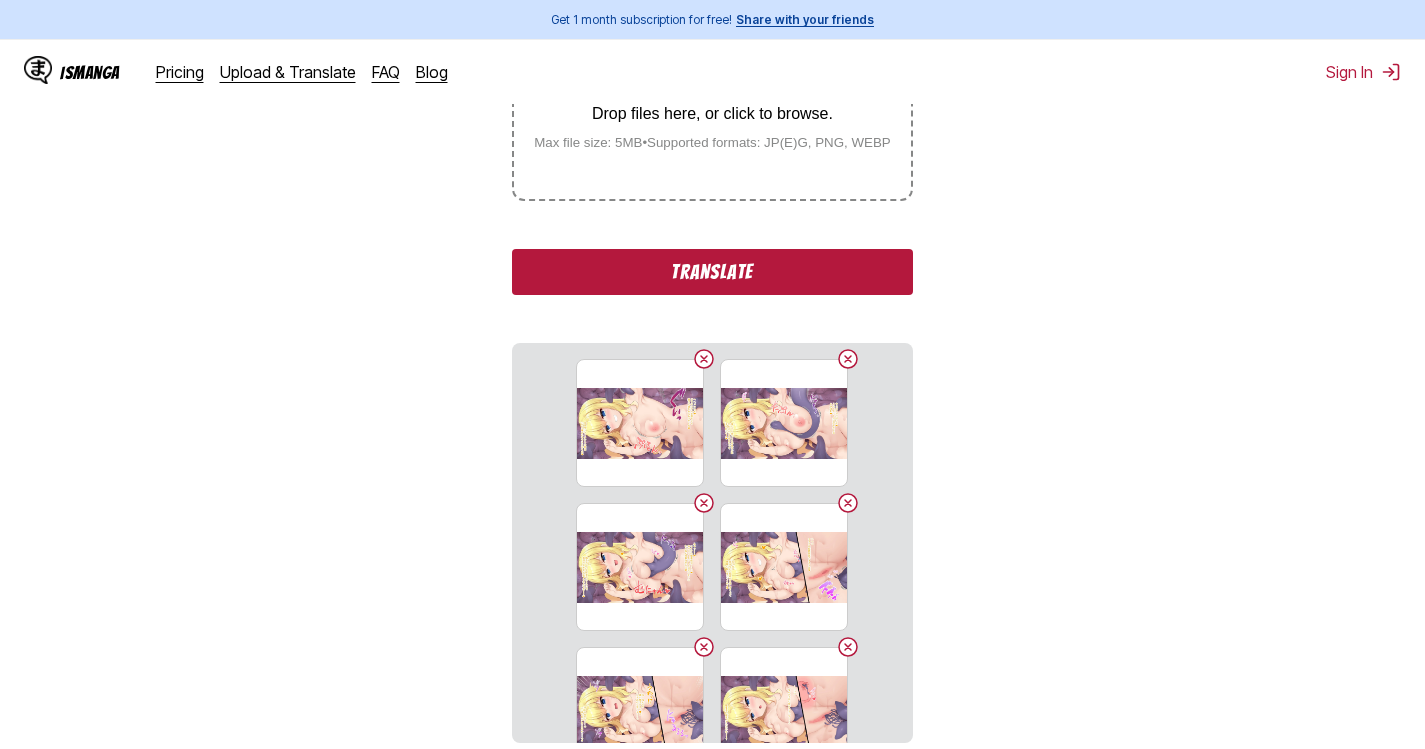 click at bounding box center (704, 359) 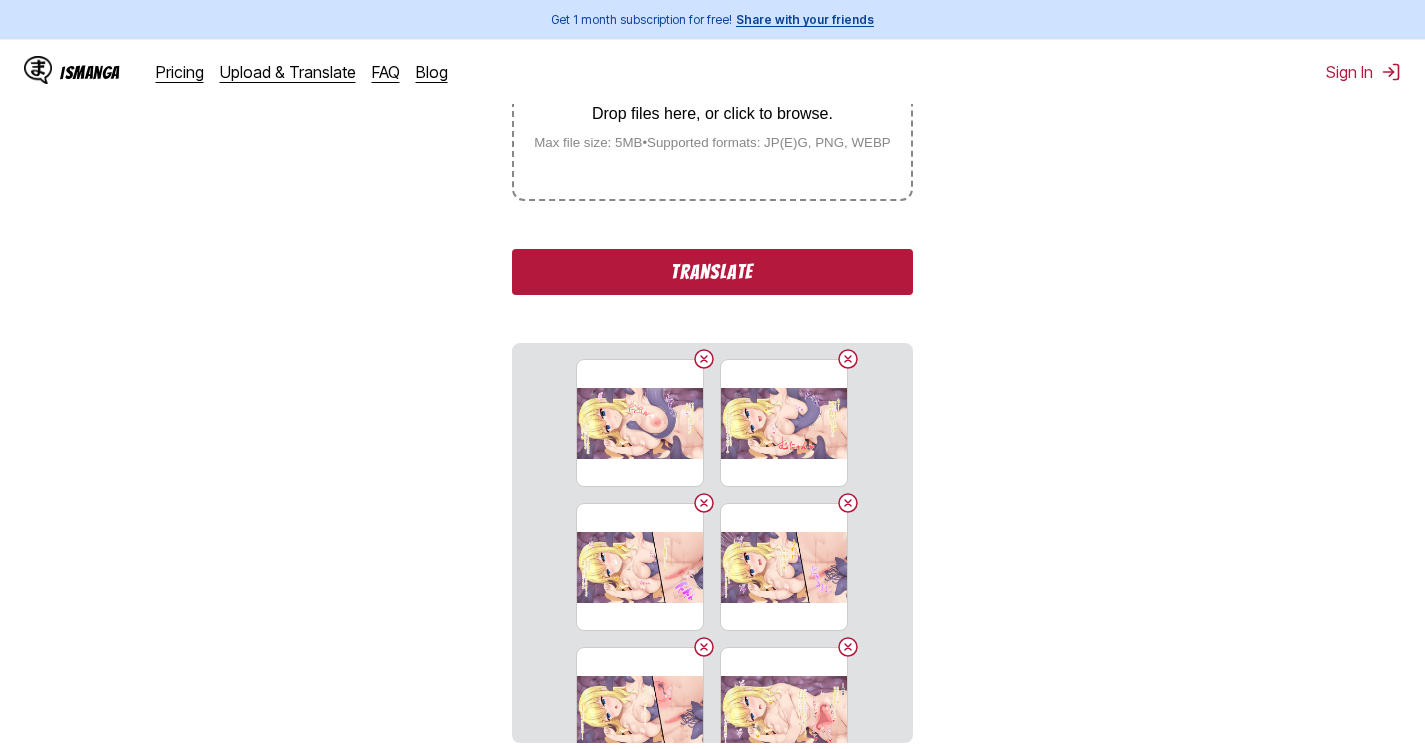 click at bounding box center [704, 359] 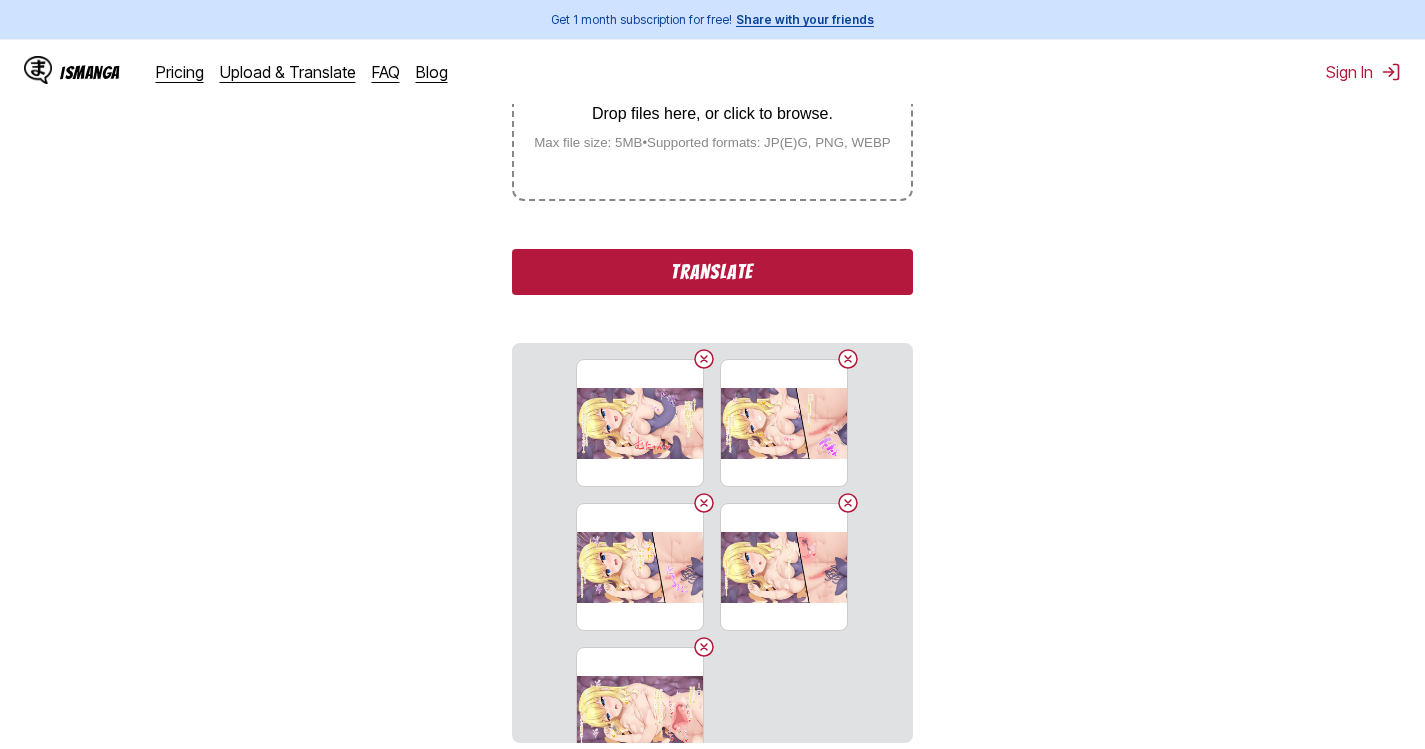 click at bounding box center [704, 359] 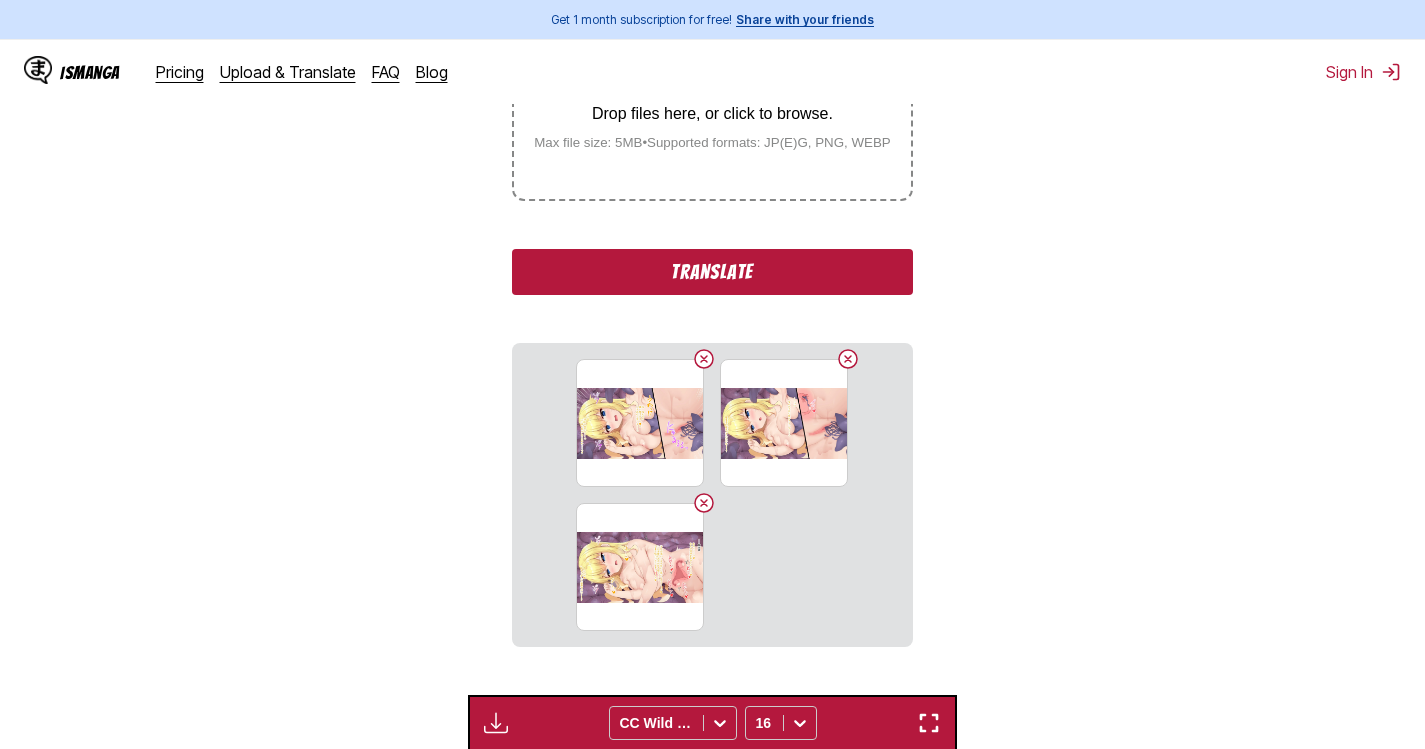 click at bounding box center [704, 359] 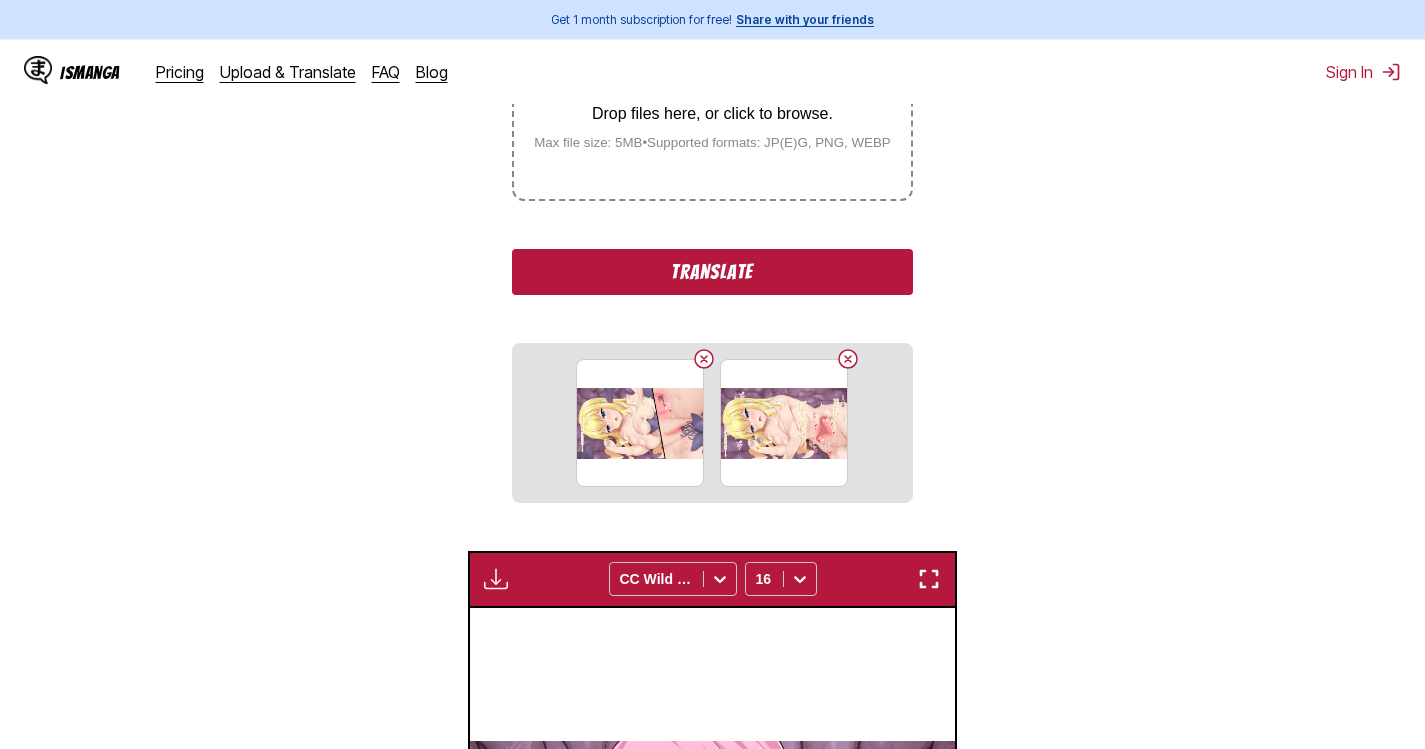 click at bounding box center [704, 359] 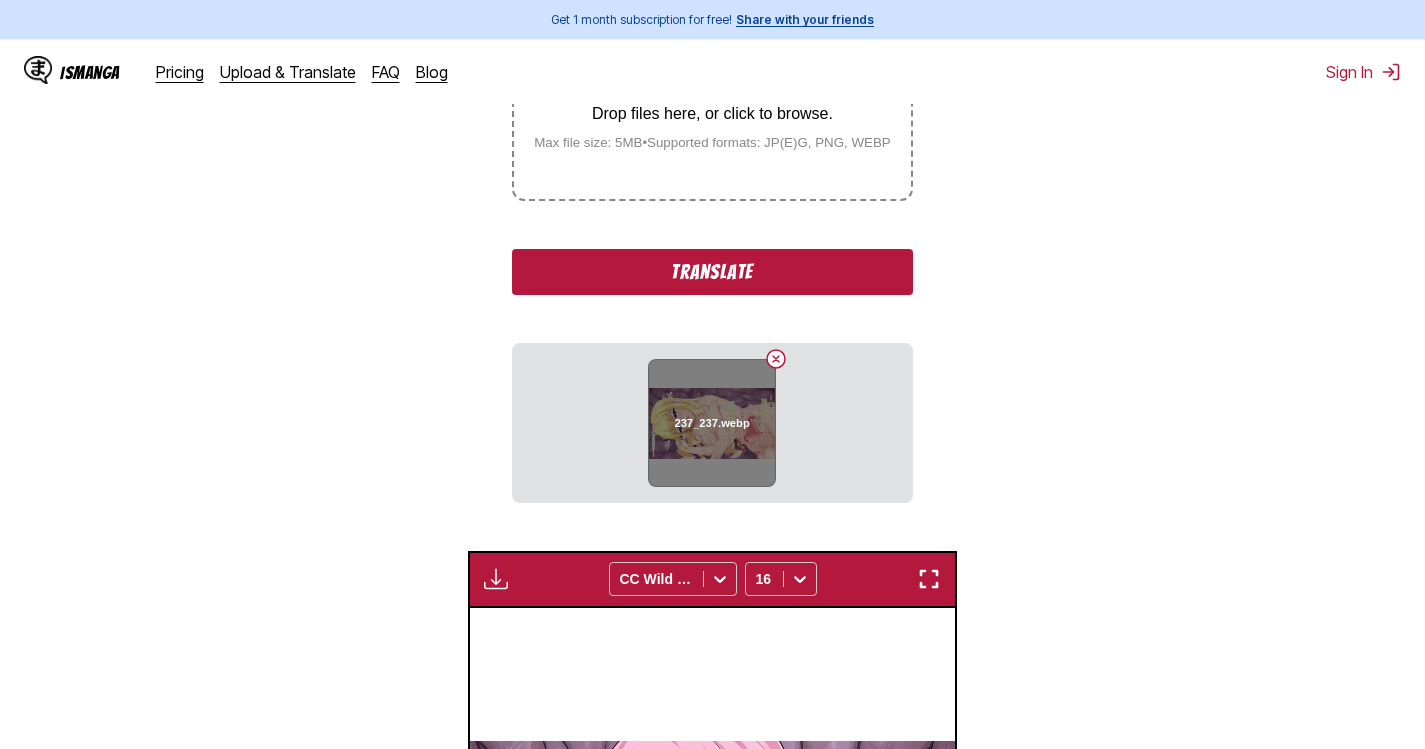 click at bounding box center (776, 359) 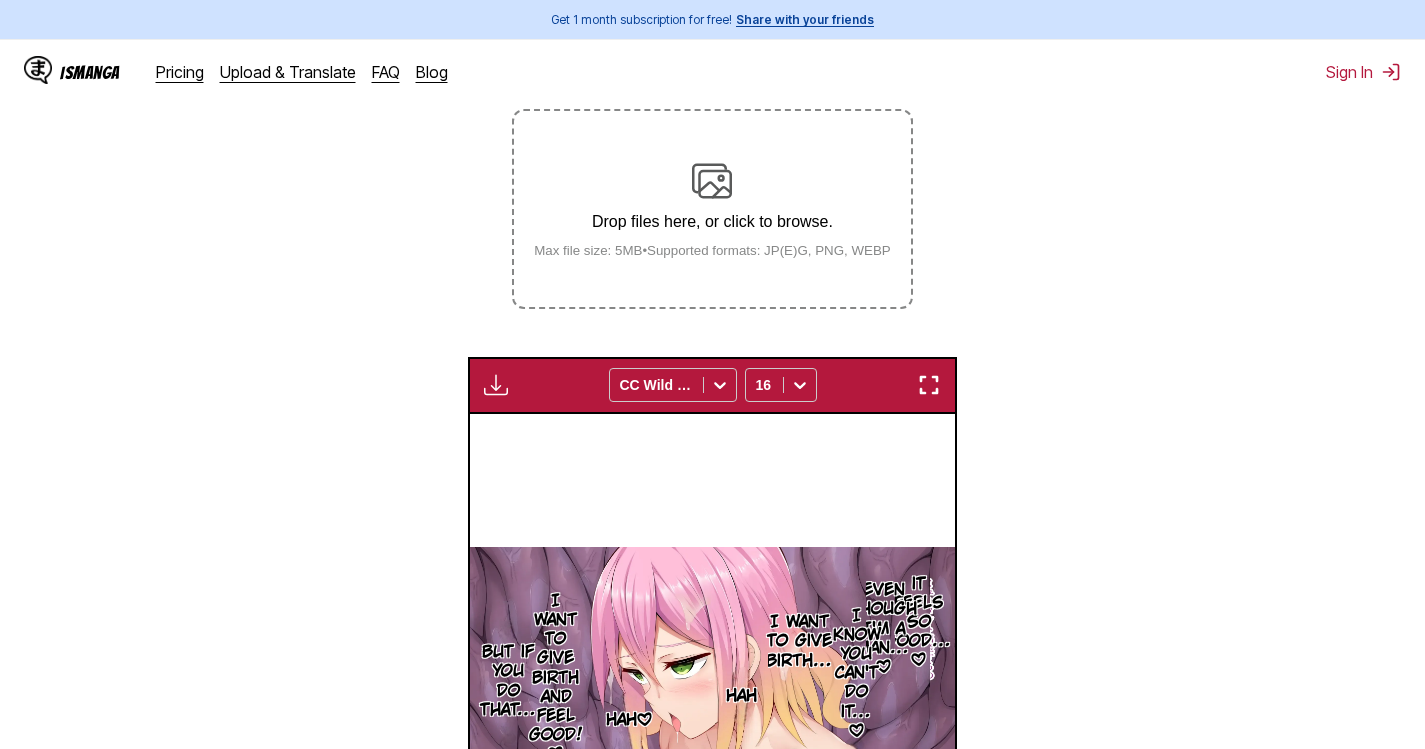 scroll, scrollTop: 222, scrollLeft: 0, axis: vertical 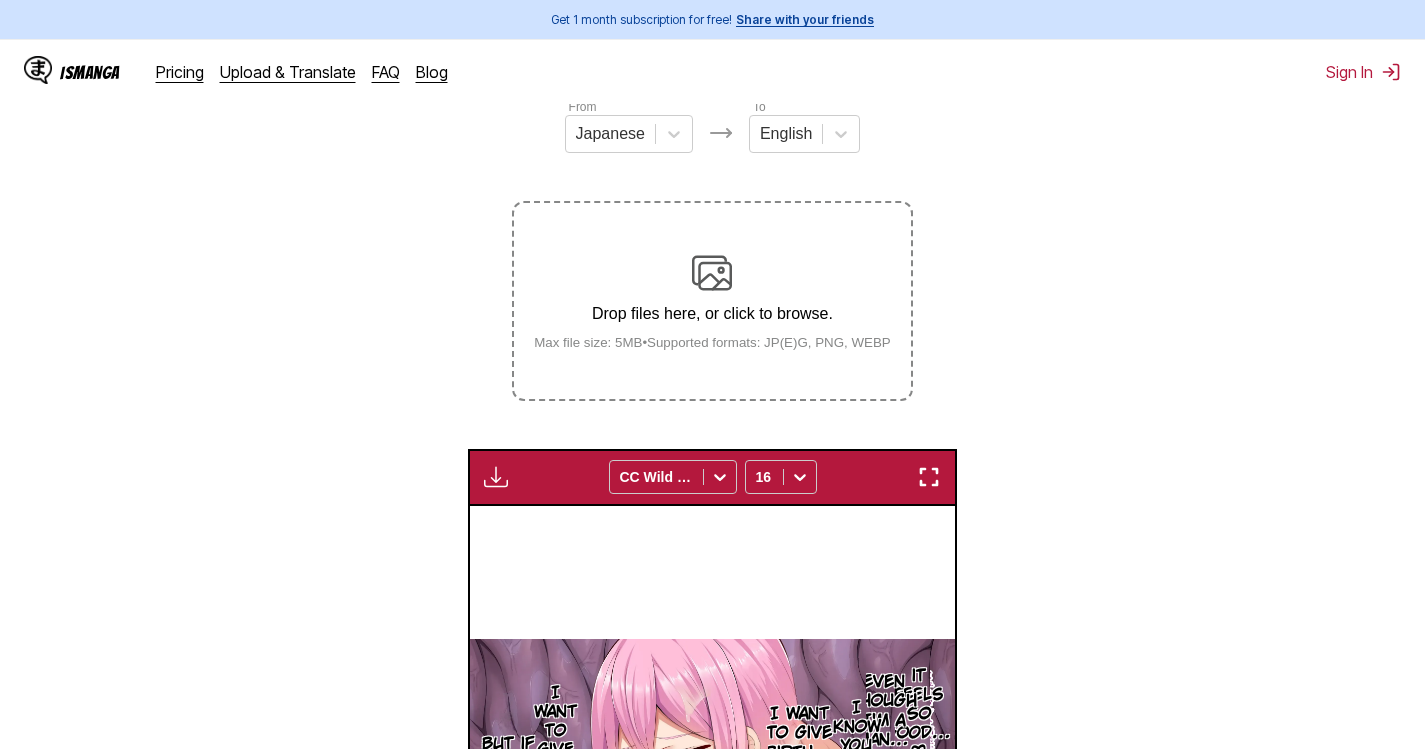 click on "Drop files here, or click to browse. Max file size: 5MB  •  Supported formats: JP(E)G, PNG, WEBP" at bounding box center [712, 301] 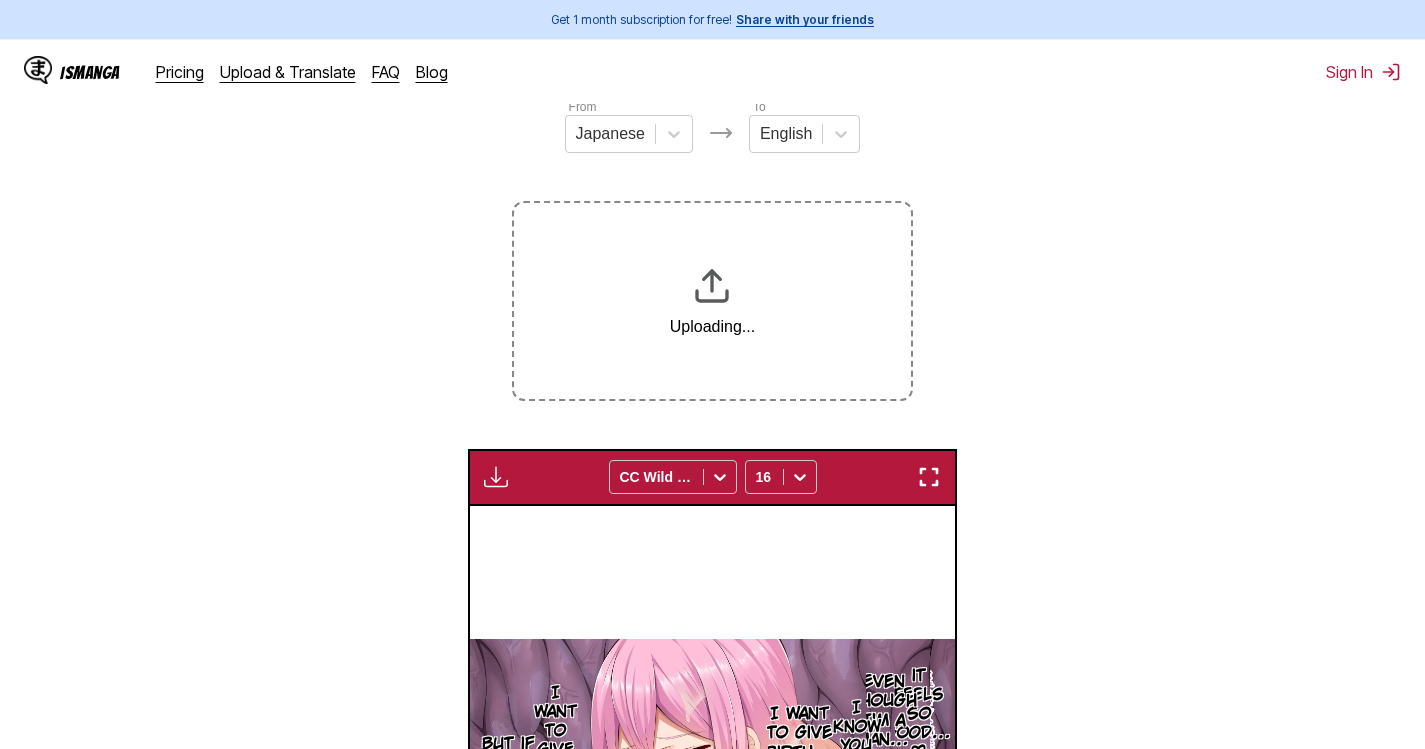 scroll, scrollTop: 200, scrollLeft: 0, axis: vertical 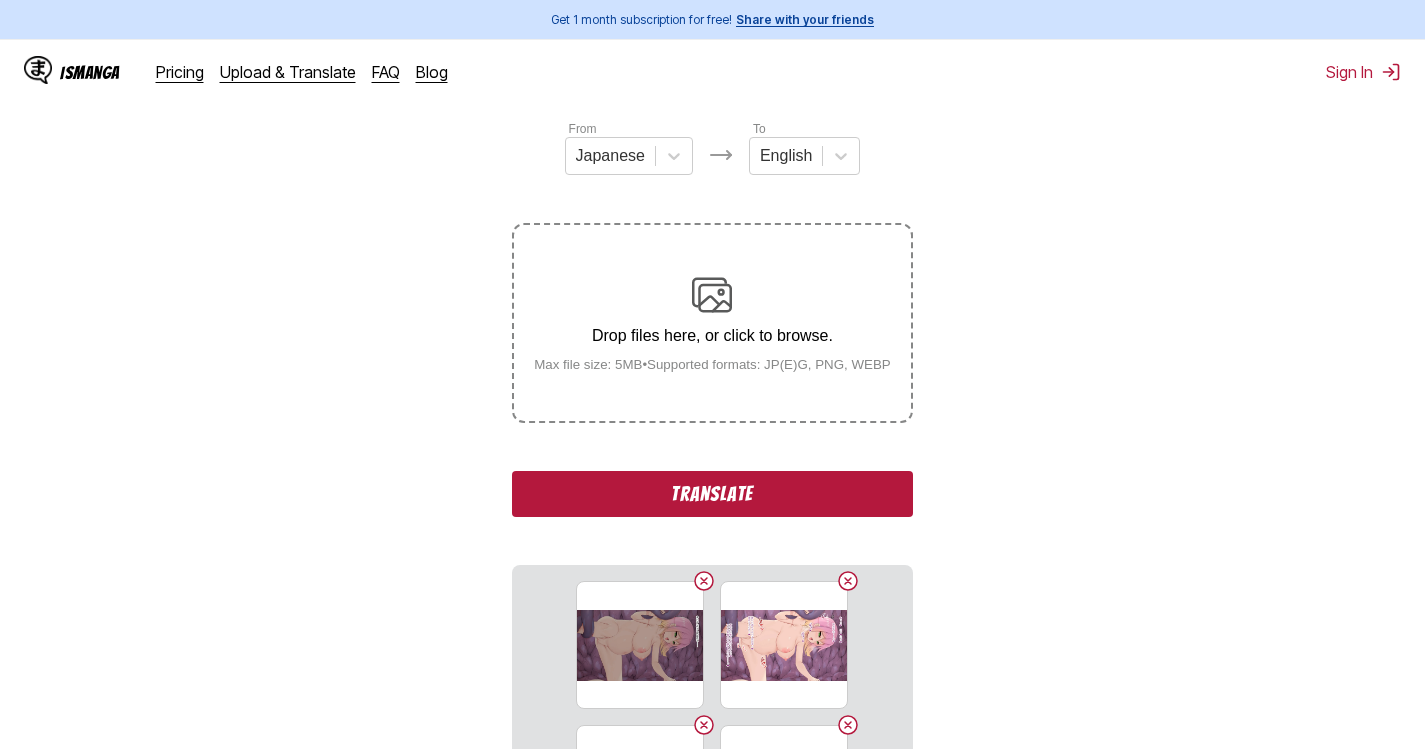click on "Translate" at bounding box center (712, 494) 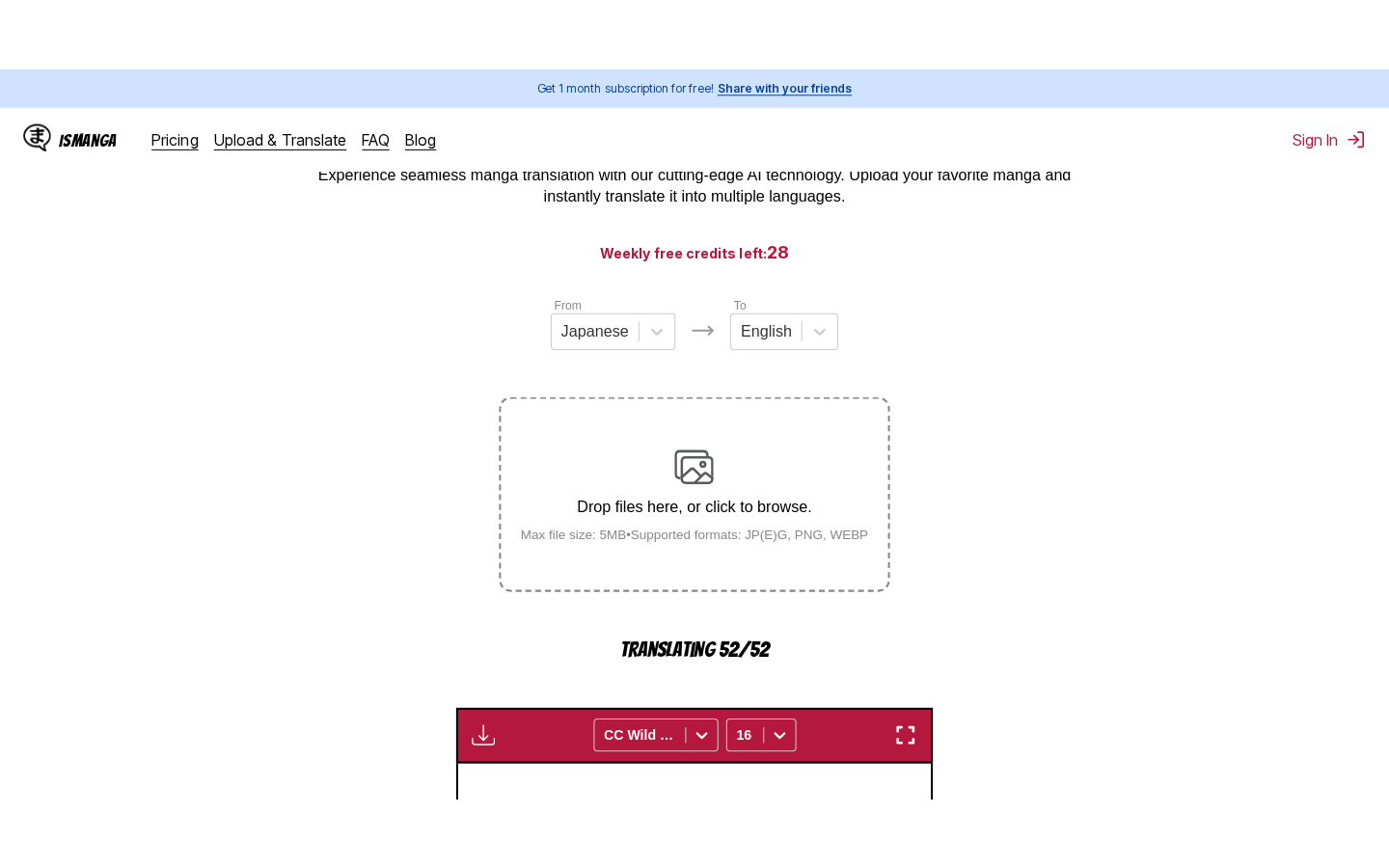 scroll, scrollTop: 96, scrollLeft: 0, axis: vertical 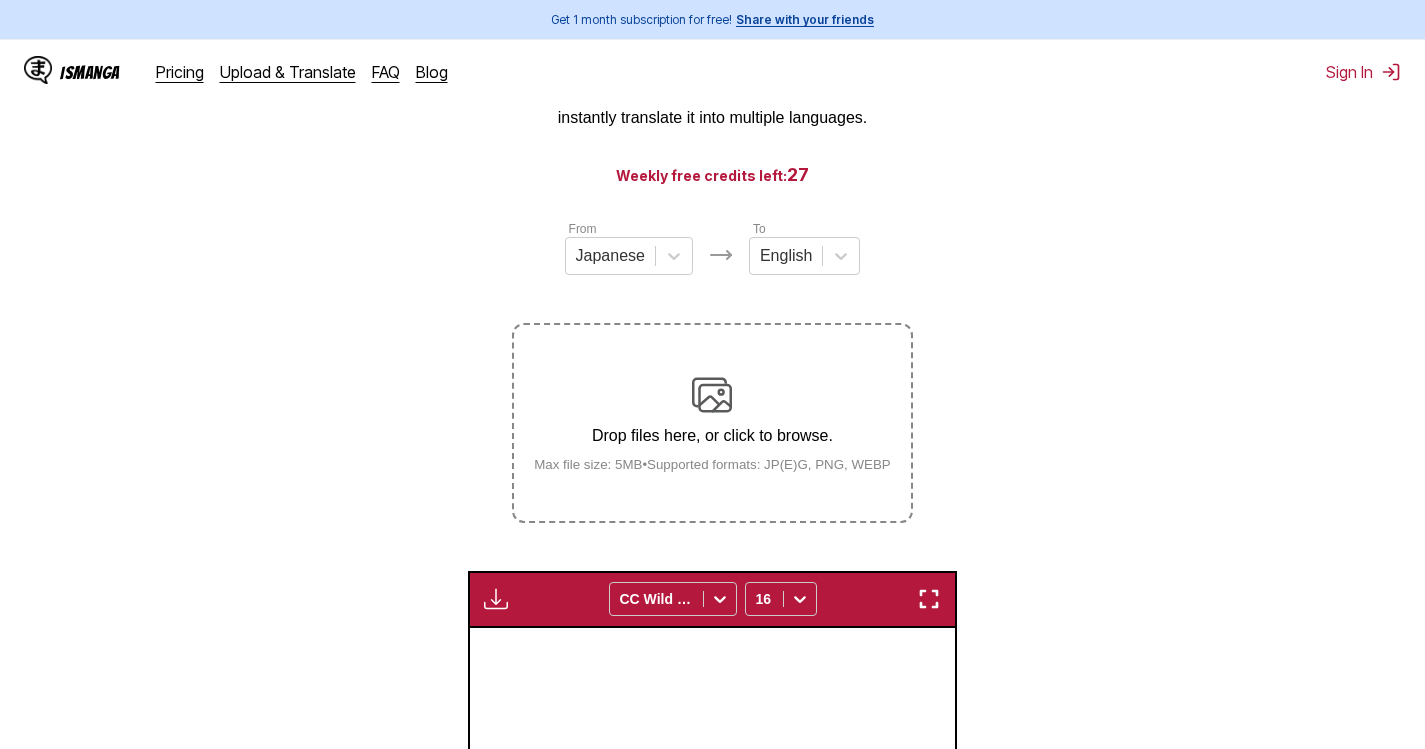 click at bounding box center (929, 599) 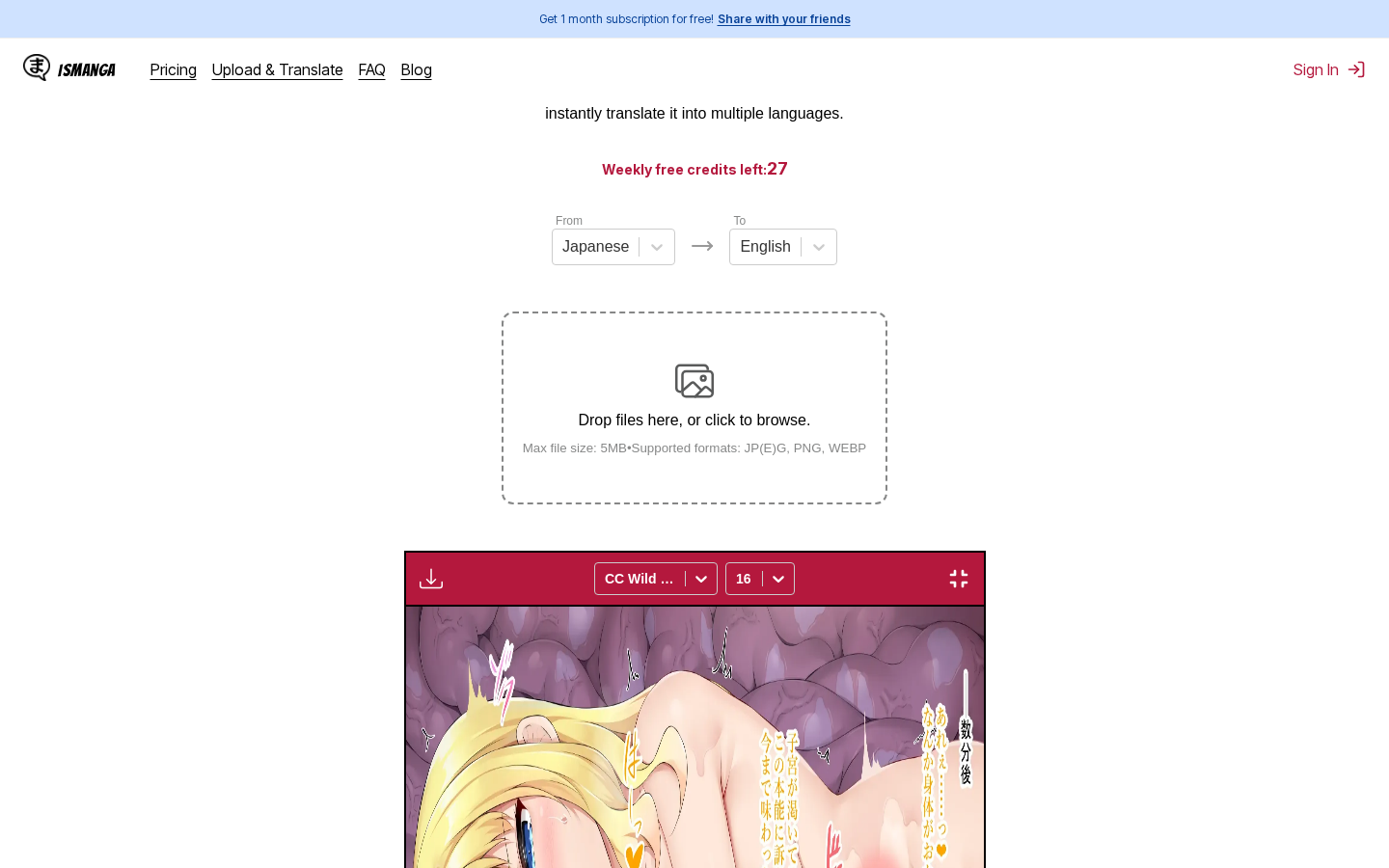 scroll, scrollTop: 0, scrollLeft: 41554, axis: horizontal 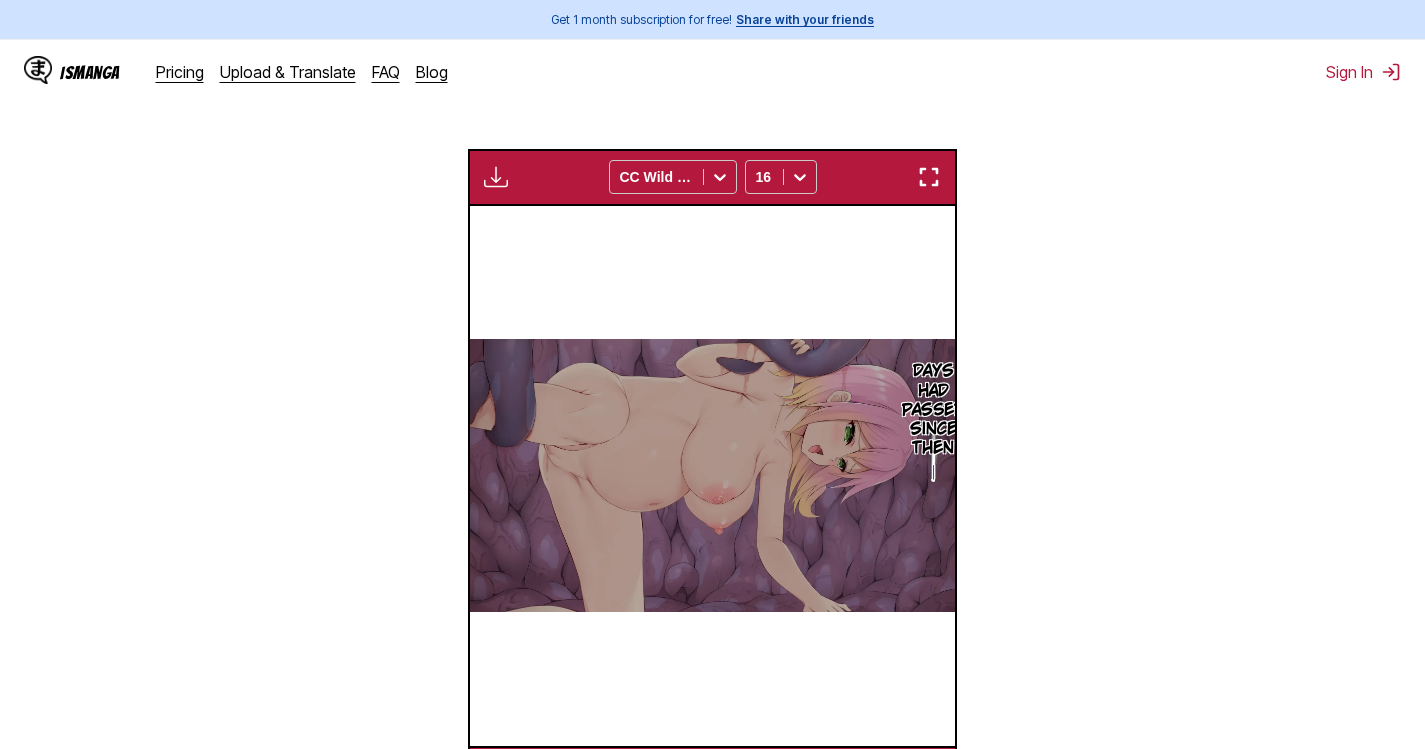 drag, startPoint x: 931, startPoint y: 174, endPoint x: 1089, endPoint y: 327, distance: 219.93863 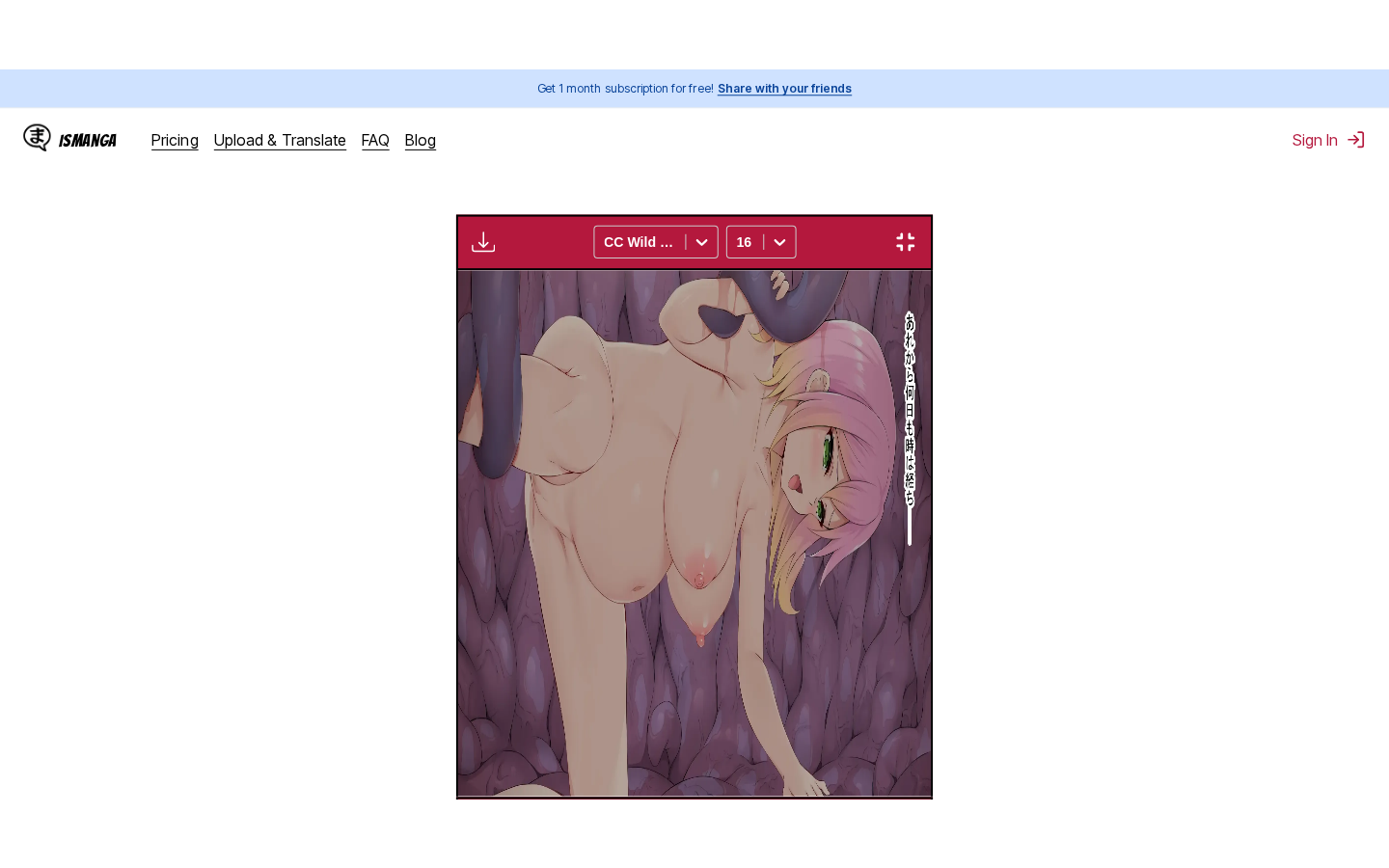 scroll, scrollTop: 220, scrollLeft: 0, axis: vertical 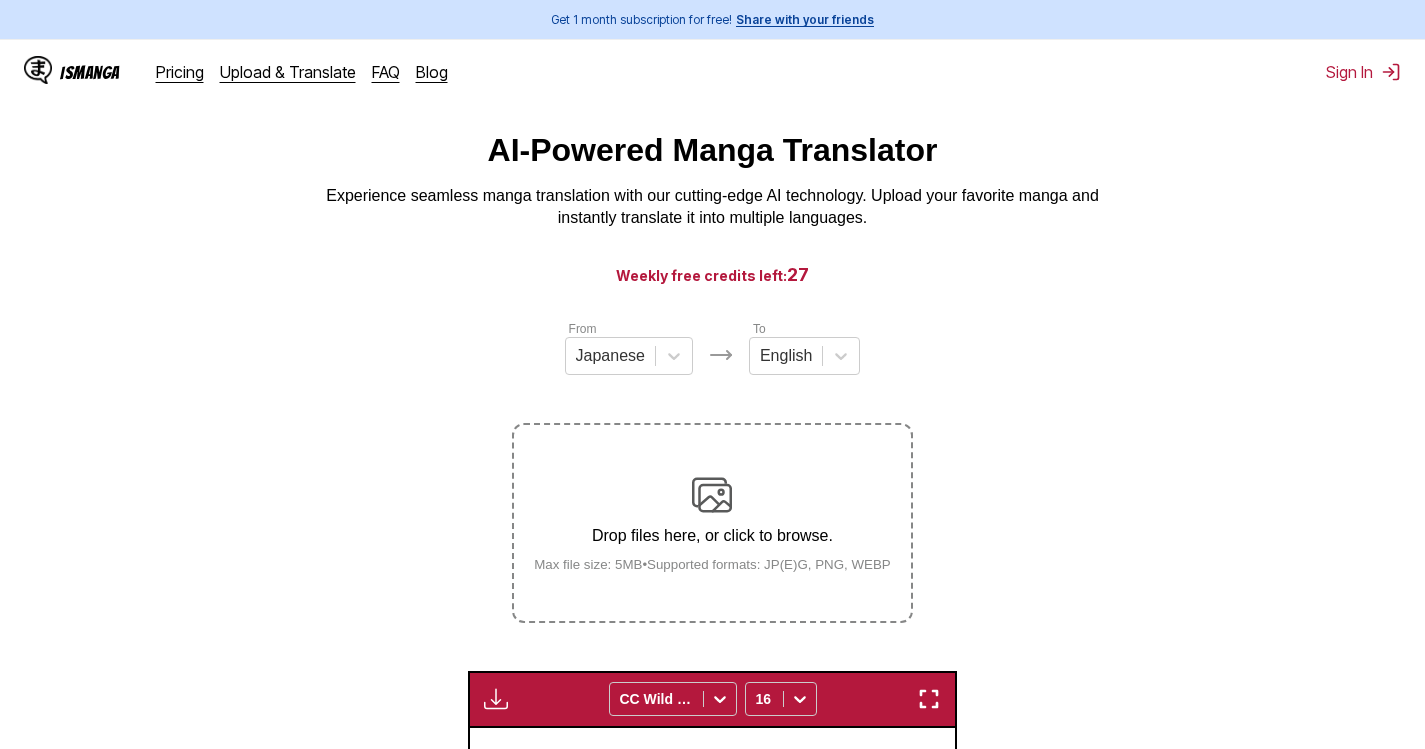 click on "Drop files here, or click to browse." at bounding box center [712, 536] 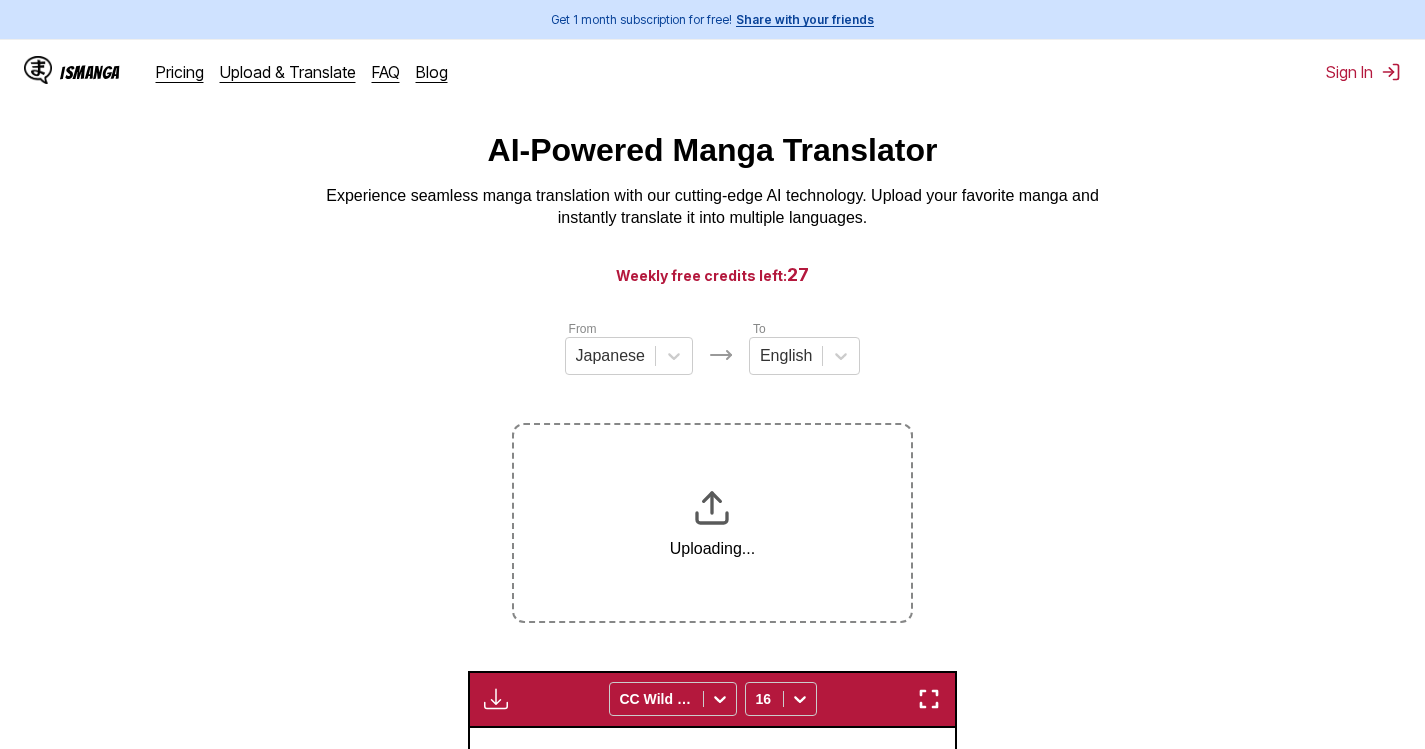 scroll, scrollTop: 100, scrollLeft: 0, axis: vertical 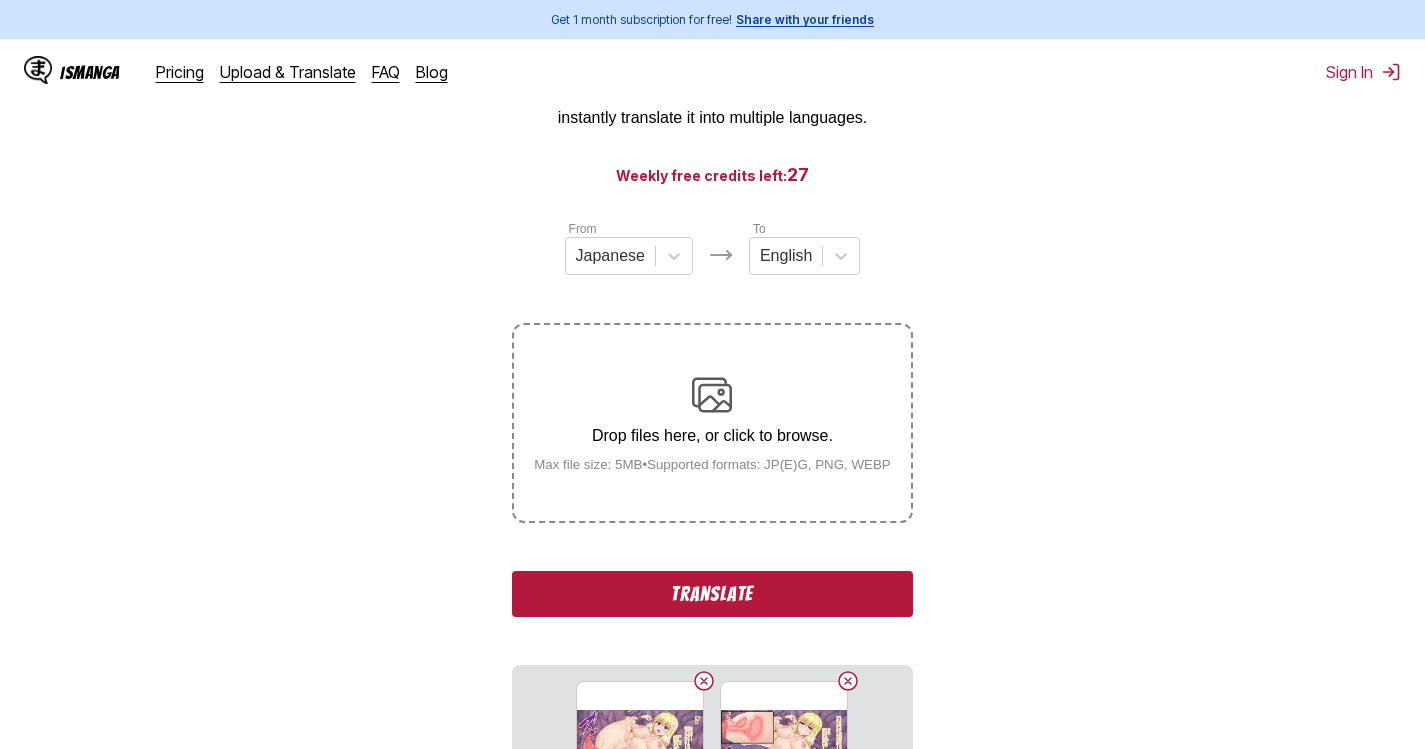 click on "Translate" at bounding box center (712, 594) 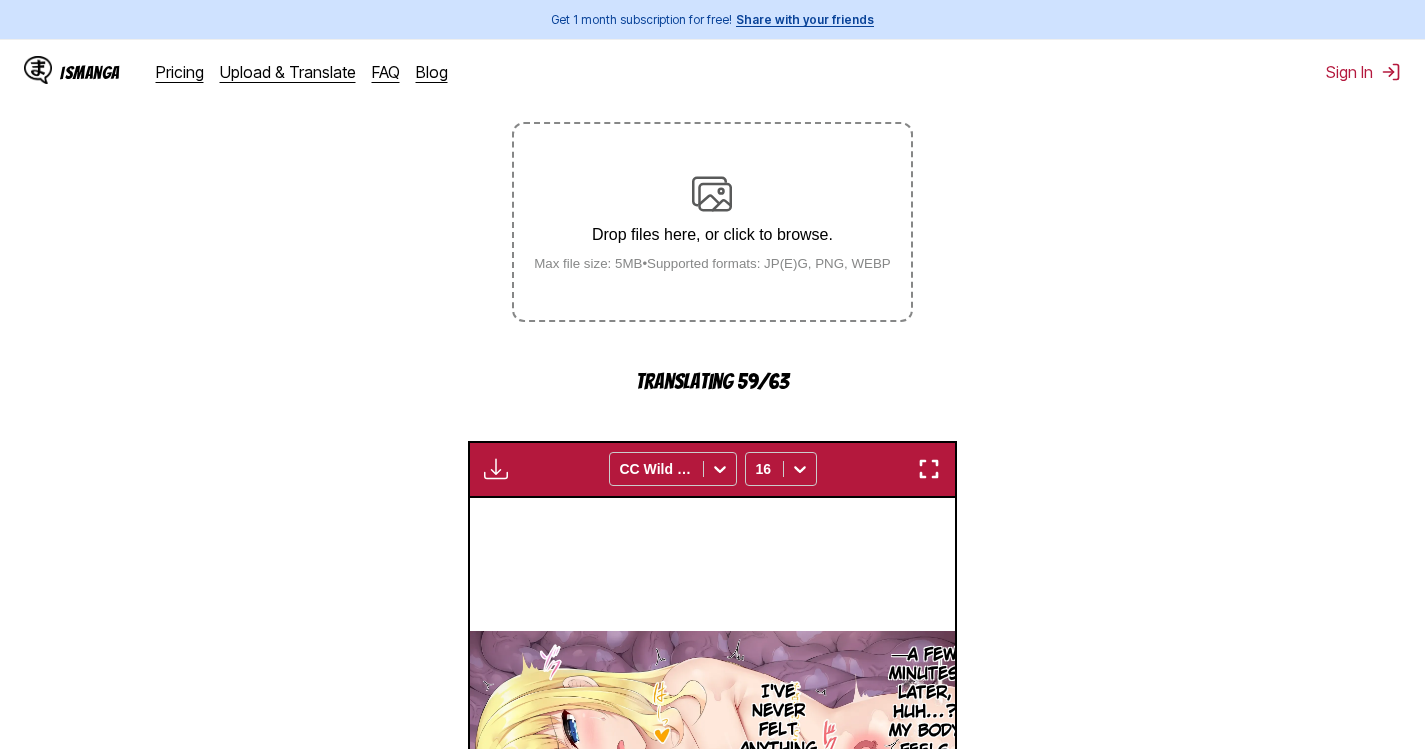 scroll, scrollTop: 300, scrollLeft: 0, axis: vertical 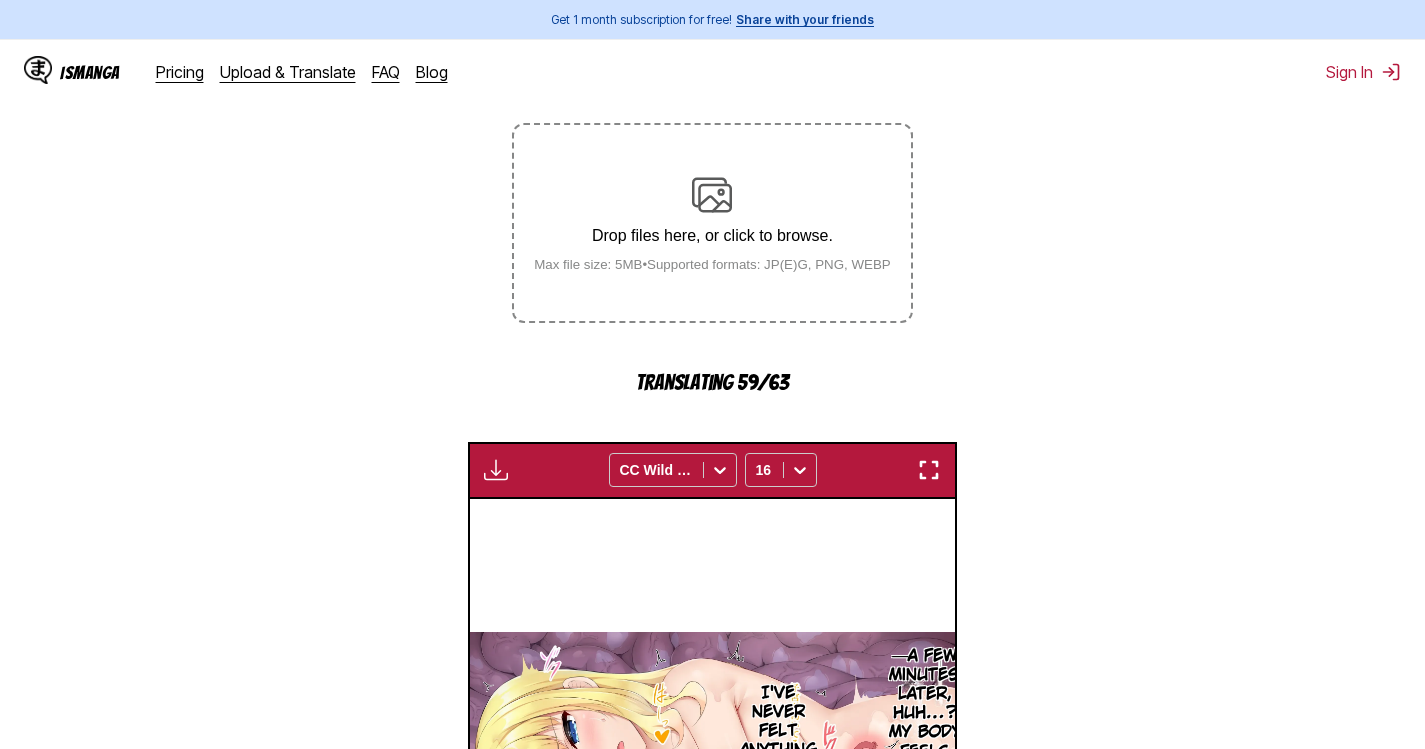 click at bounding box center (929, 470) 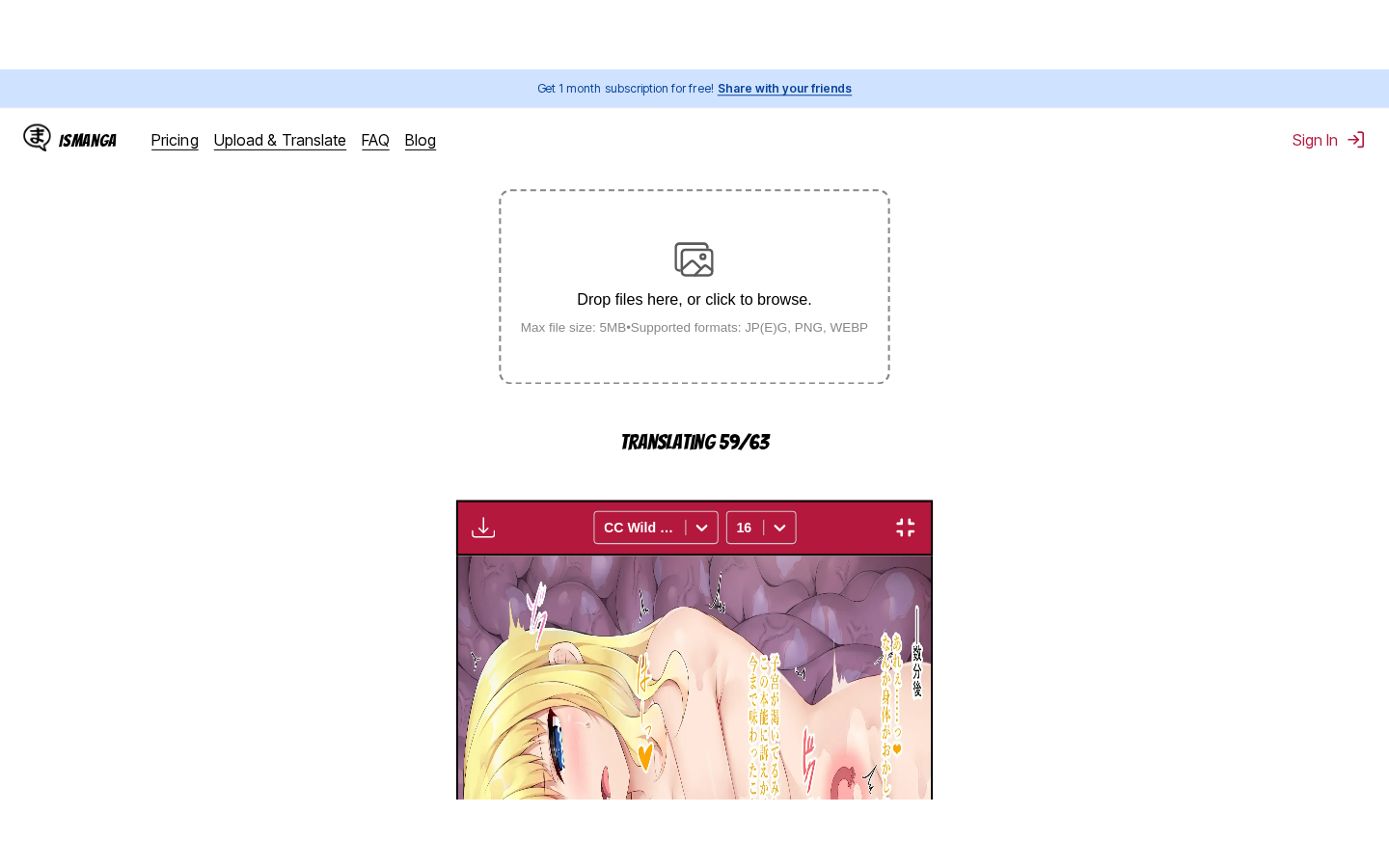 scroll, scrollTop: 220, scrollLeft: 0, axis: vertical 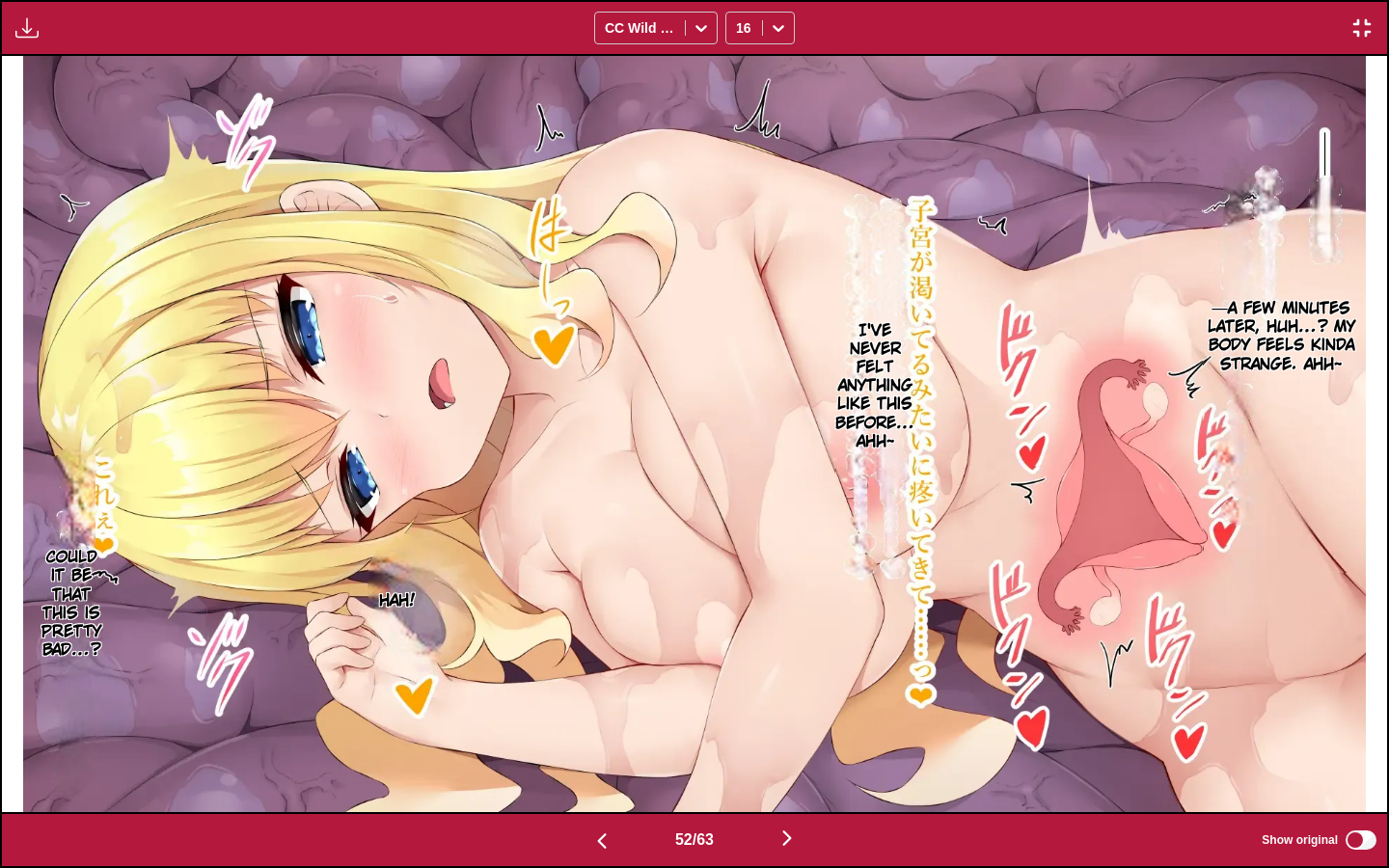 type 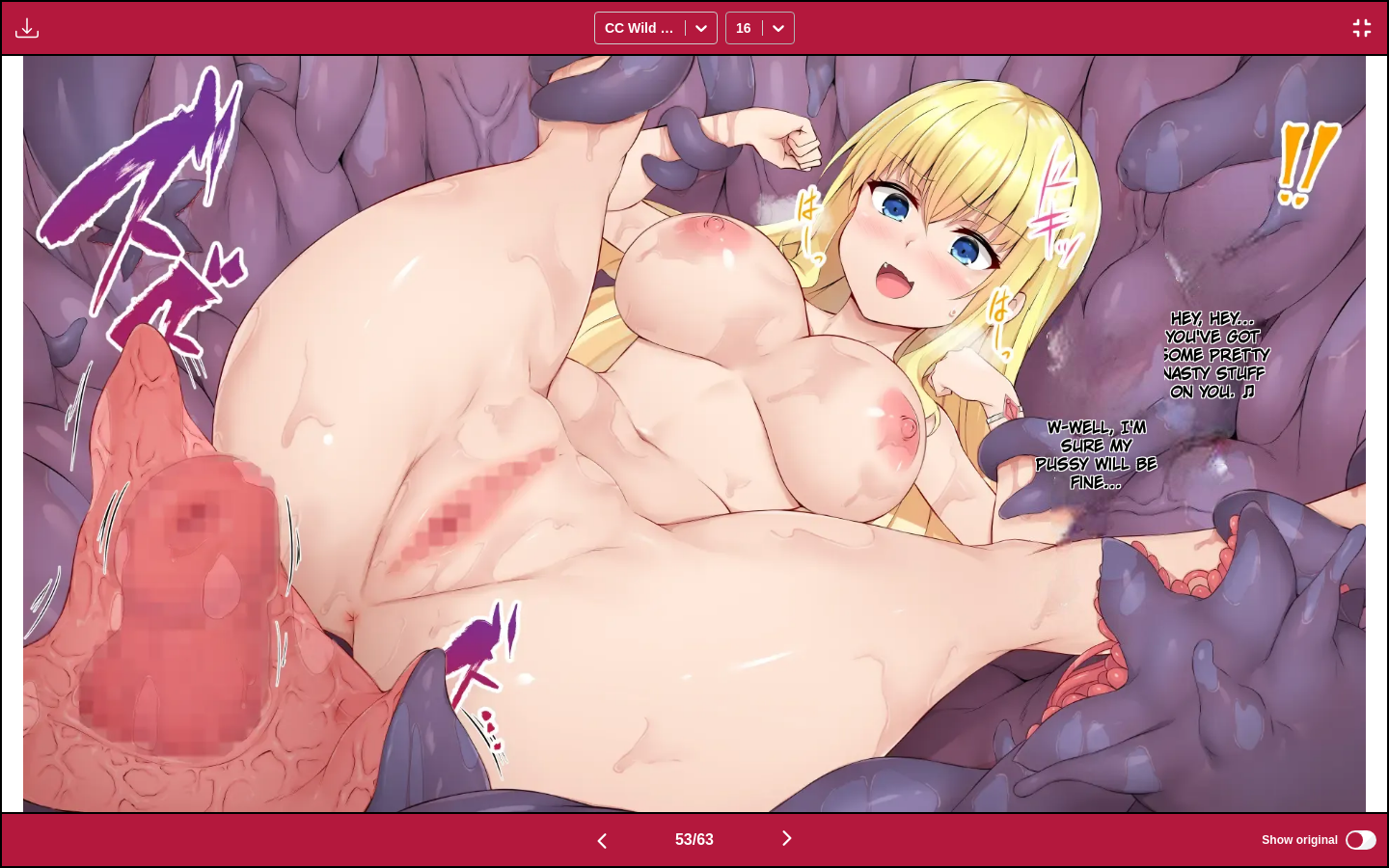 click 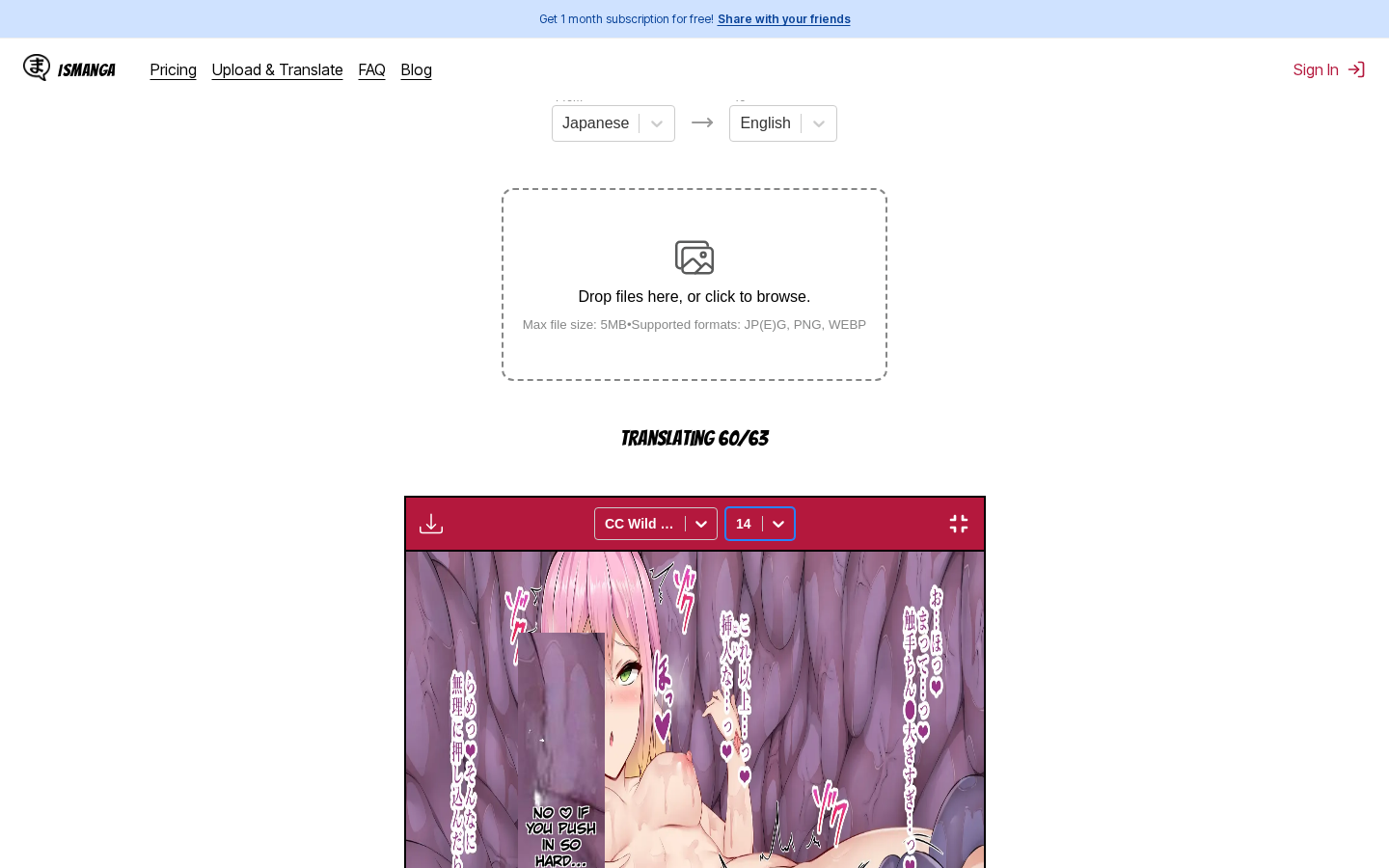 scroll, scrollTop: 0, scrollLeft: 0, axis: both 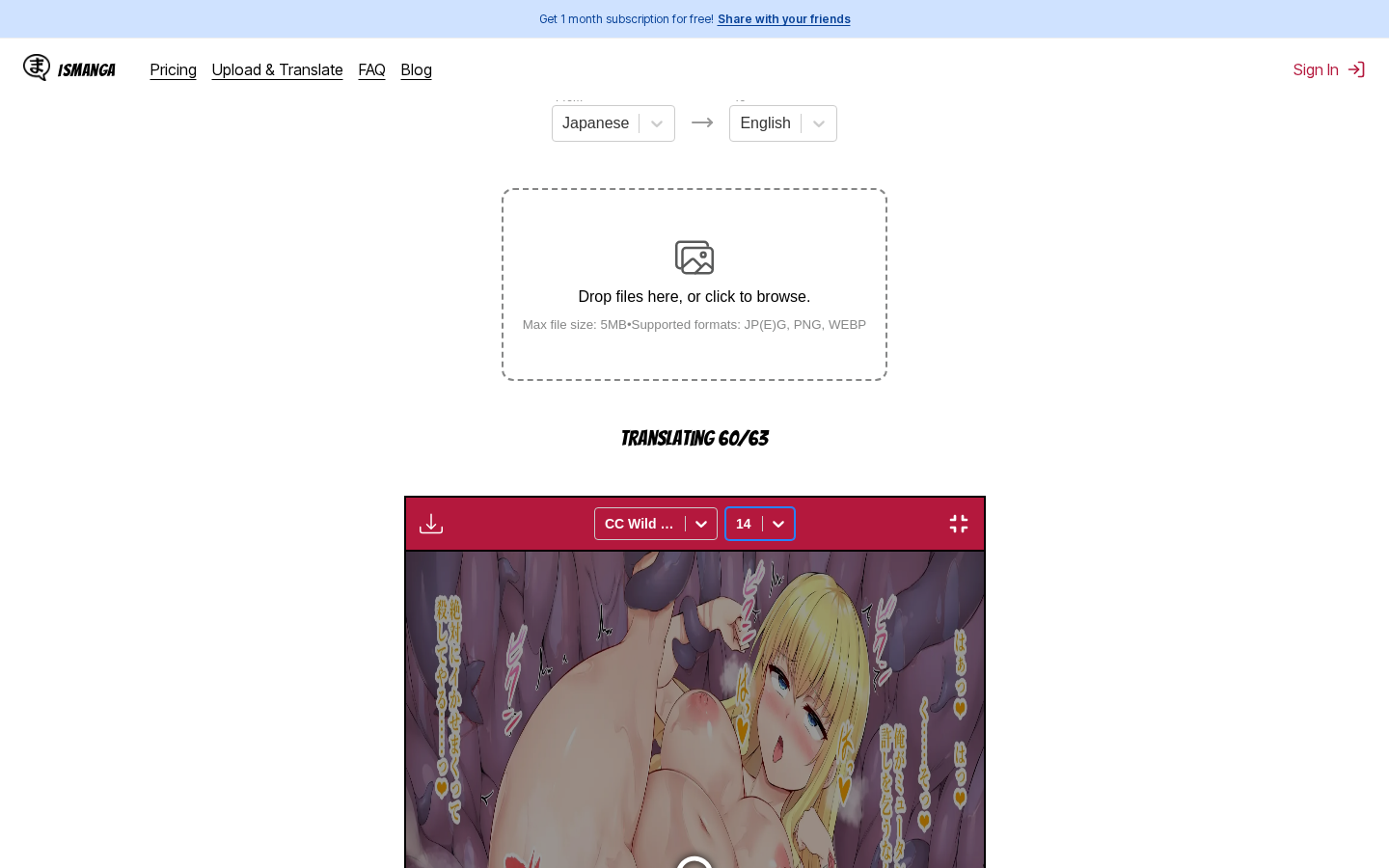 click 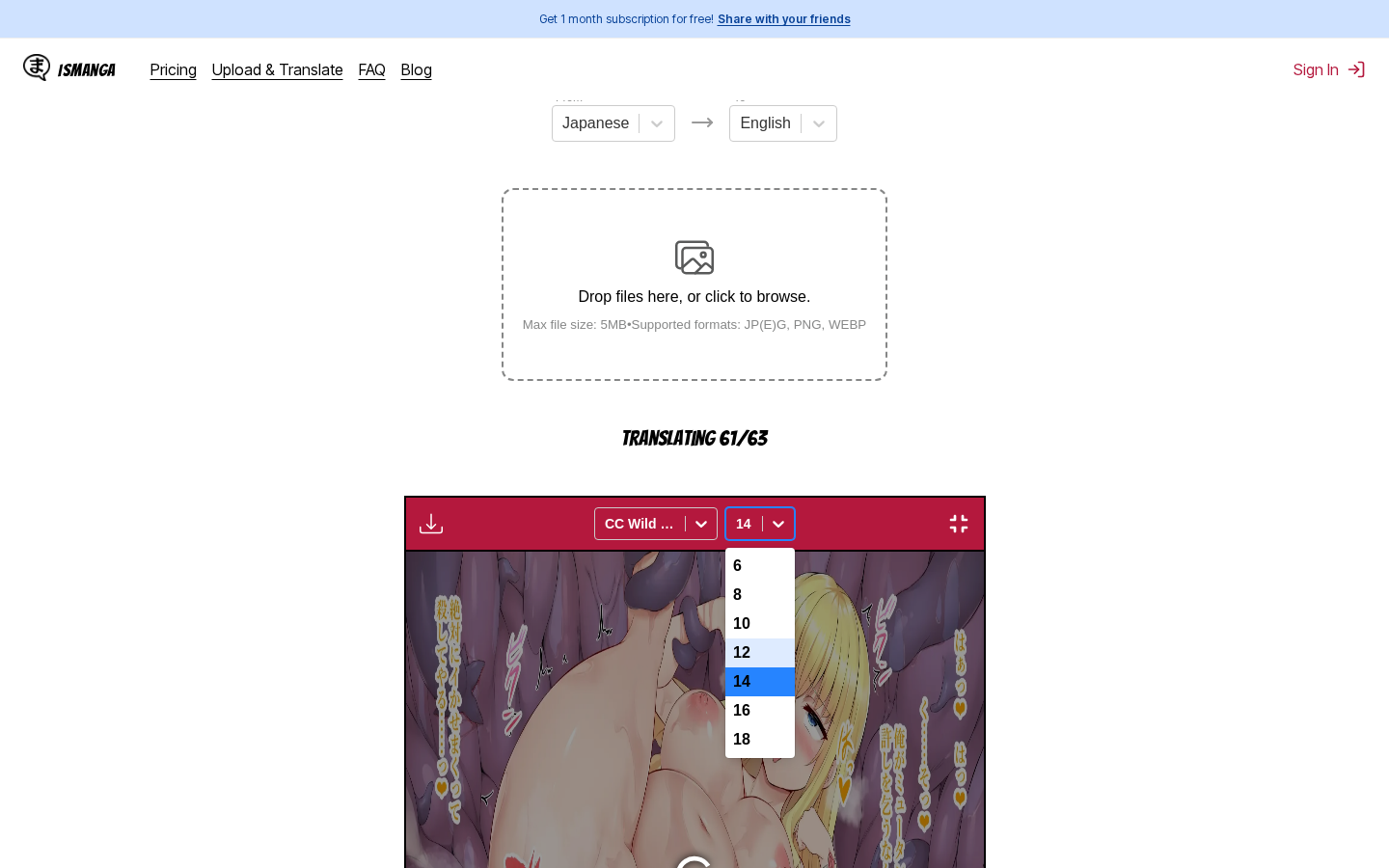 click on "12" at bounding box center (760, 653) 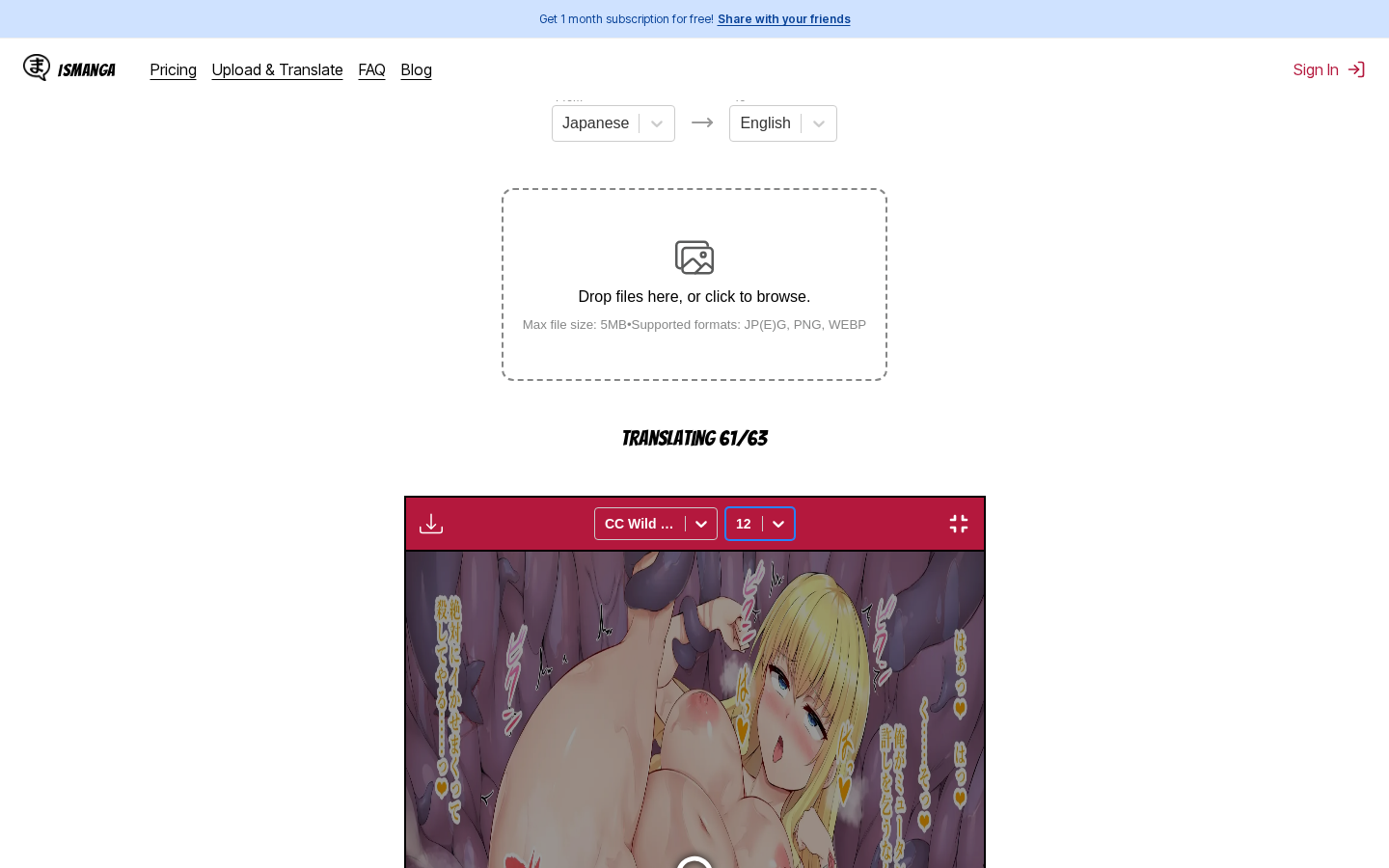 click 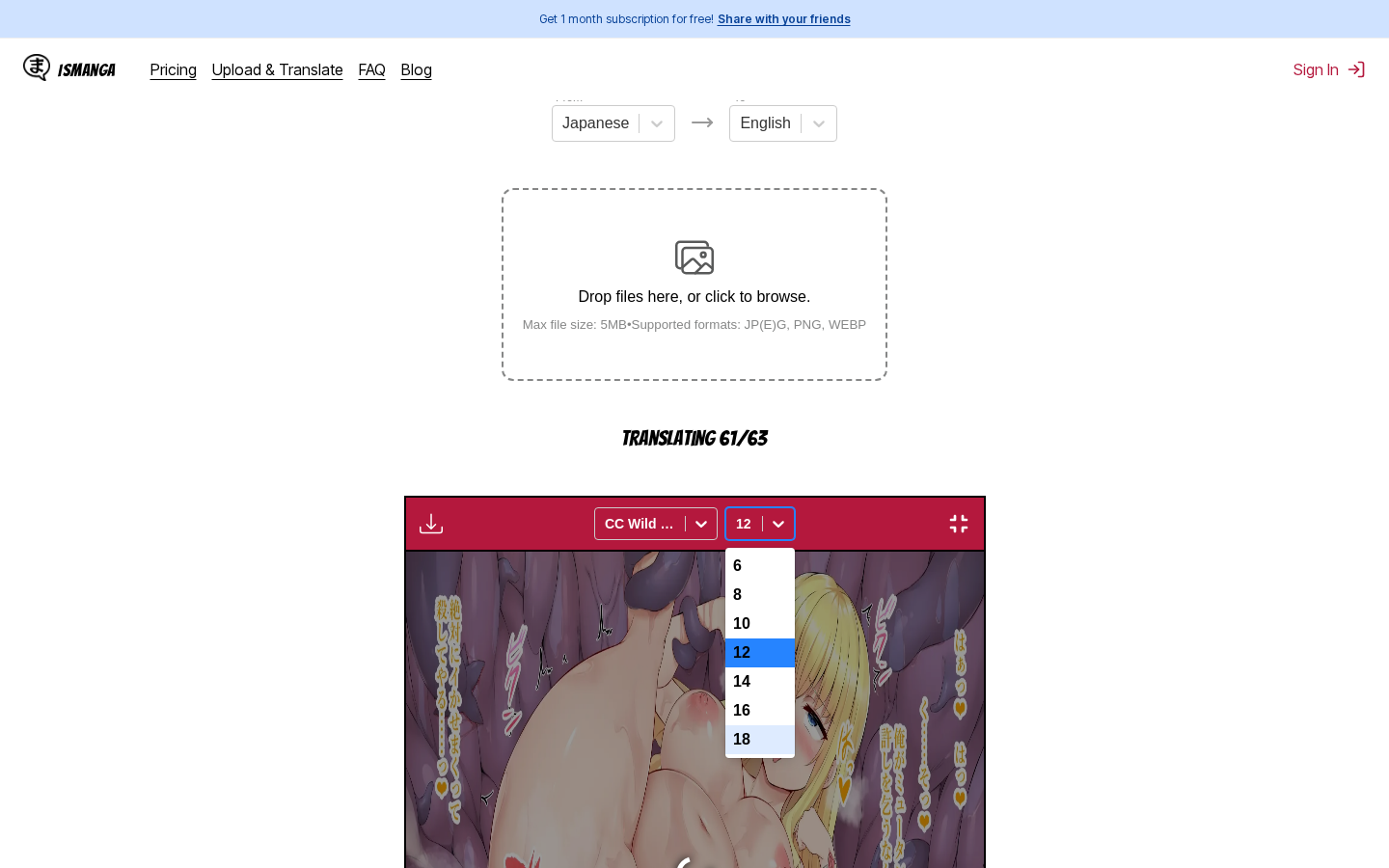 click on "18" at bounding box center (760, 740) 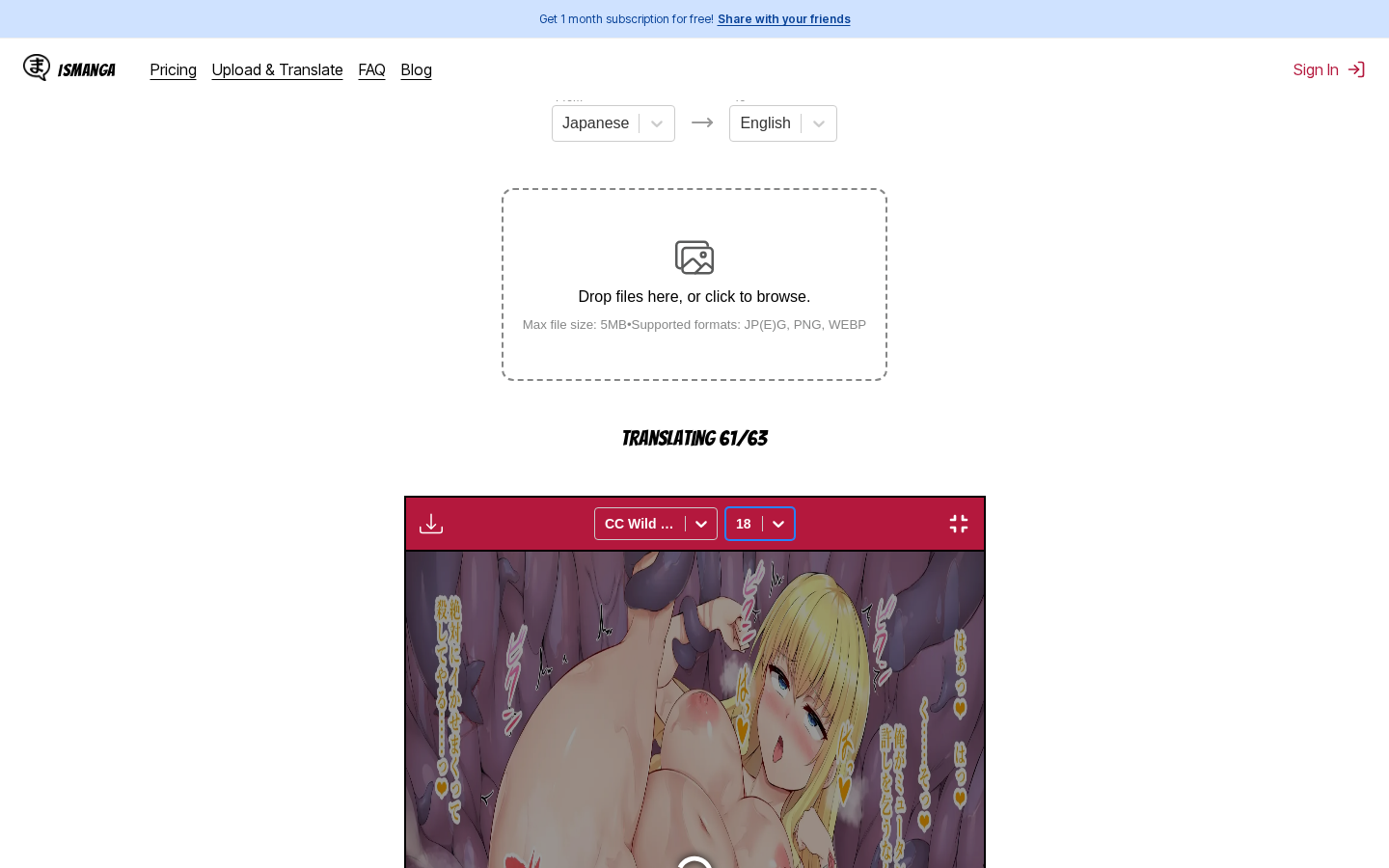 click 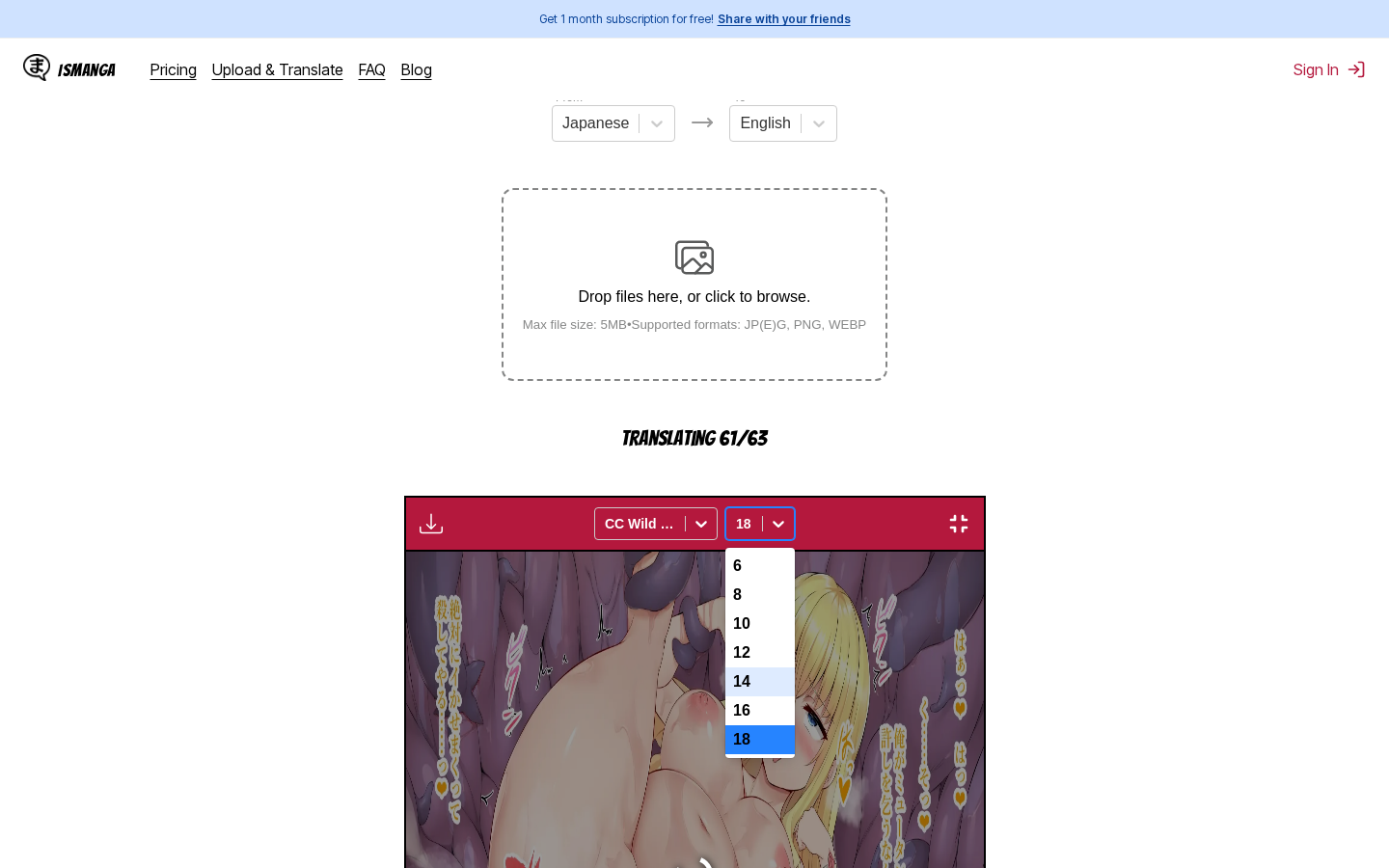 click on "14" at bounding box center [760, 682] 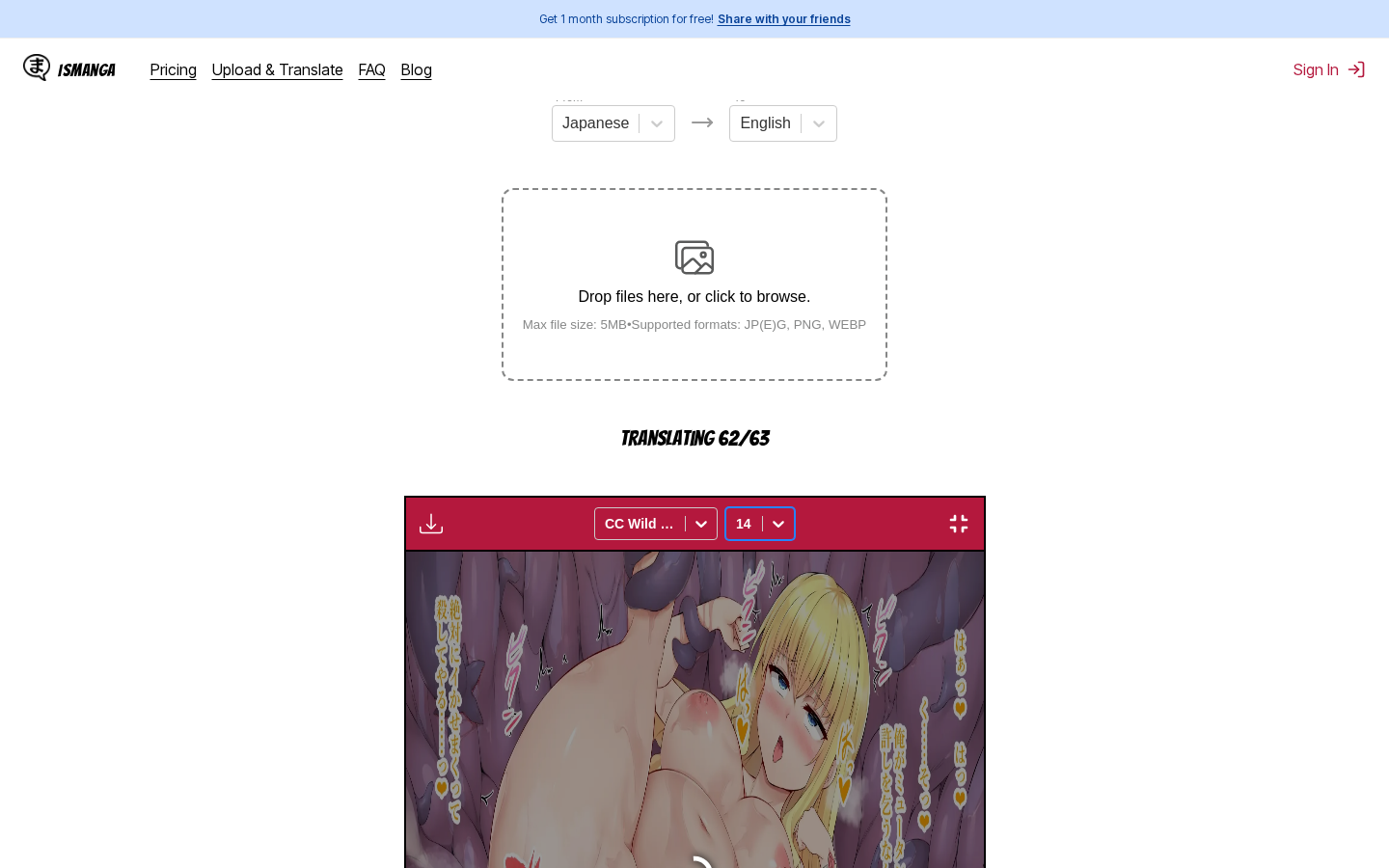 scroll, scrollTop: 0, scrollLeft: 73413, axis: horizontal 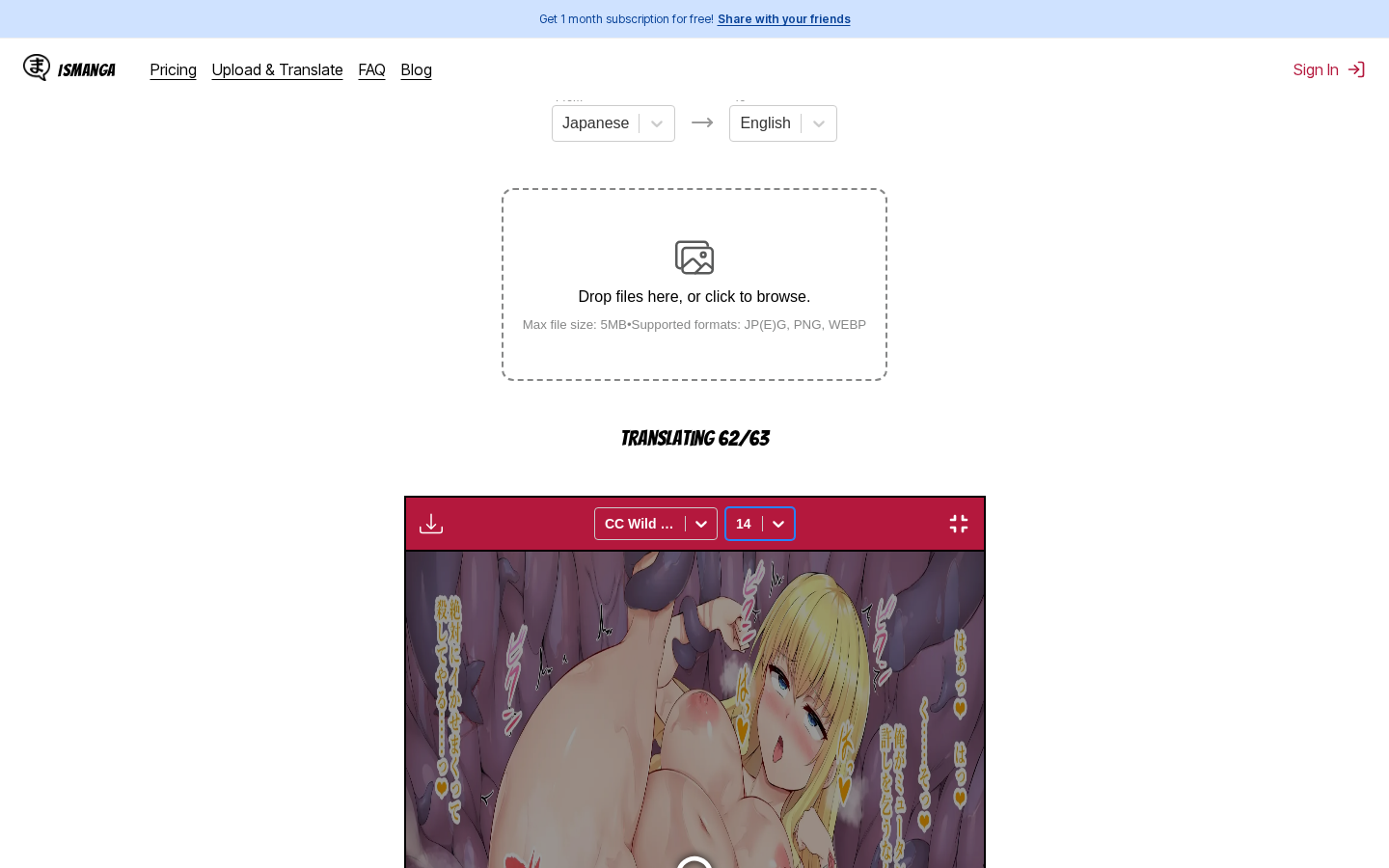 click 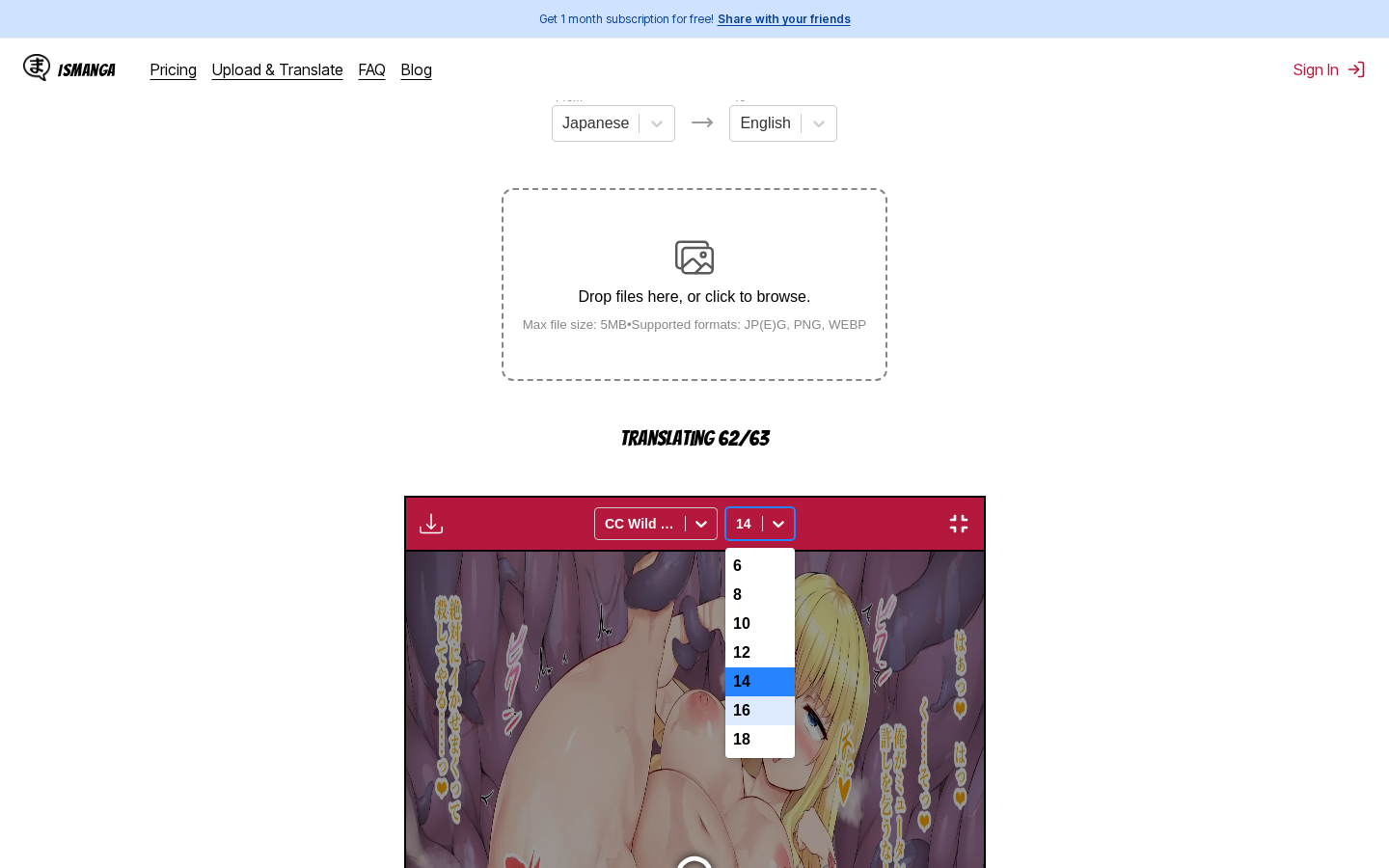 click on "16" at bounding box center (760, 711) 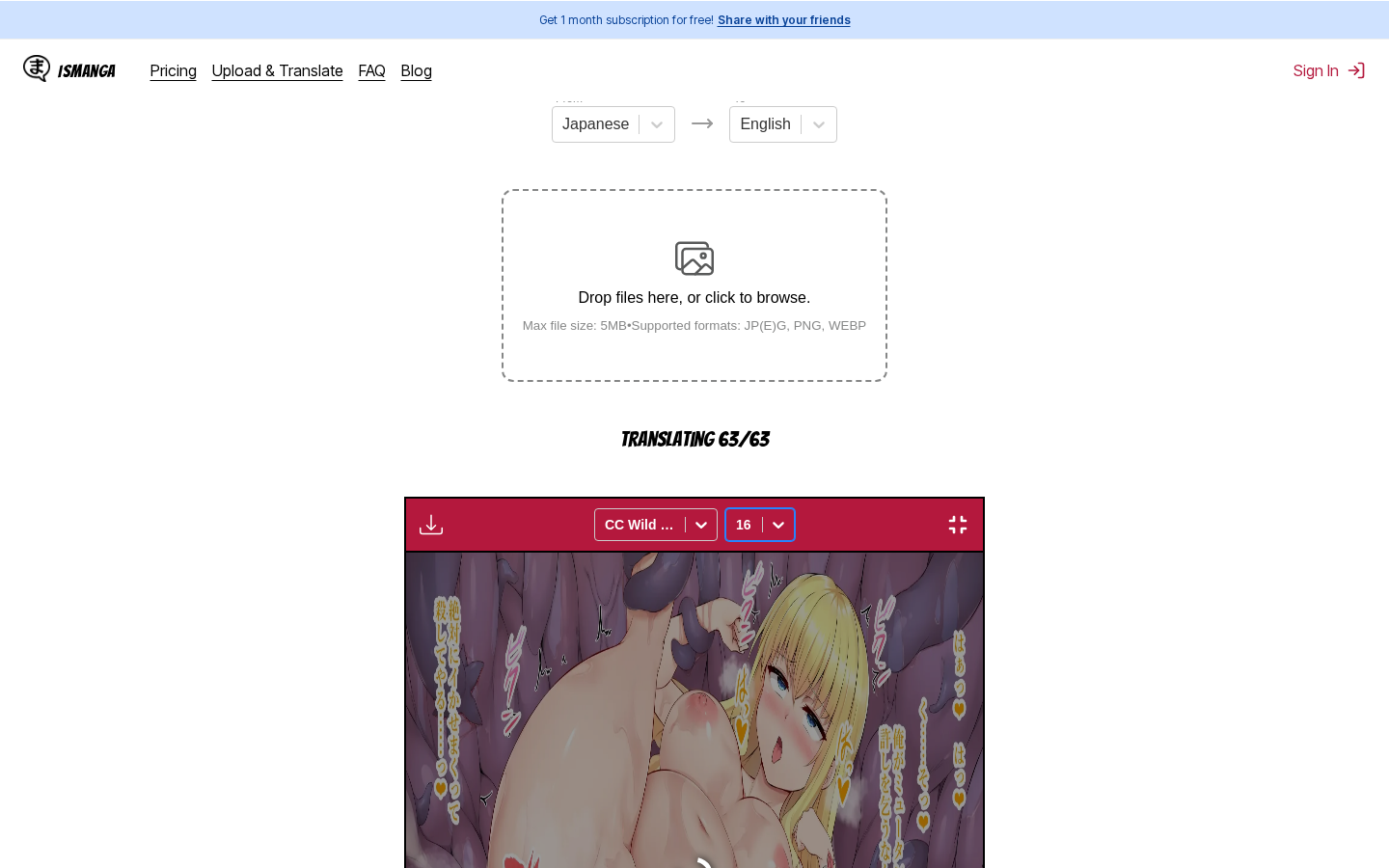 scroll, scrollTop: 0, scrollLeft: 74798, axis: horizontal 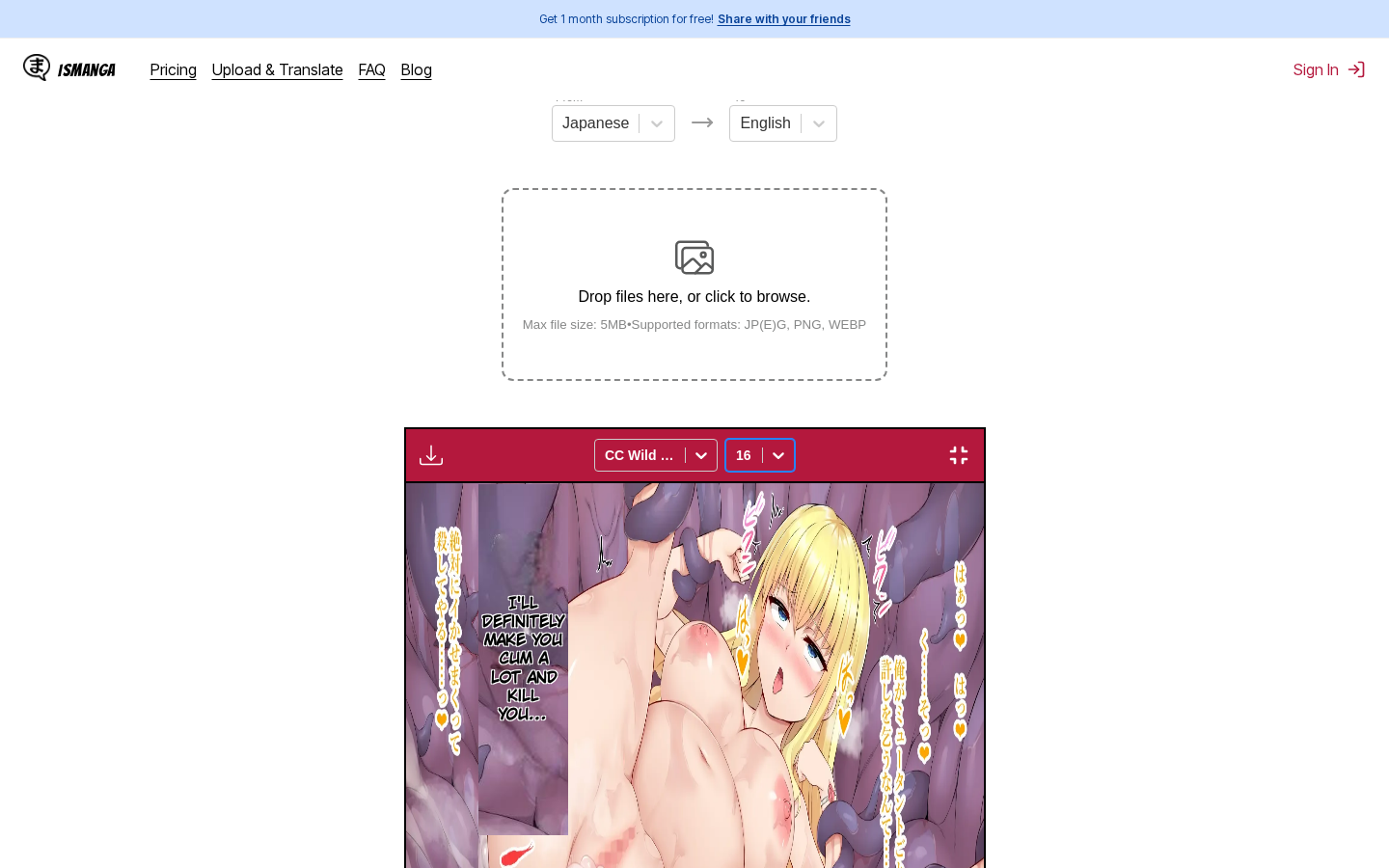 click 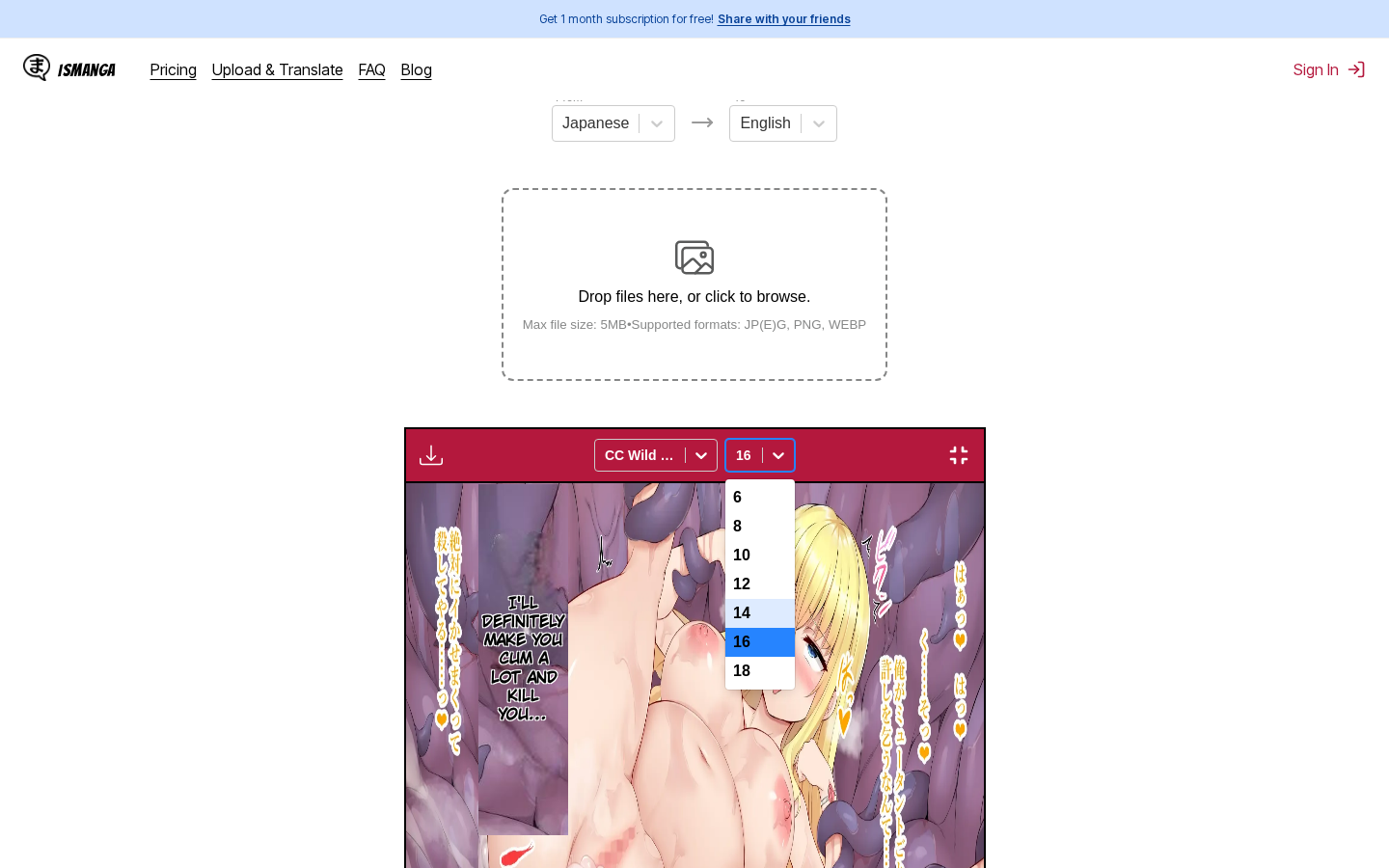 click on "14" at bounding box center [760, 613] 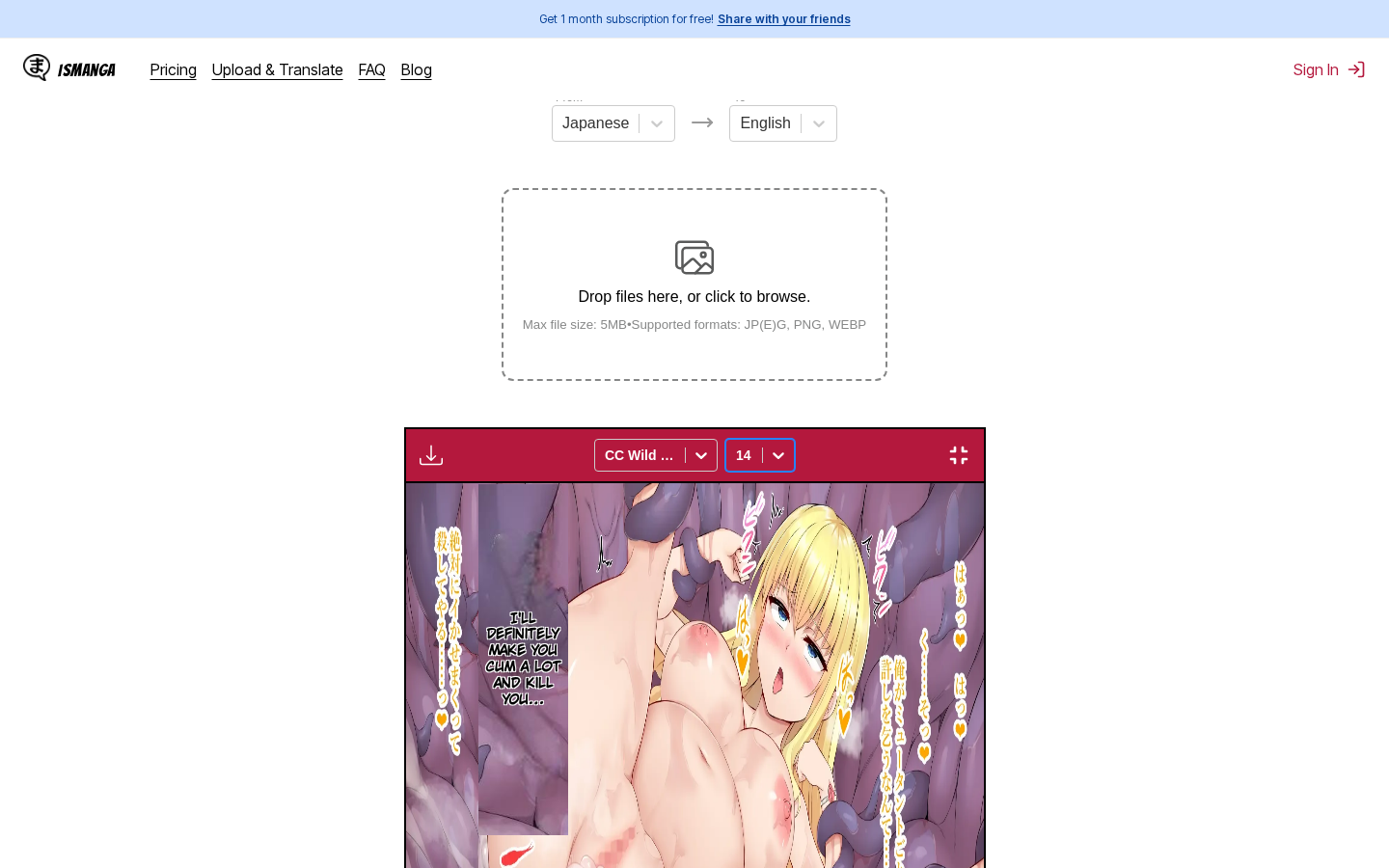 scroll, scrollTop: 0, scrollLeft: 80338, axis: horizontal 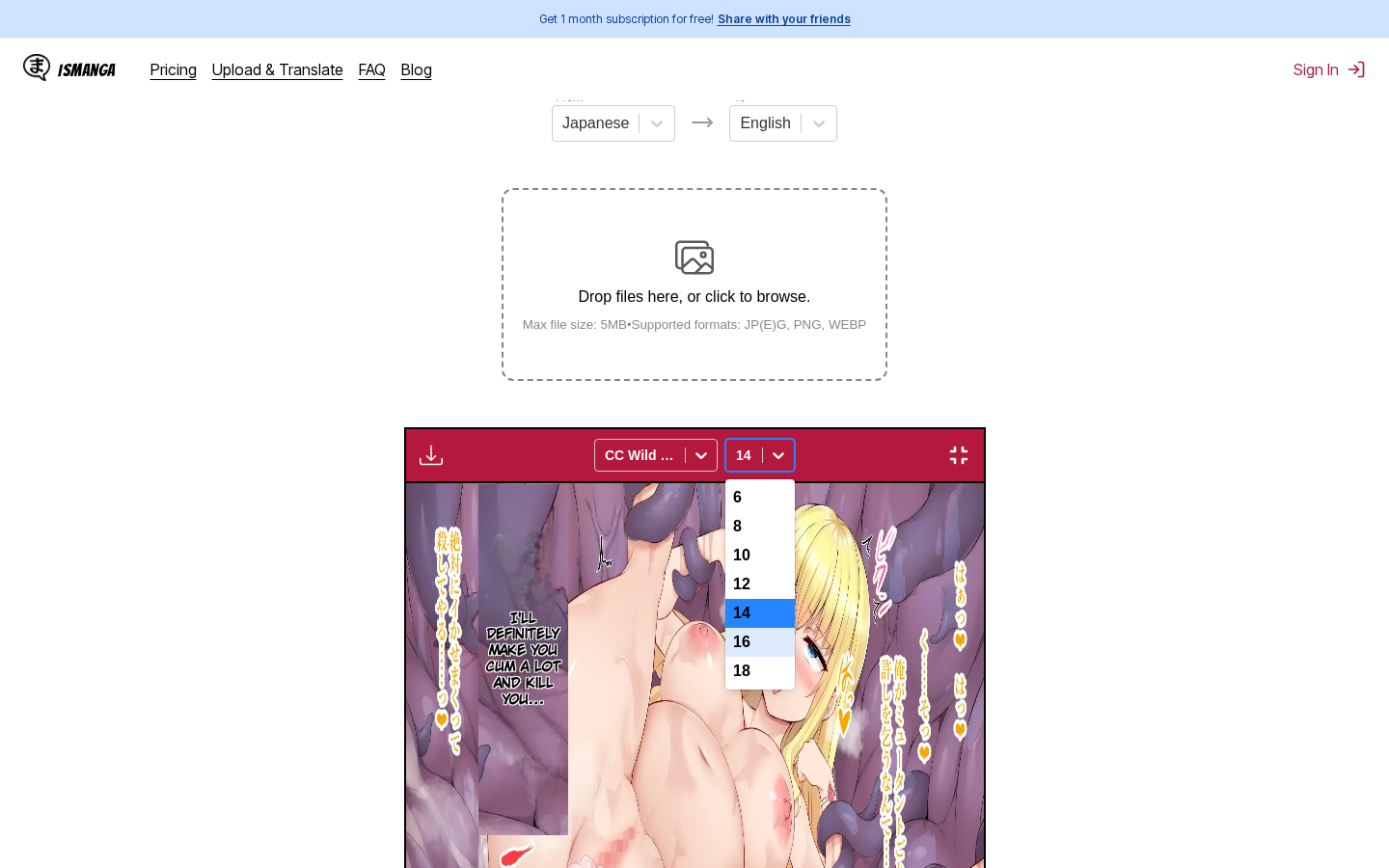 click on "16" at bounding box center (760, 642) 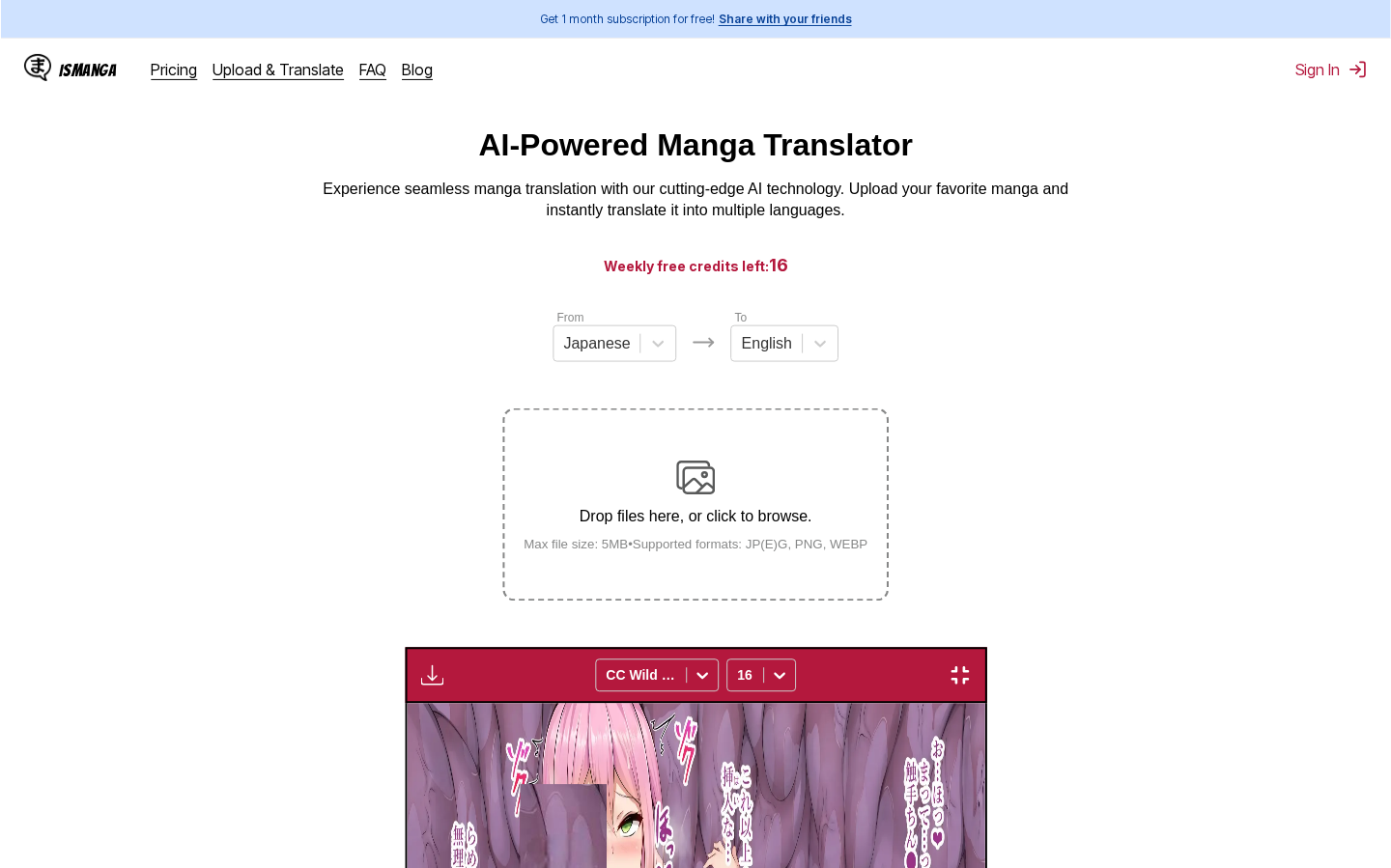 scroll, scrollTop: 220, scrollLeft: 0, axis: vertical 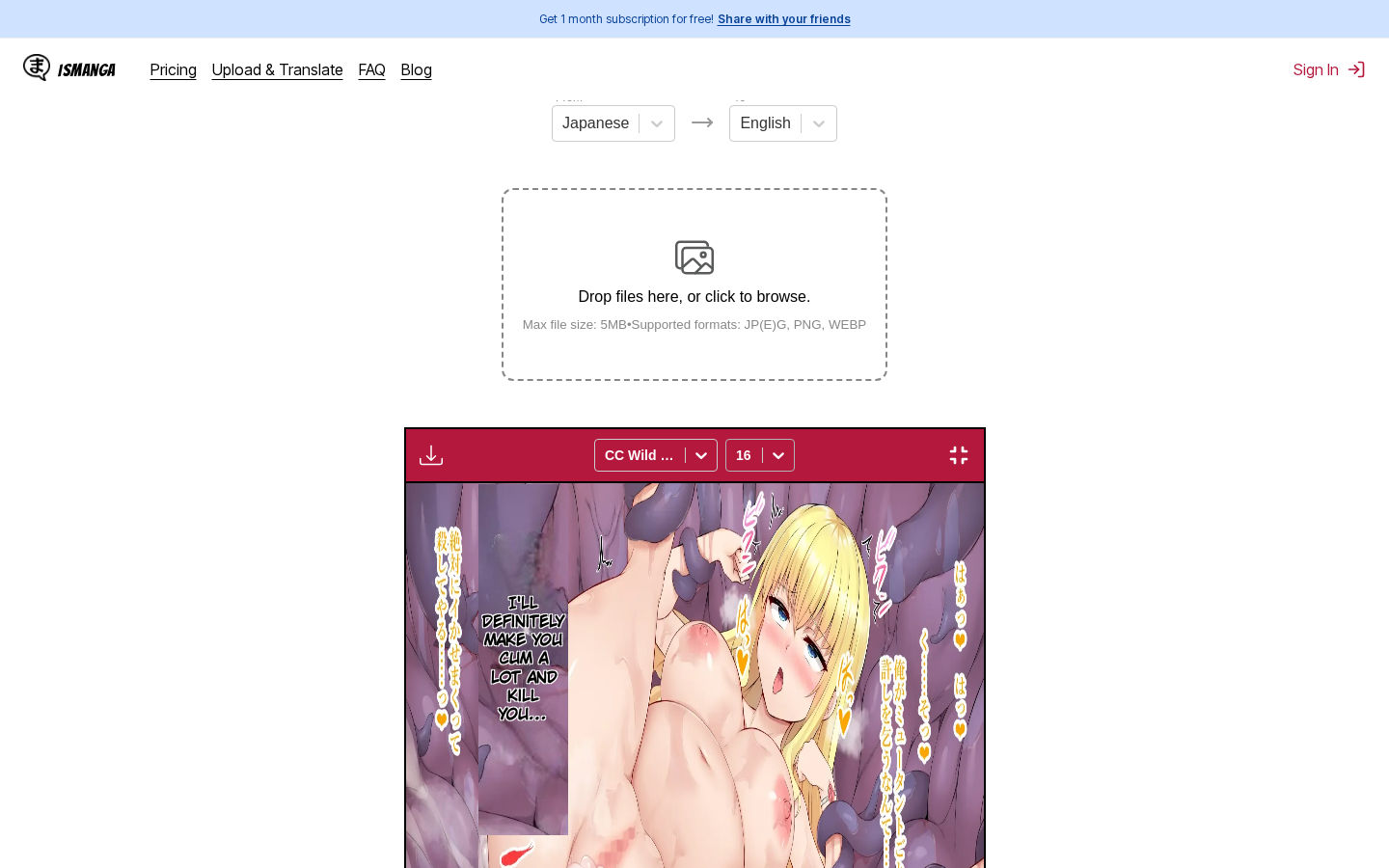 click 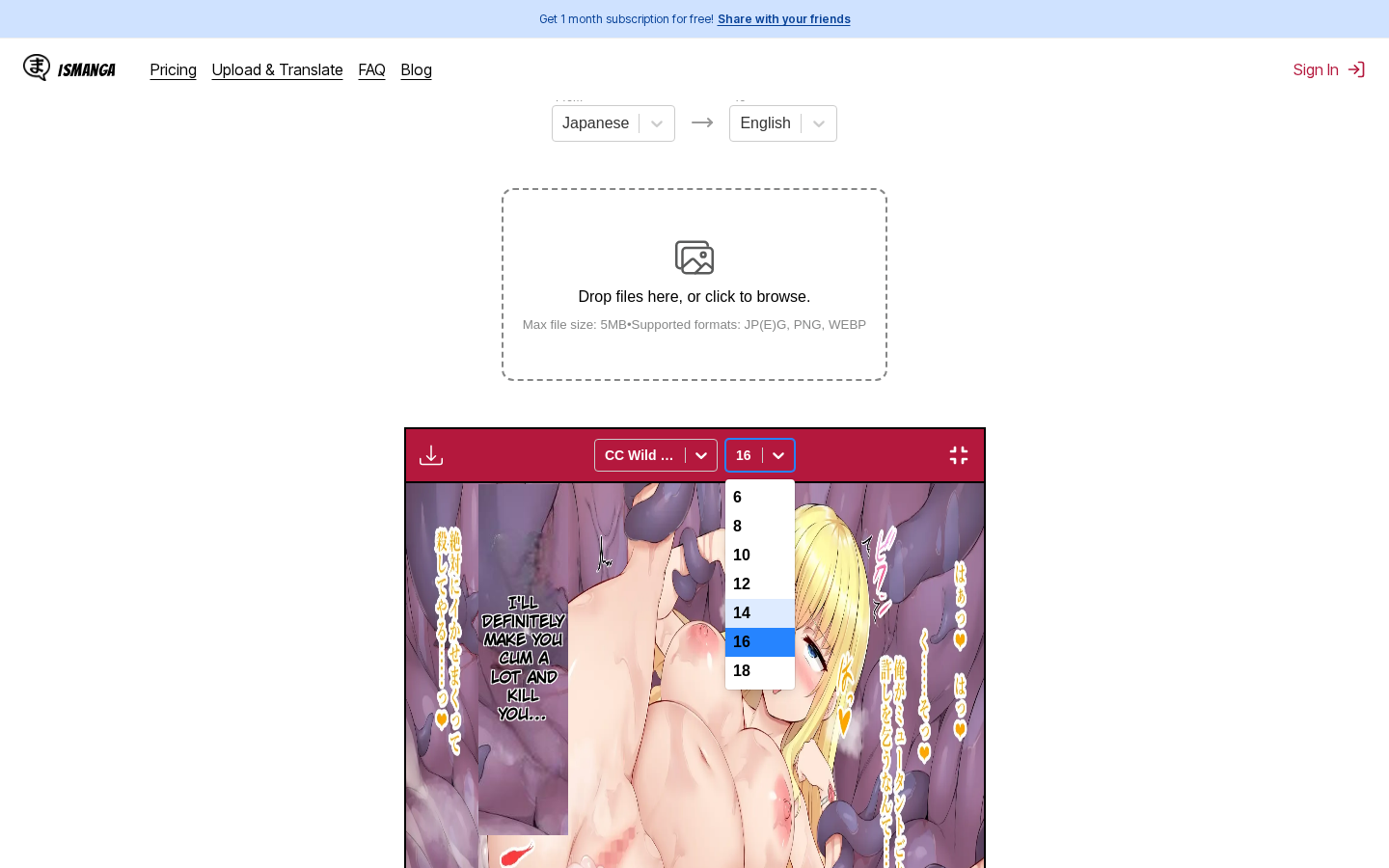 click on "14" at bounding box center (760, 613) 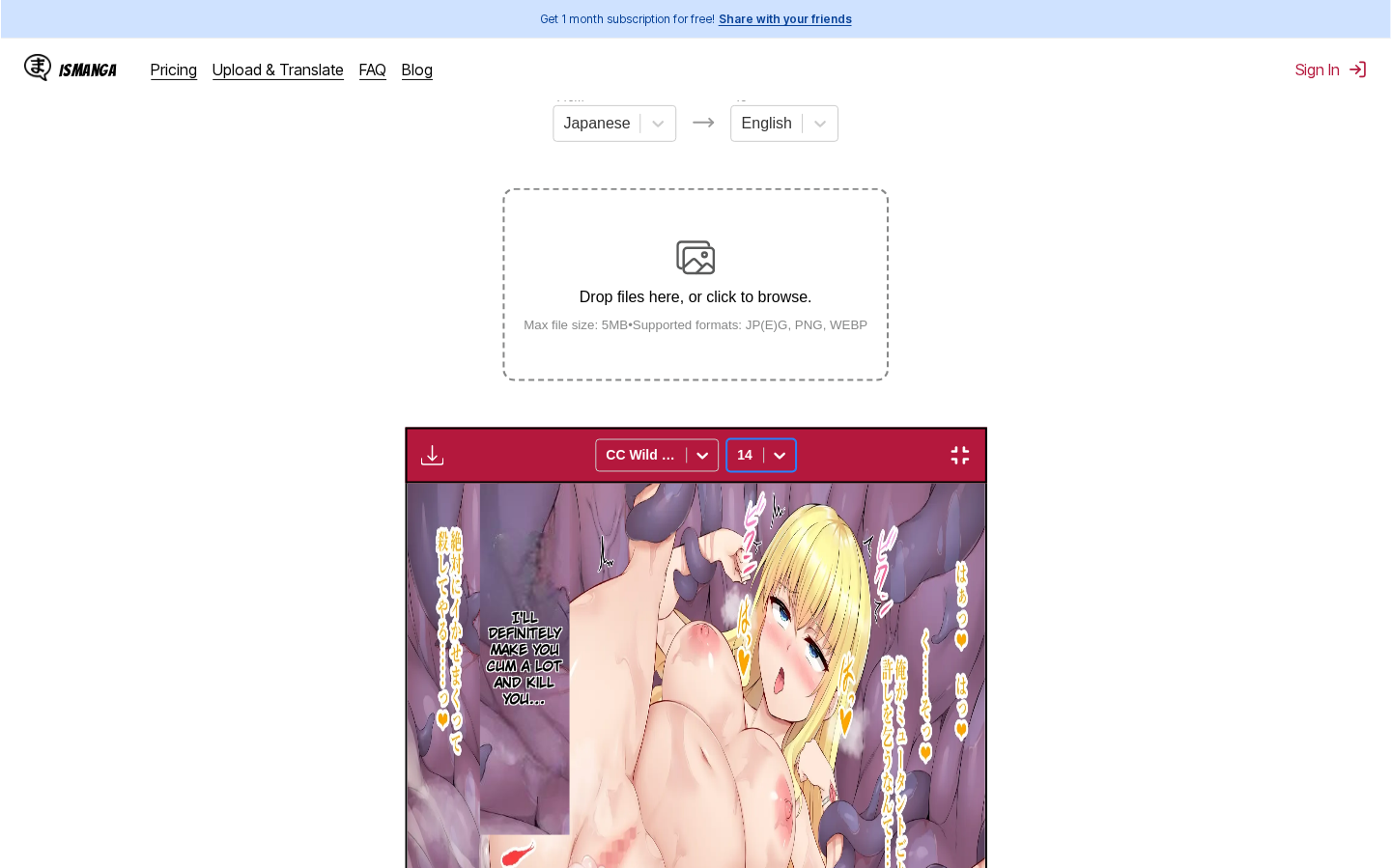 scroll, scrollTop: 0, scrollLeft: 86002, axis: horizontal 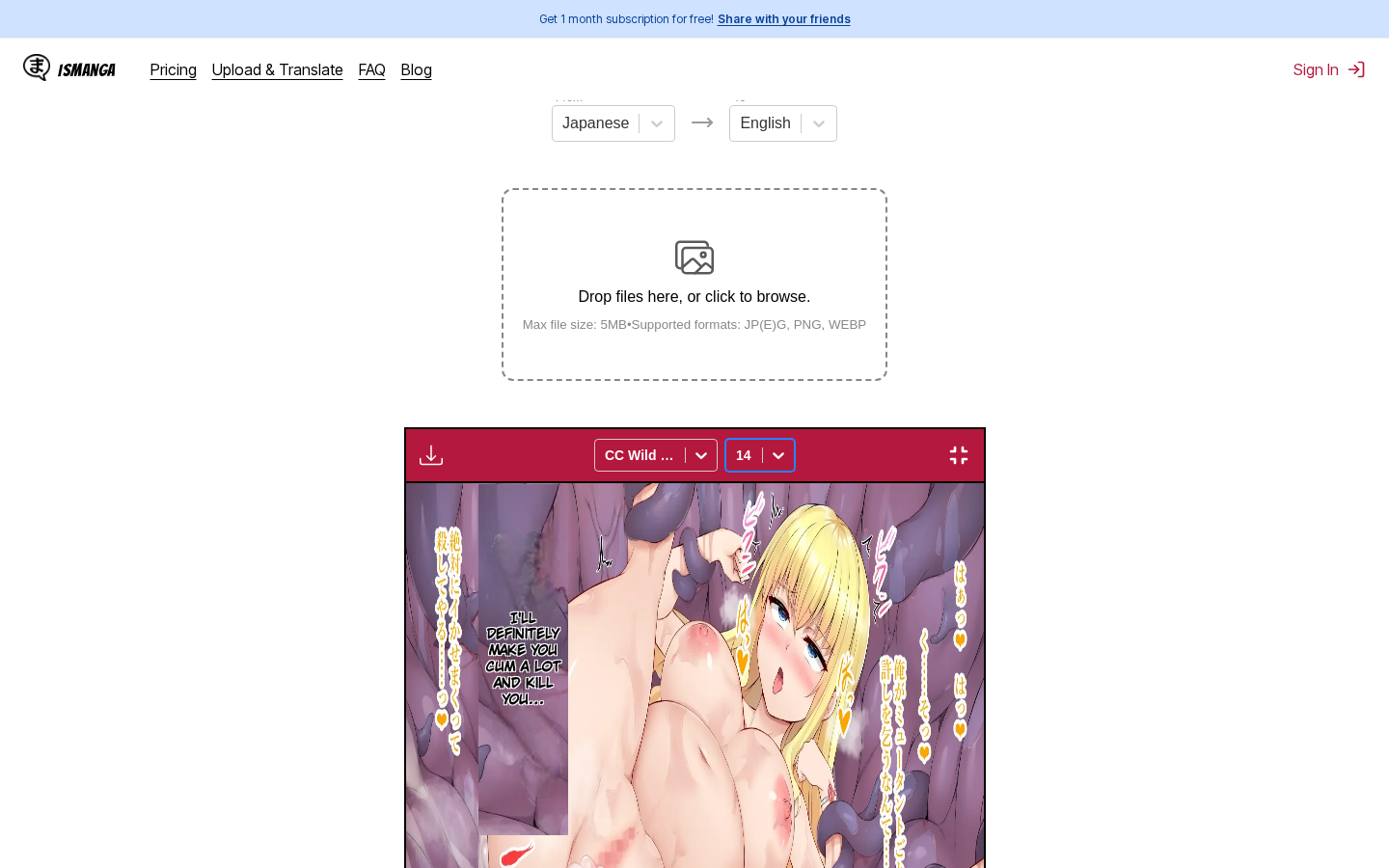 click 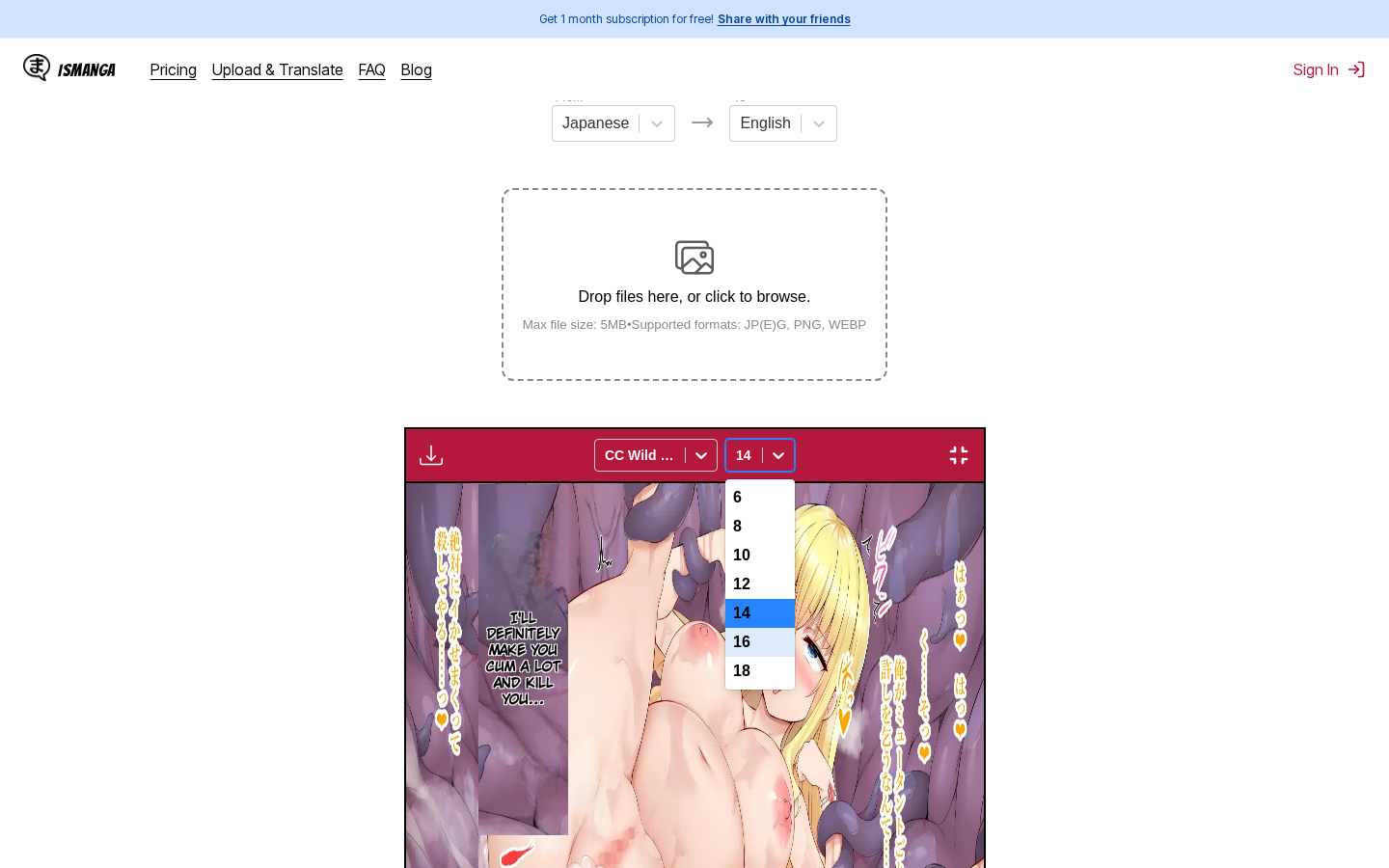 click on "16" at bounding box center (760, 642) 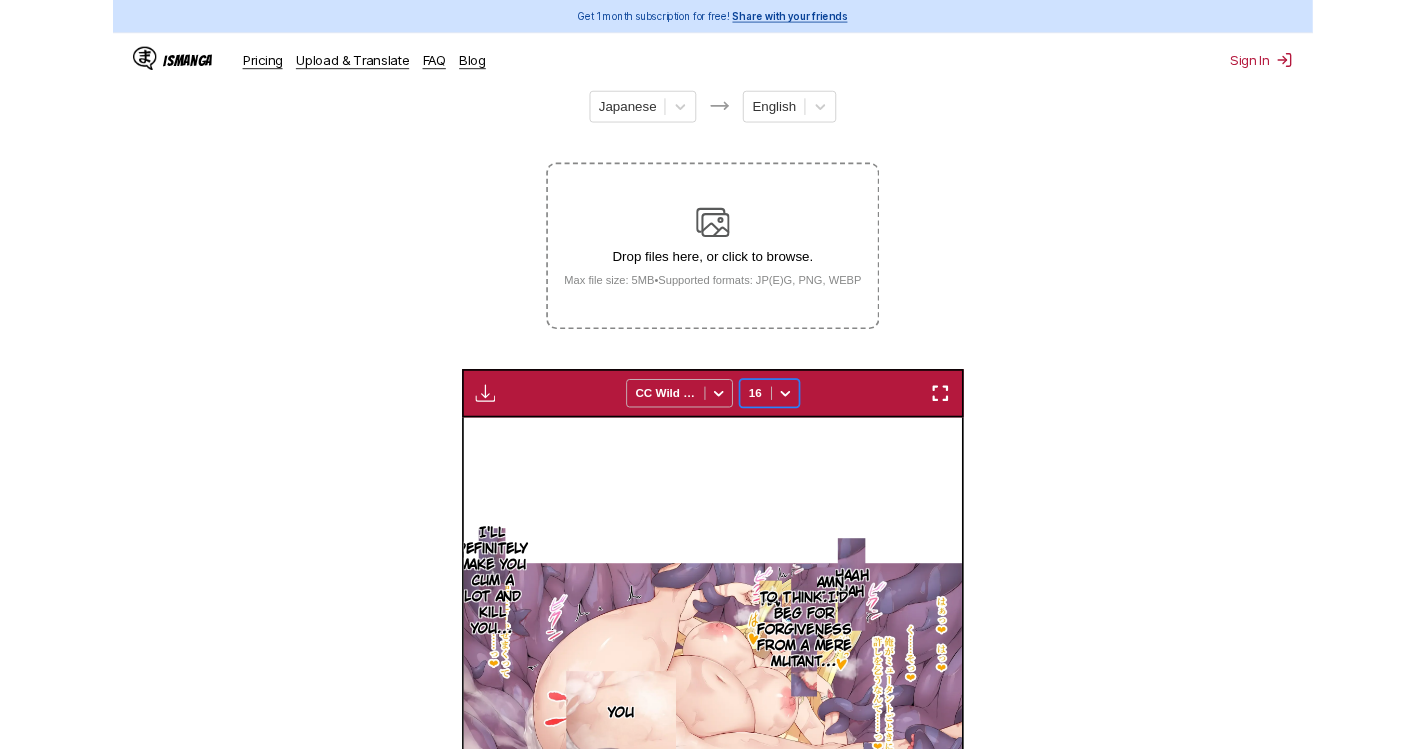 scroll, scrollTop: 522, scrollLeft: 0, axis: vertical 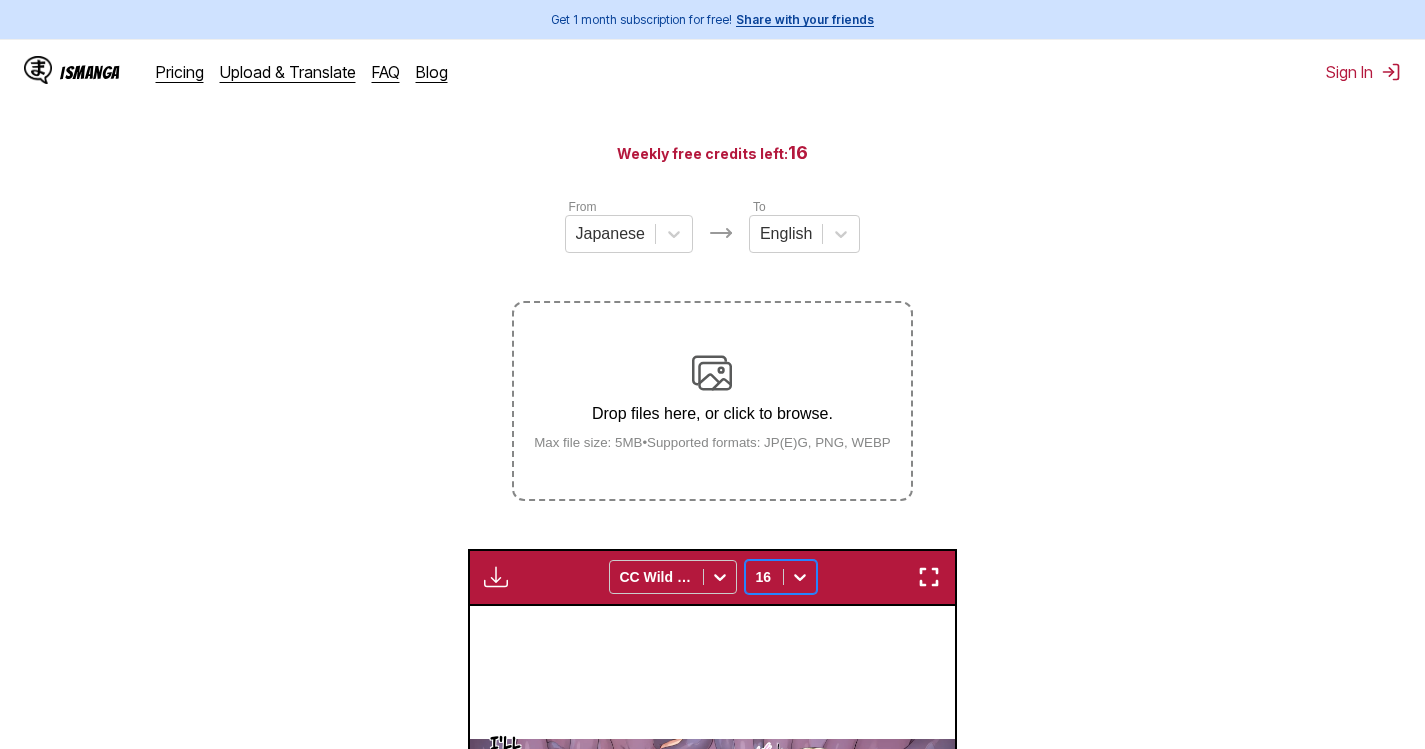 click on "Drop files here, or click to browse. Max file size: 5MB  •  Supported formats: JP(E)G, PNG, WEBP" at bounding box center [712, 401] 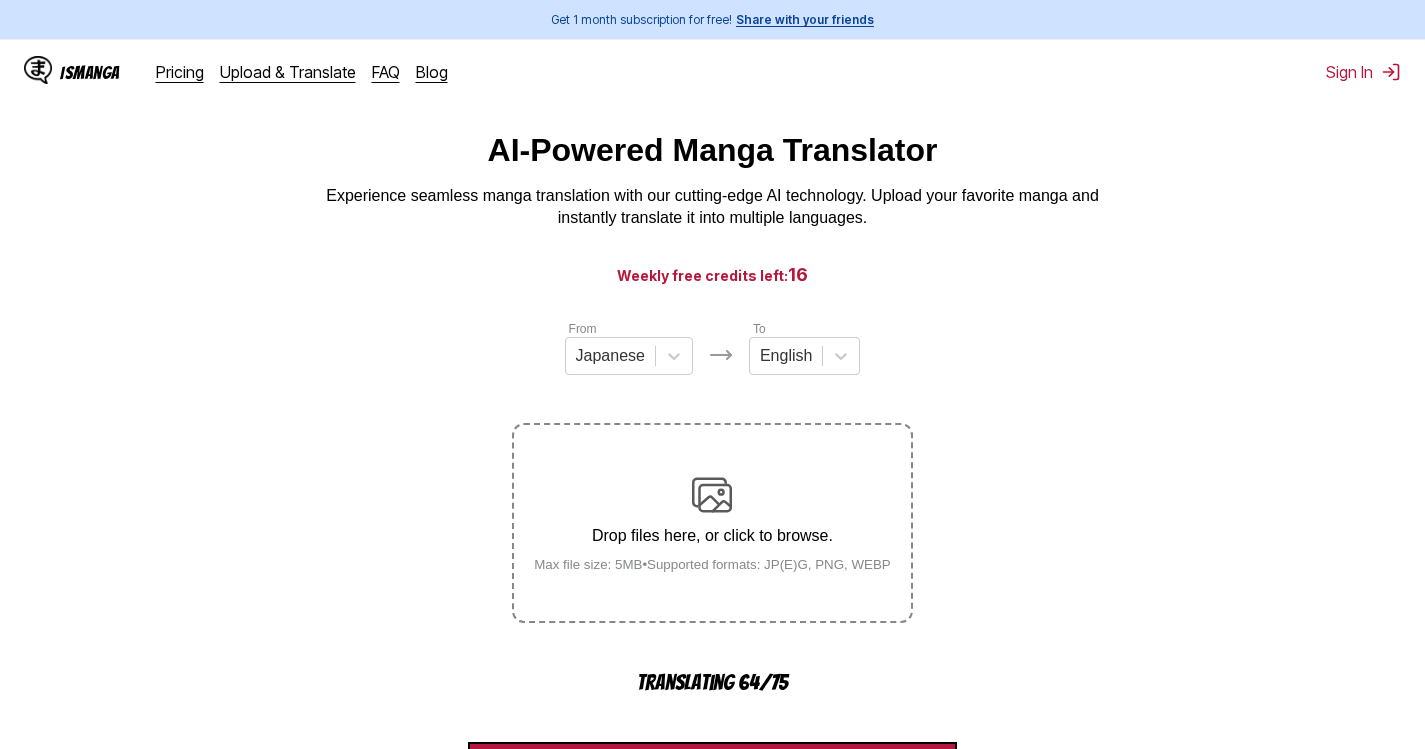 scroll, scrollTop: 122, scrollLeft: 0, axis: vertical 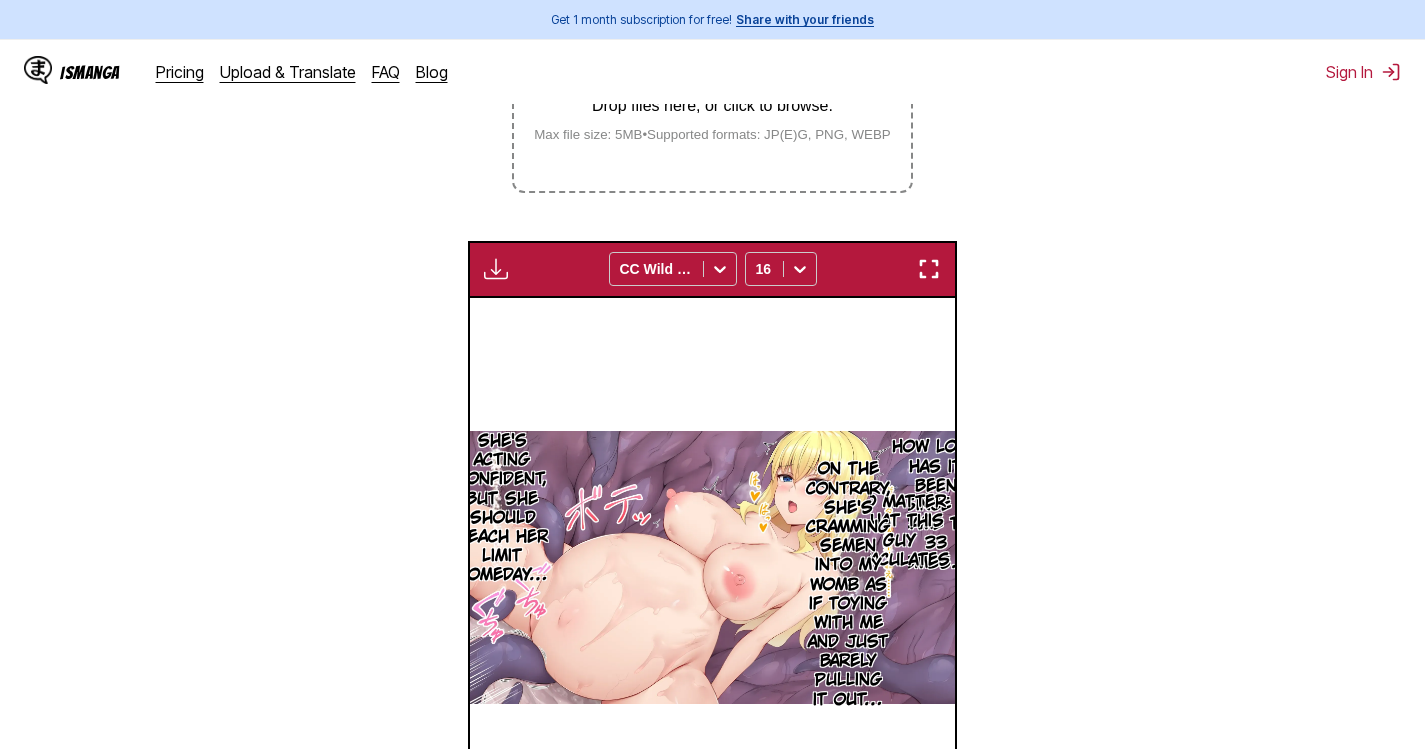 click at bounding box center (929, 269) 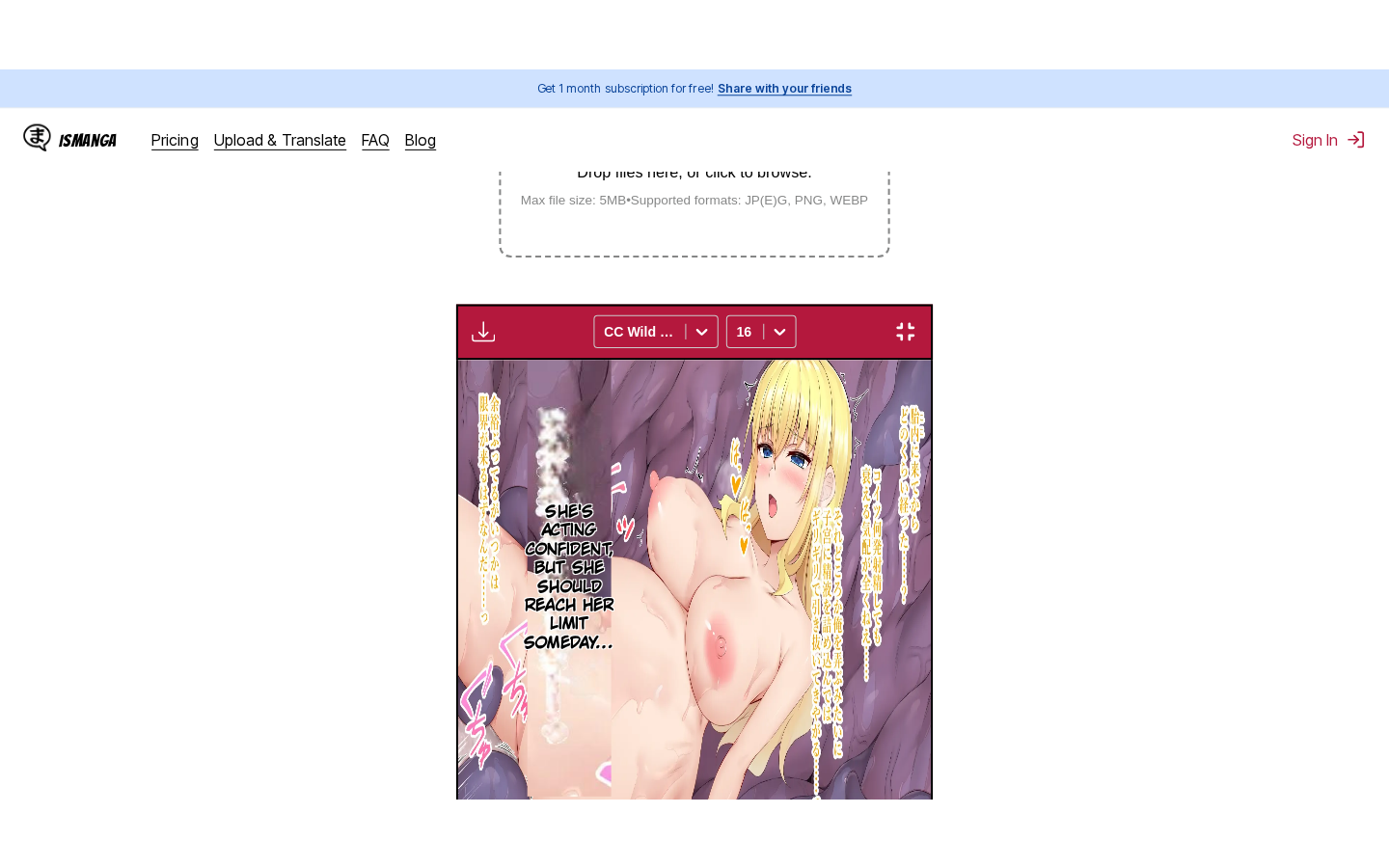 scroll, scrollTop: 220, scrollLeft: 0, axis: vertical 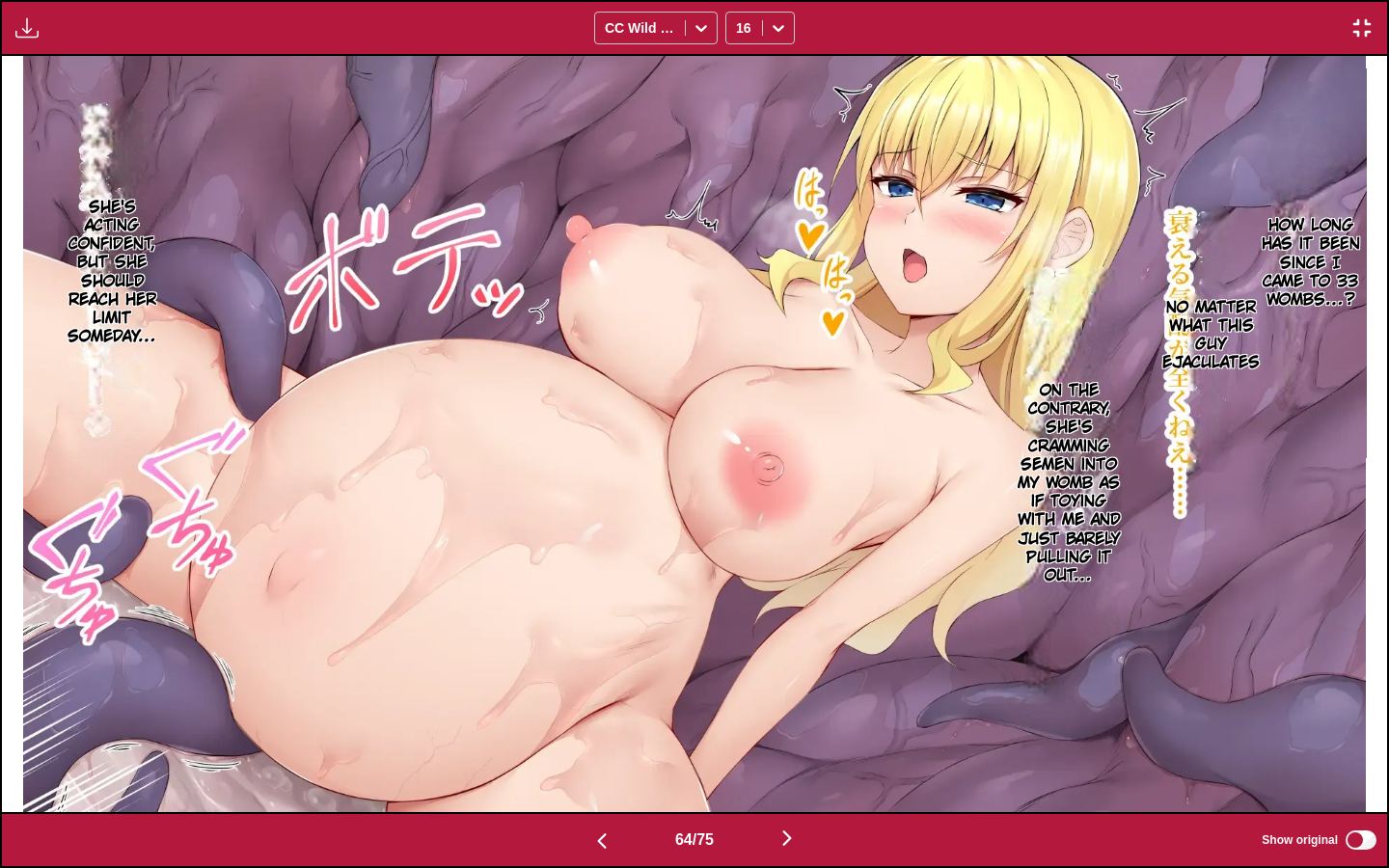type 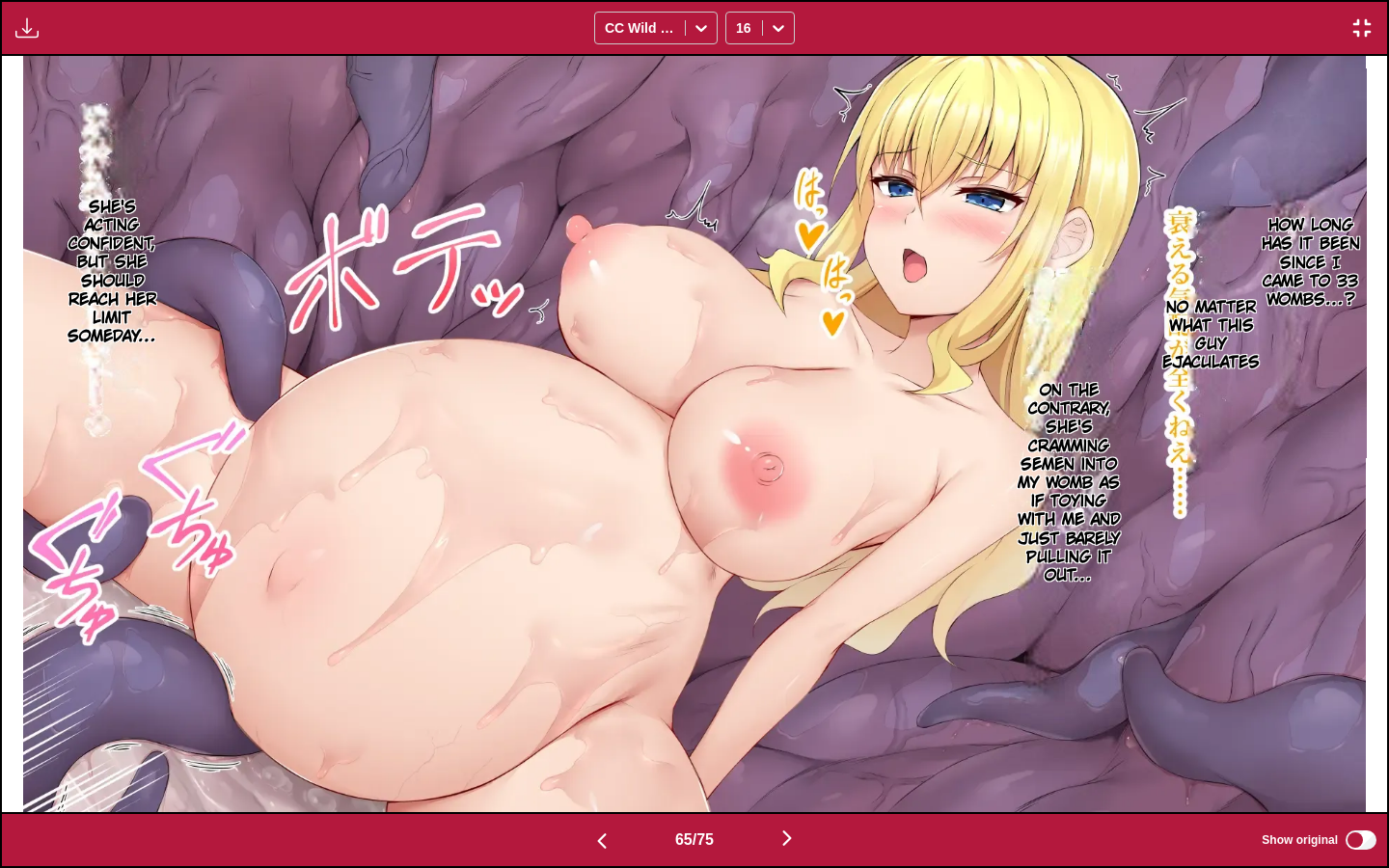 scroll, scrollTop: 0, scrollLeft: 88649, axis: horizontal 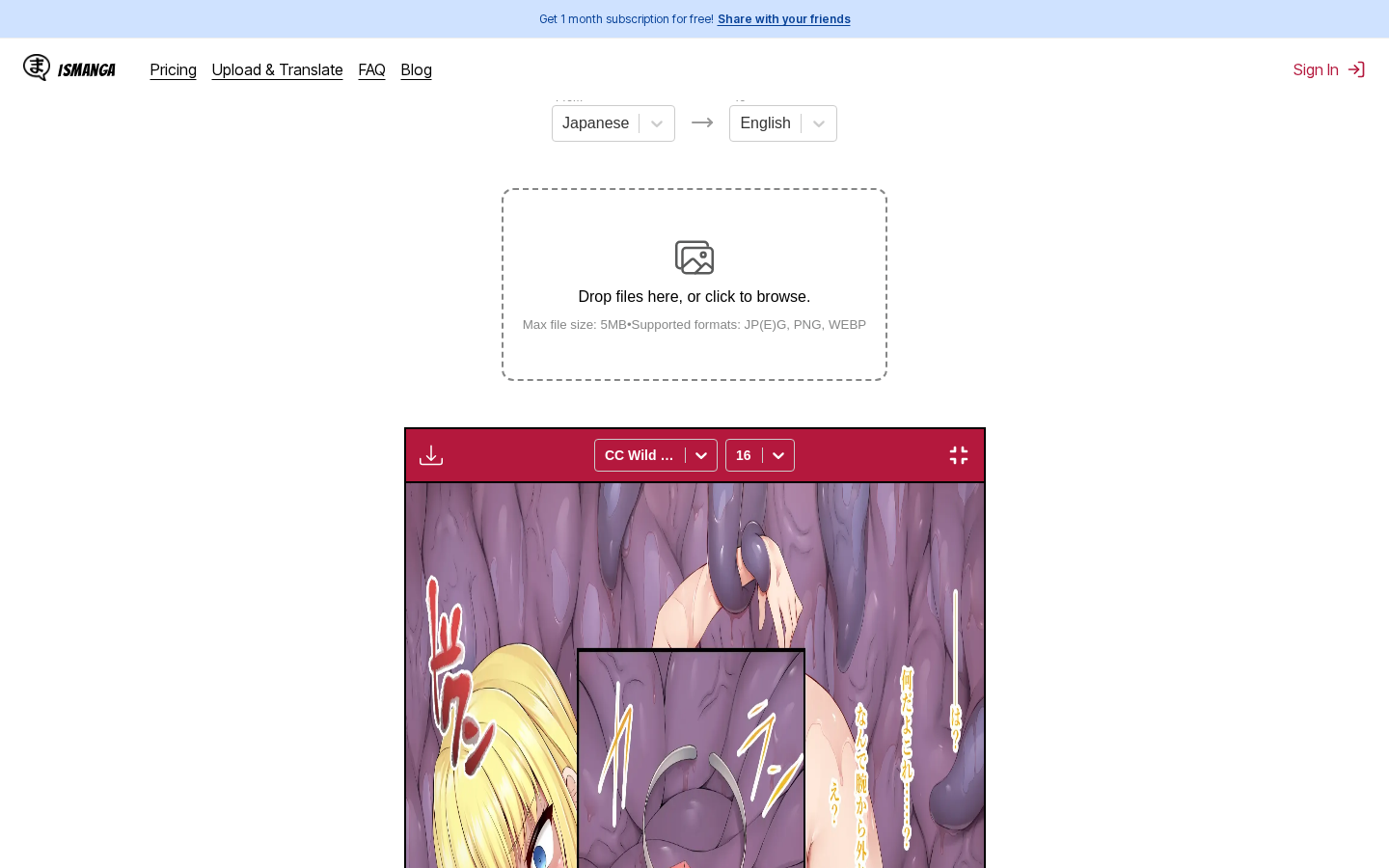 type 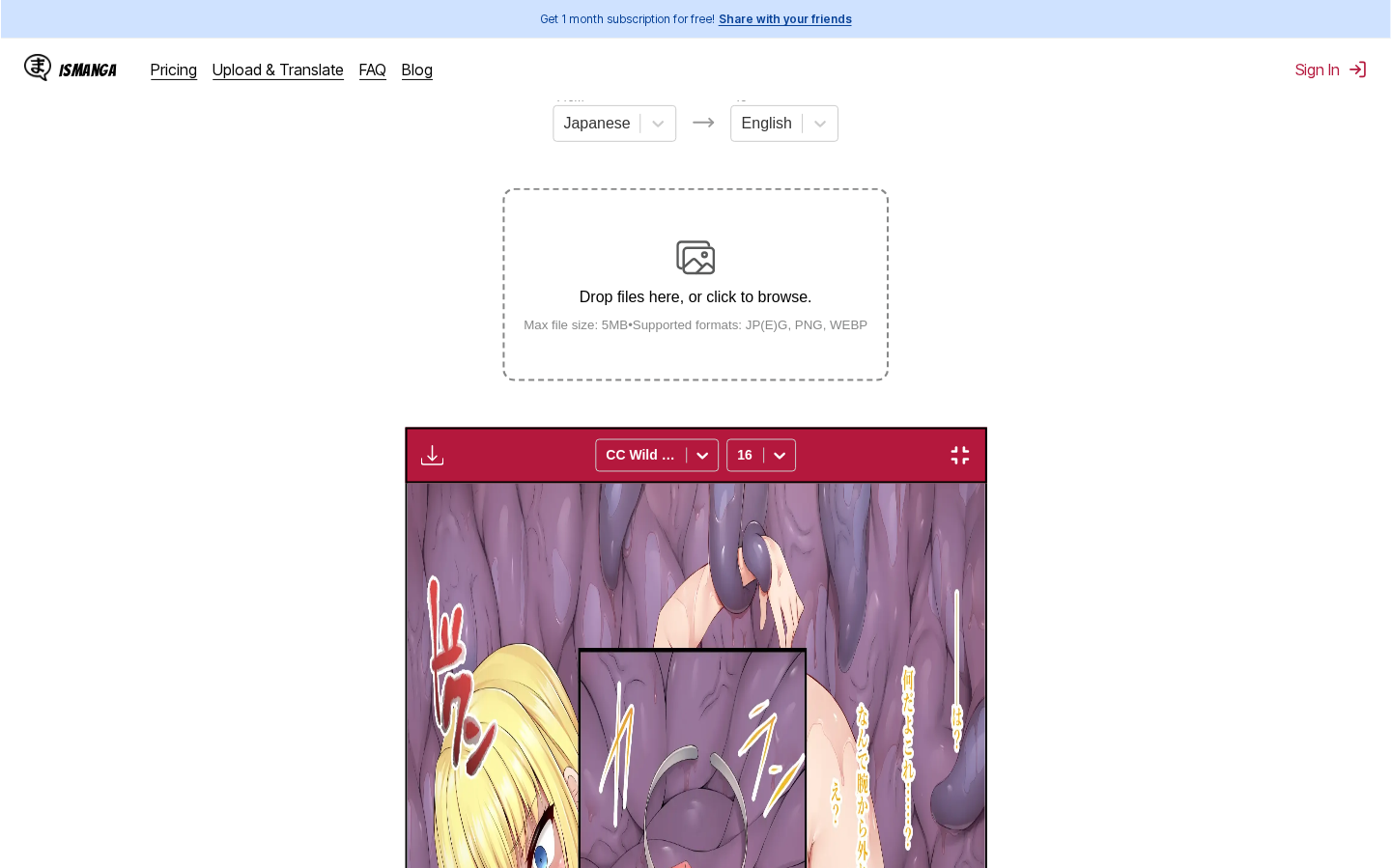 scroll, scrollTop: 0, scrollLeft: 101261, axis: horizontal 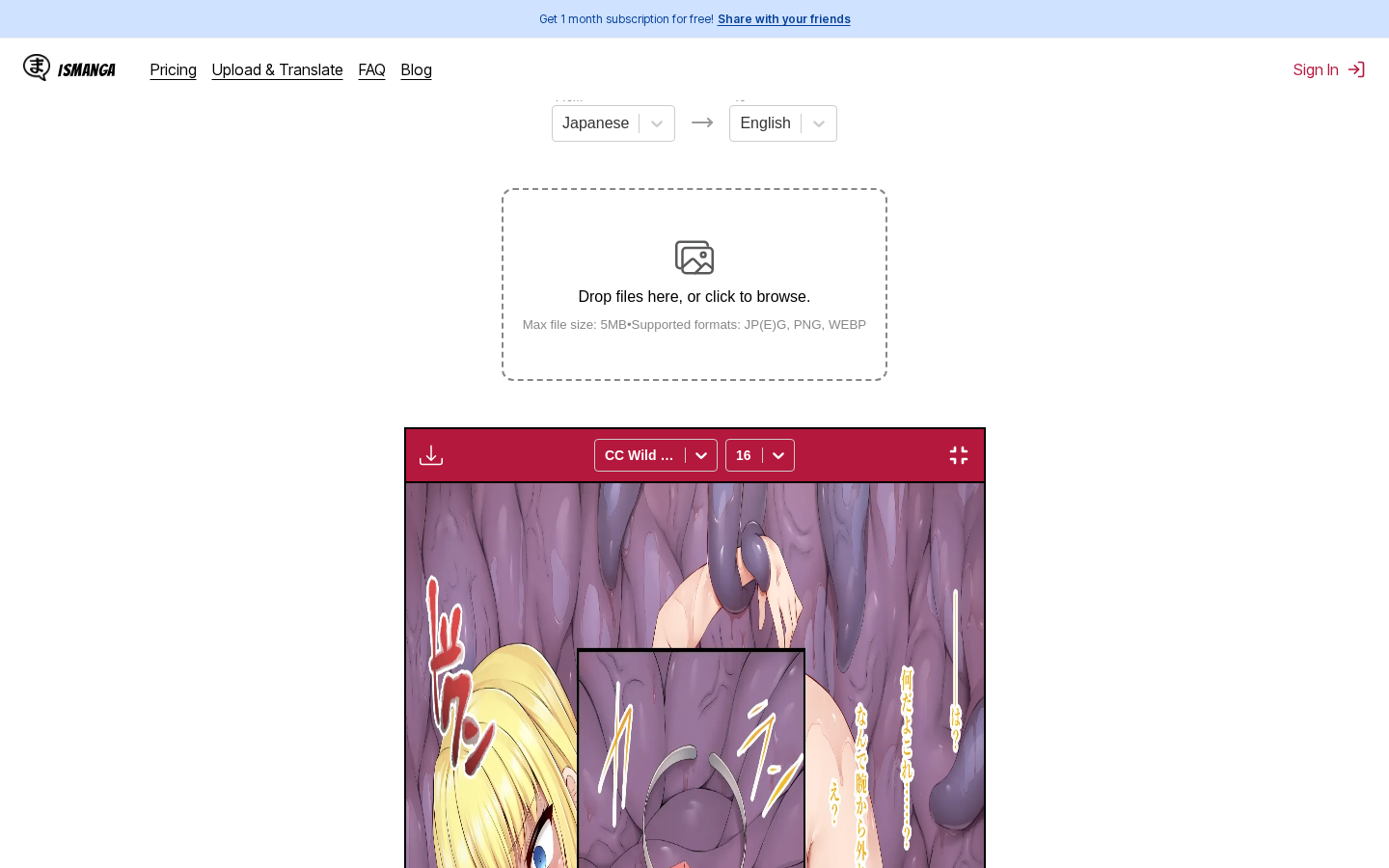type 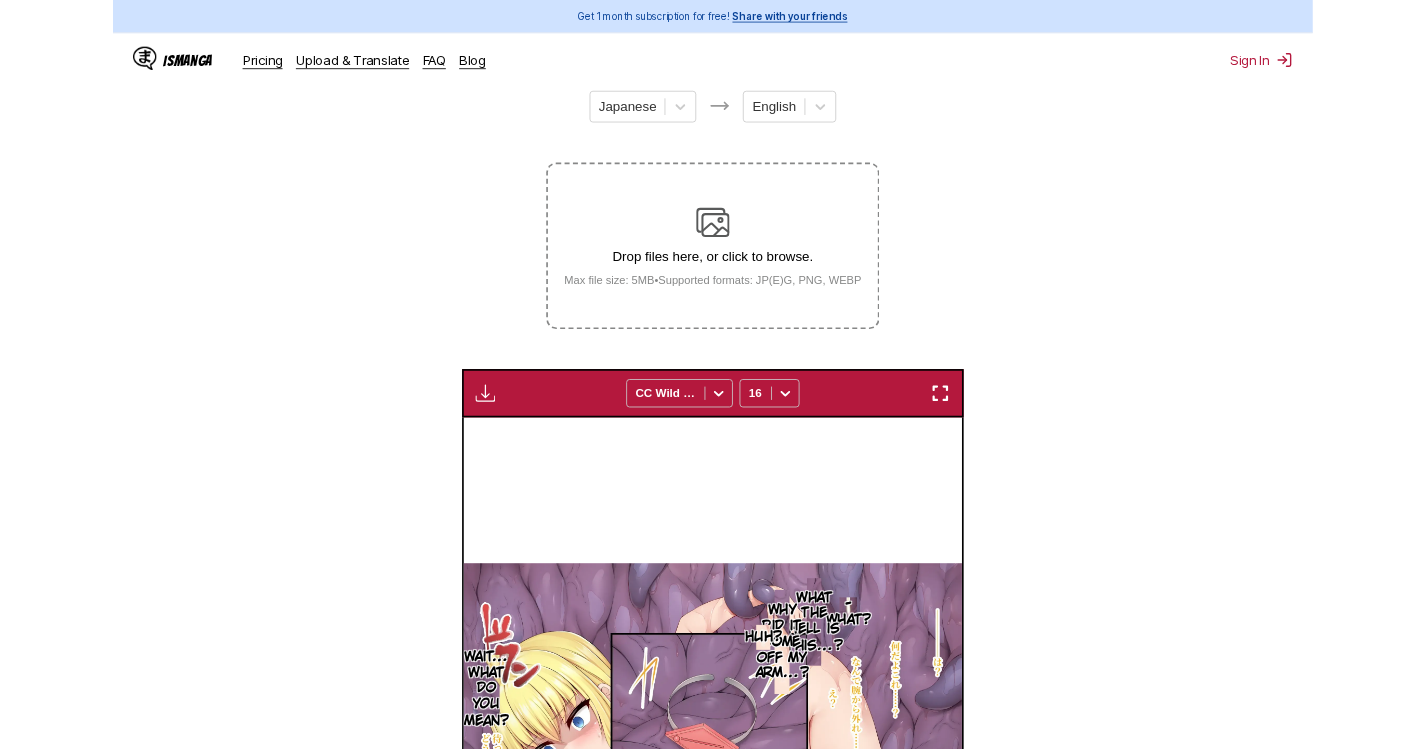 scroll, scrollTop: 522, scrollLeft: 0, axis: vertical 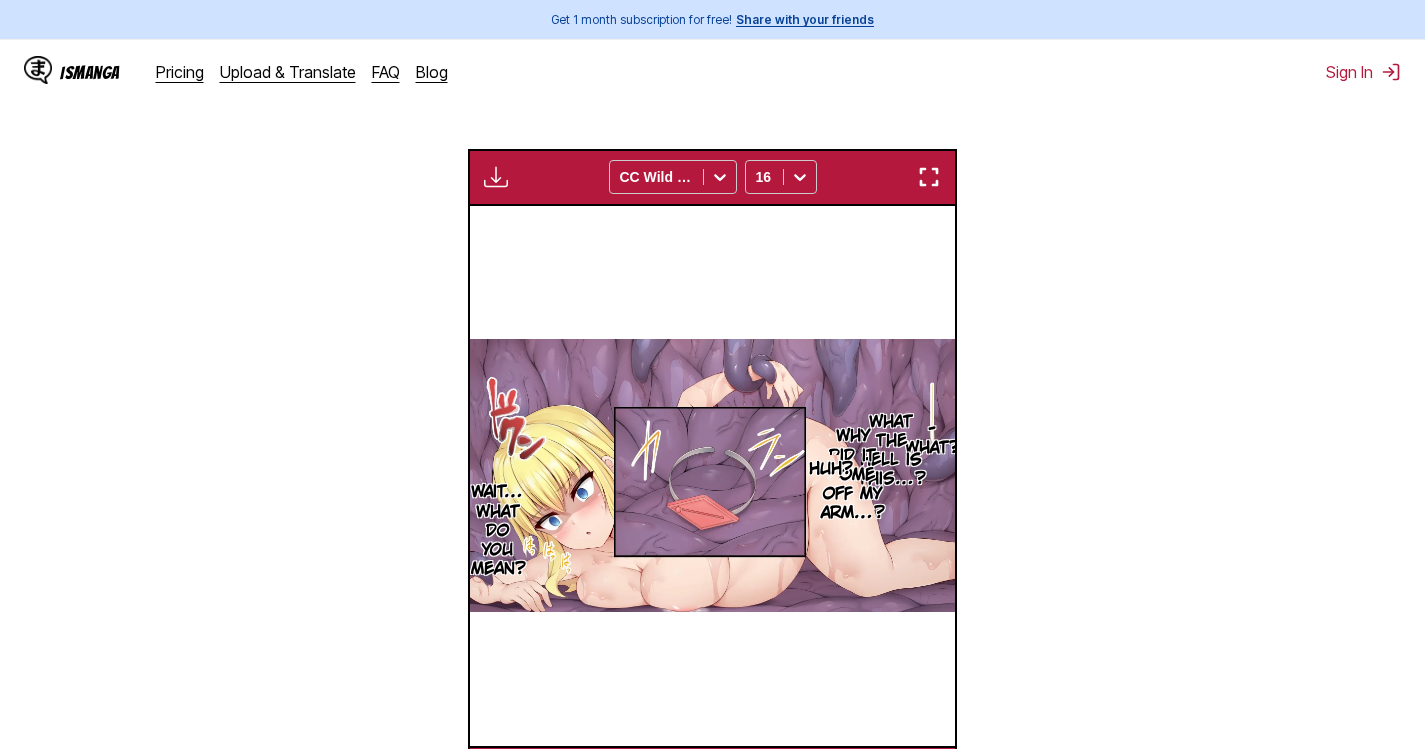 type 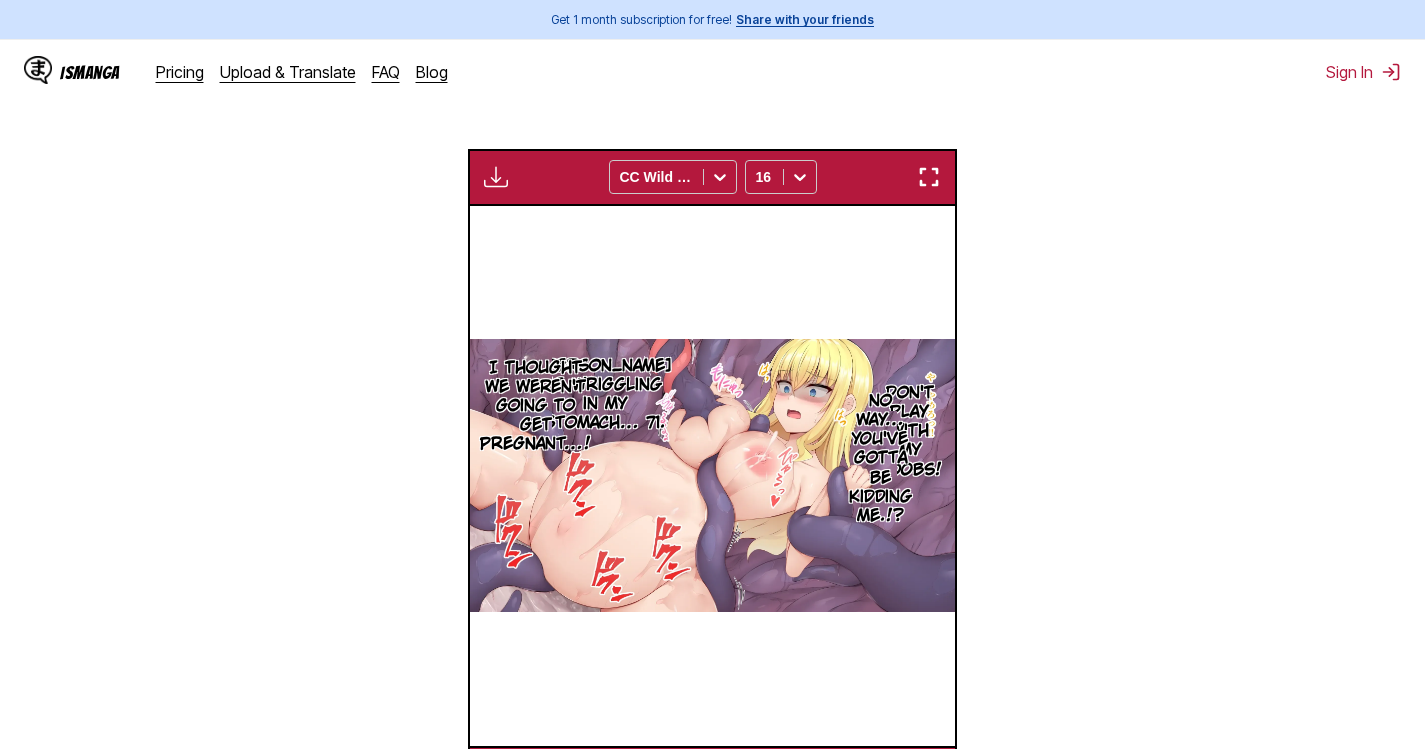 scroll, scrollTop: 0, scrollLeft: 33517, axis: horizontal 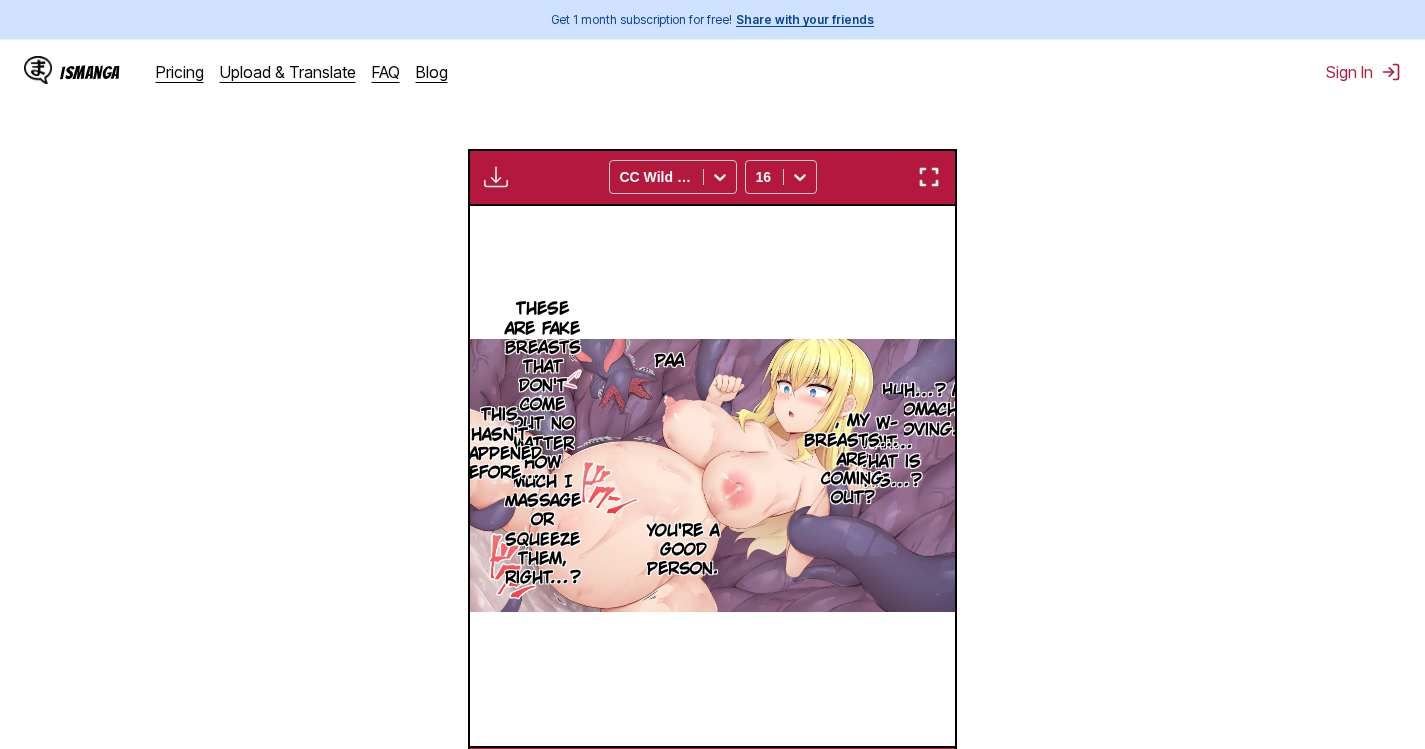 click at bounding box center [929, 177] 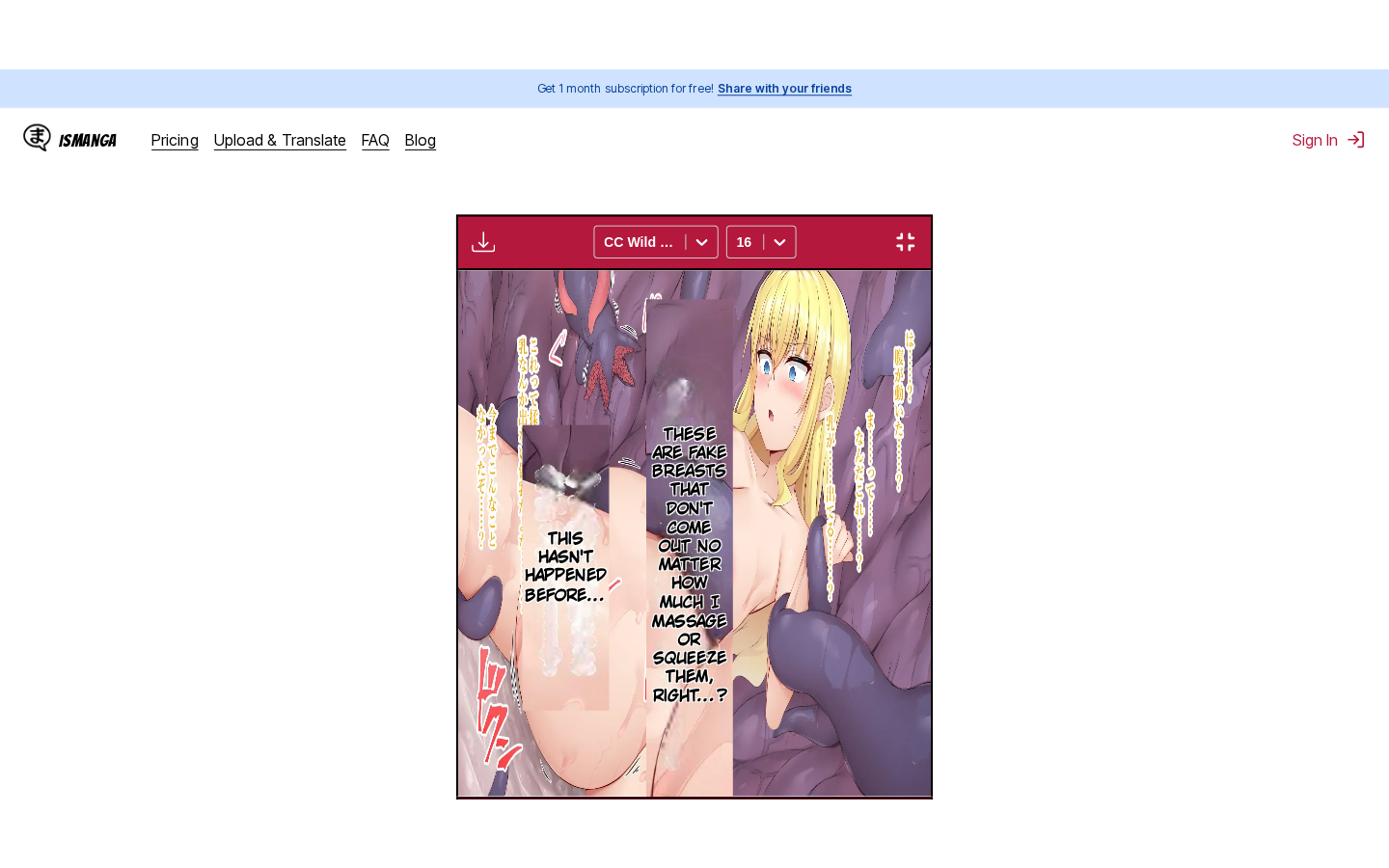 scroll, scrollTop: 220, scrollLeft: 0, axis: vertical 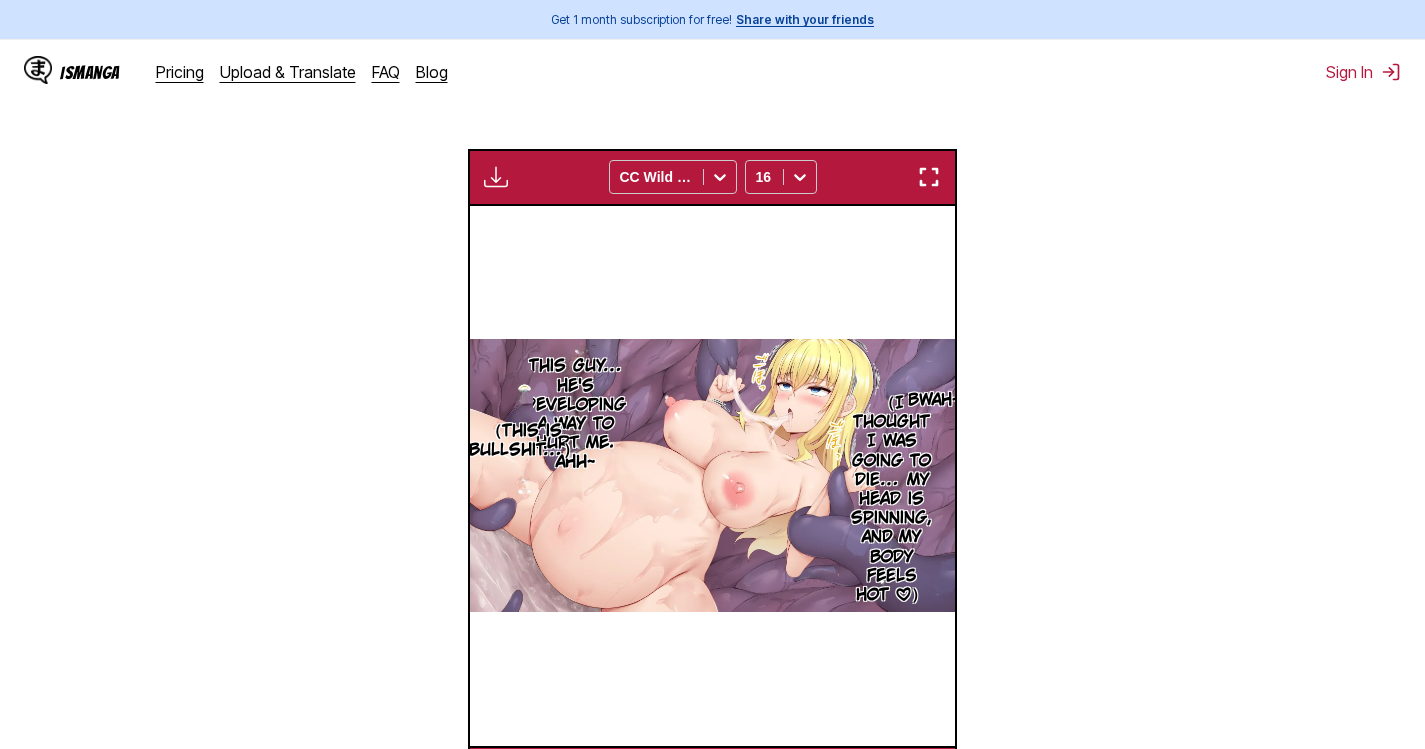 type 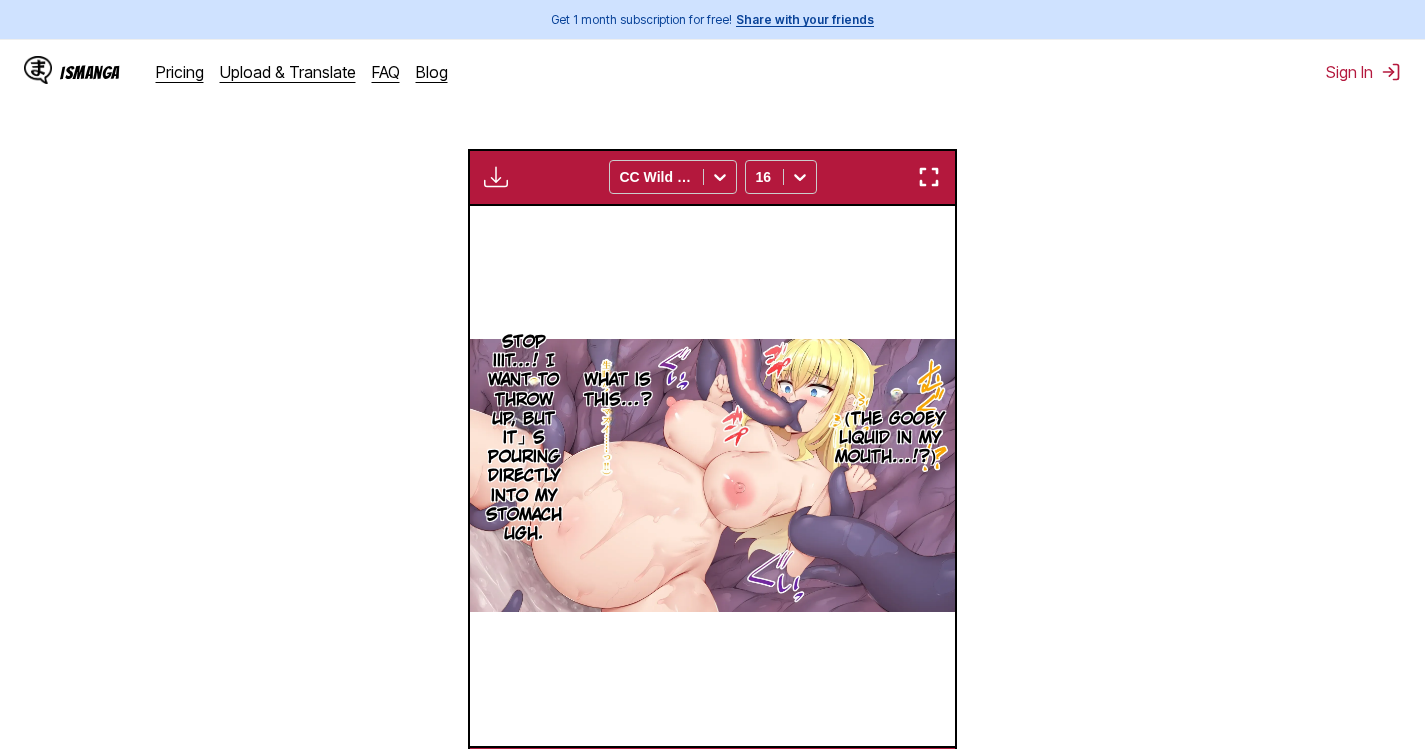click at bounding box center (929, 177) 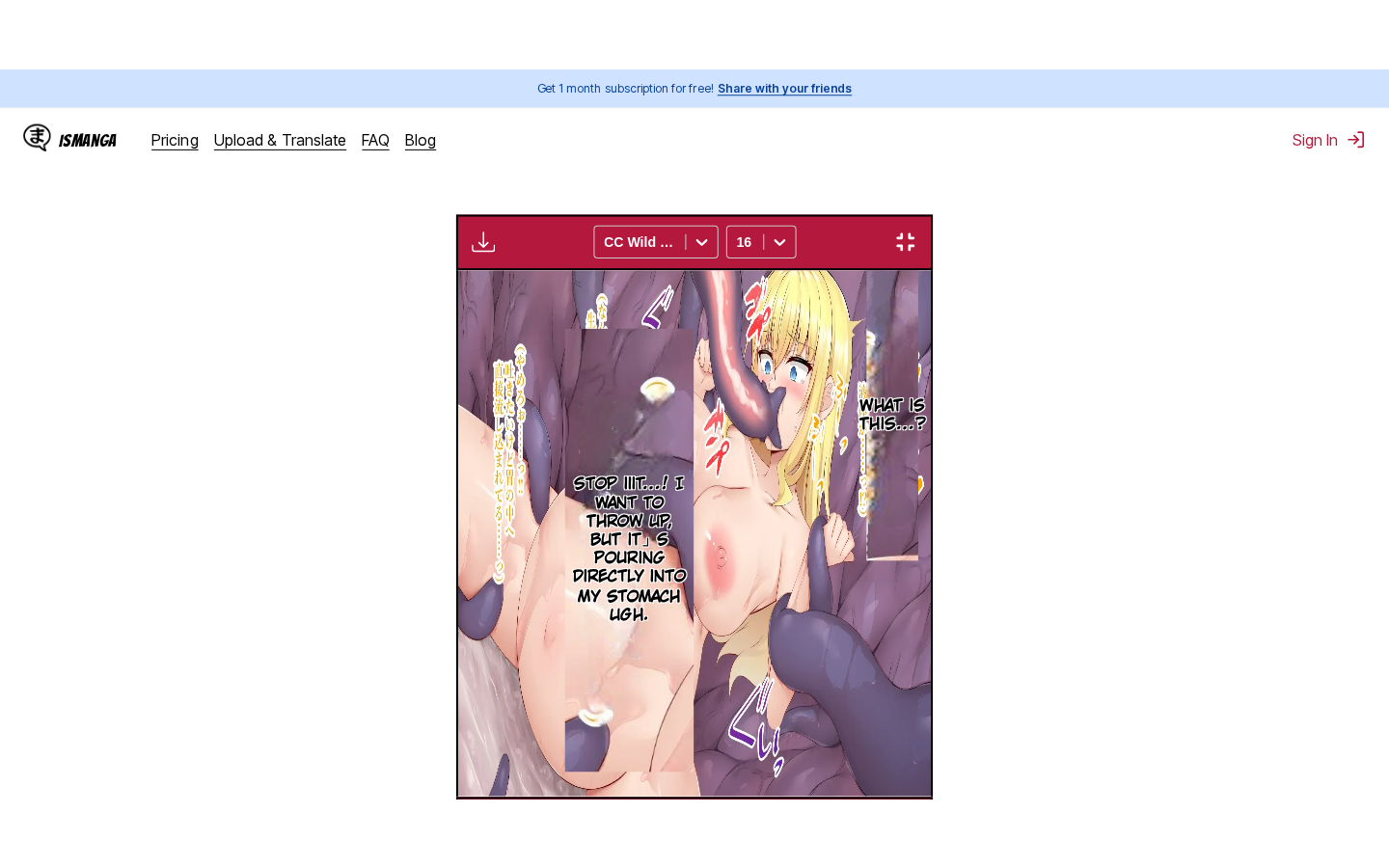 scroll, scrollTop: 220, scrollLeft: 0, axis: vertical 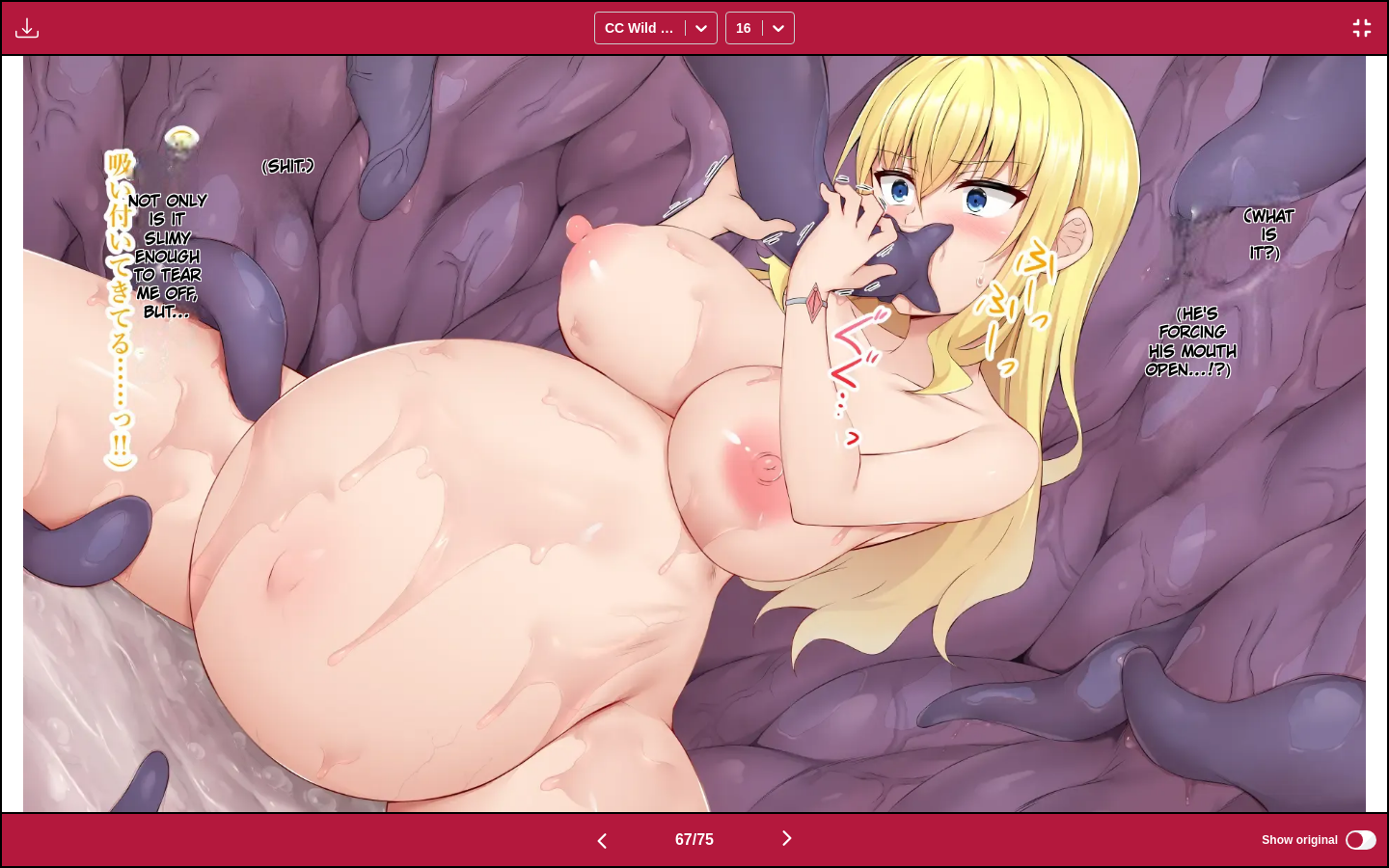 click at bounding box center [1362, 28] 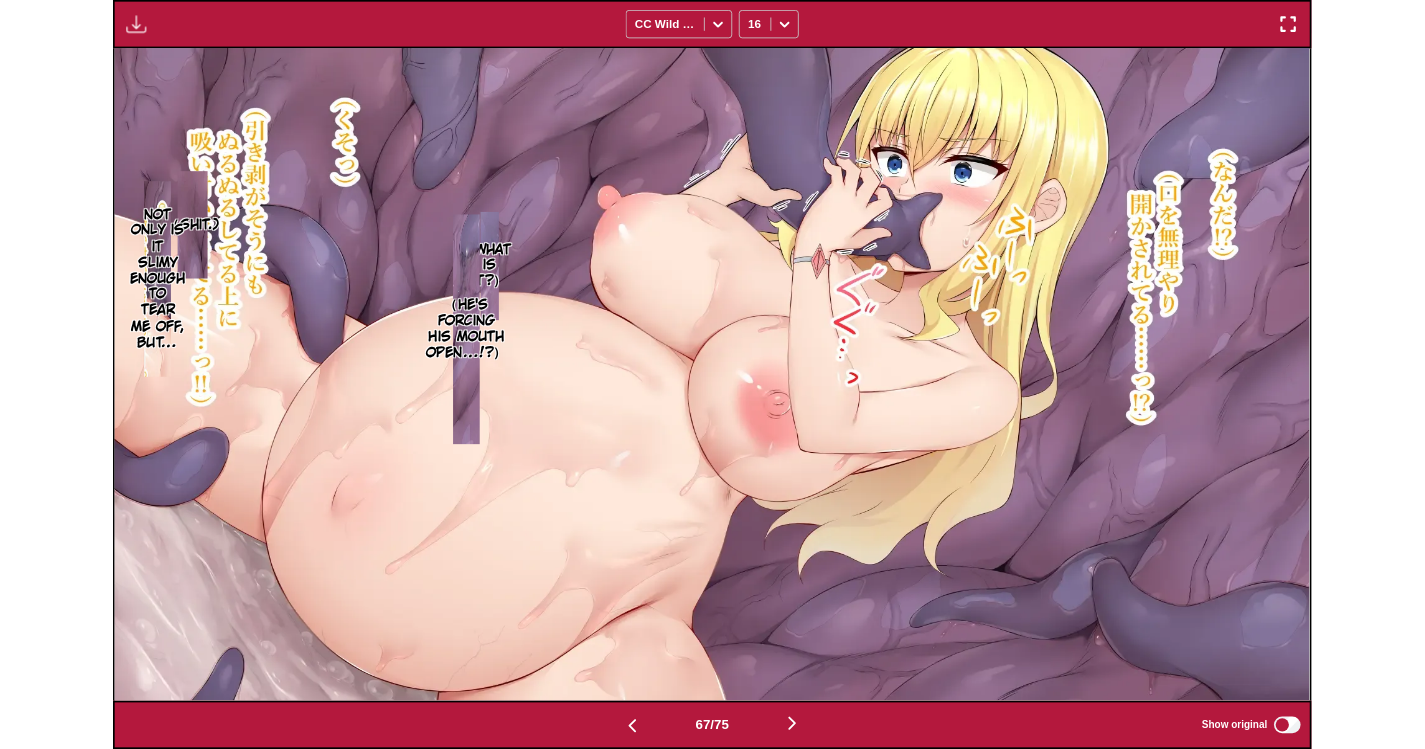 scroll, scrollTop: 522, scrollLeft: 0, axis: vertical 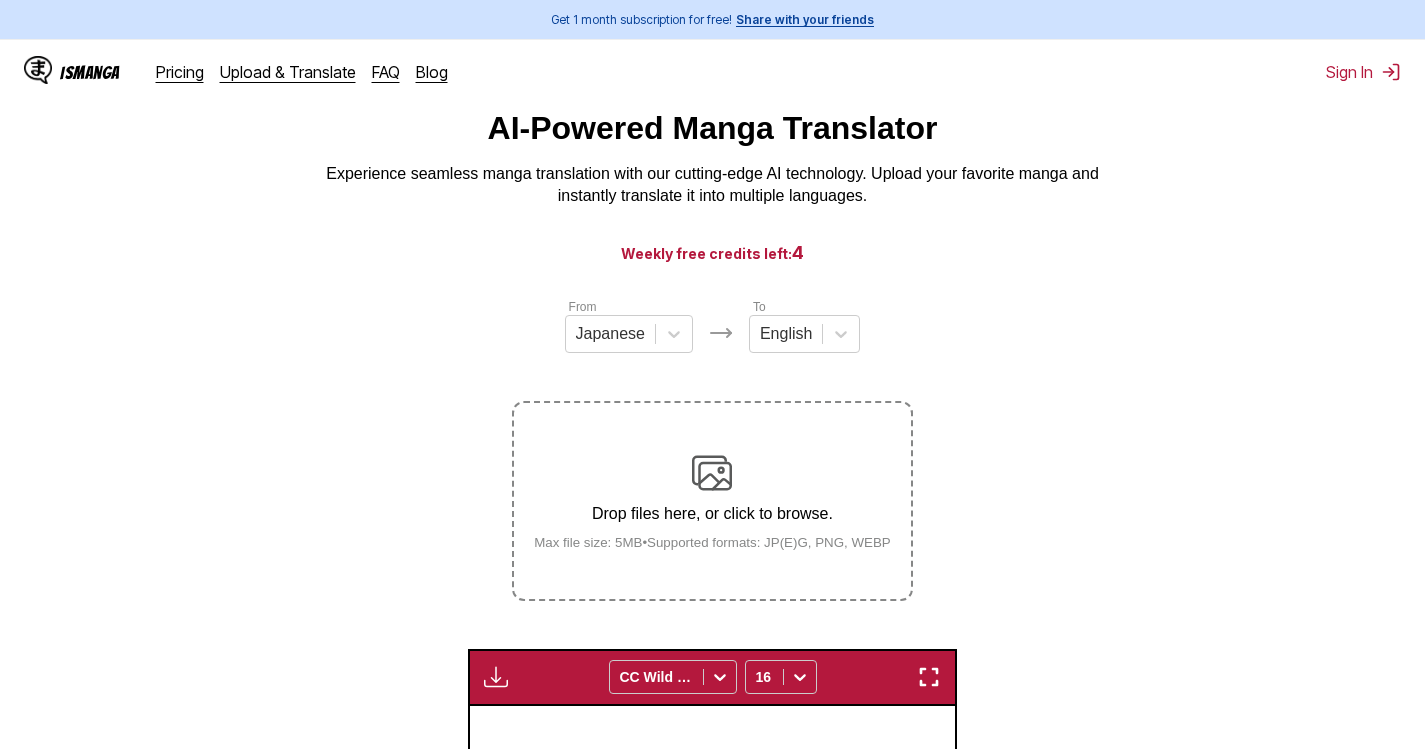 click on "Drop files here, or click to browse. Max file size: 5MB  •  Supported formats: JP(E)G, PNG, WEBP" at bounding box center [712, 501] 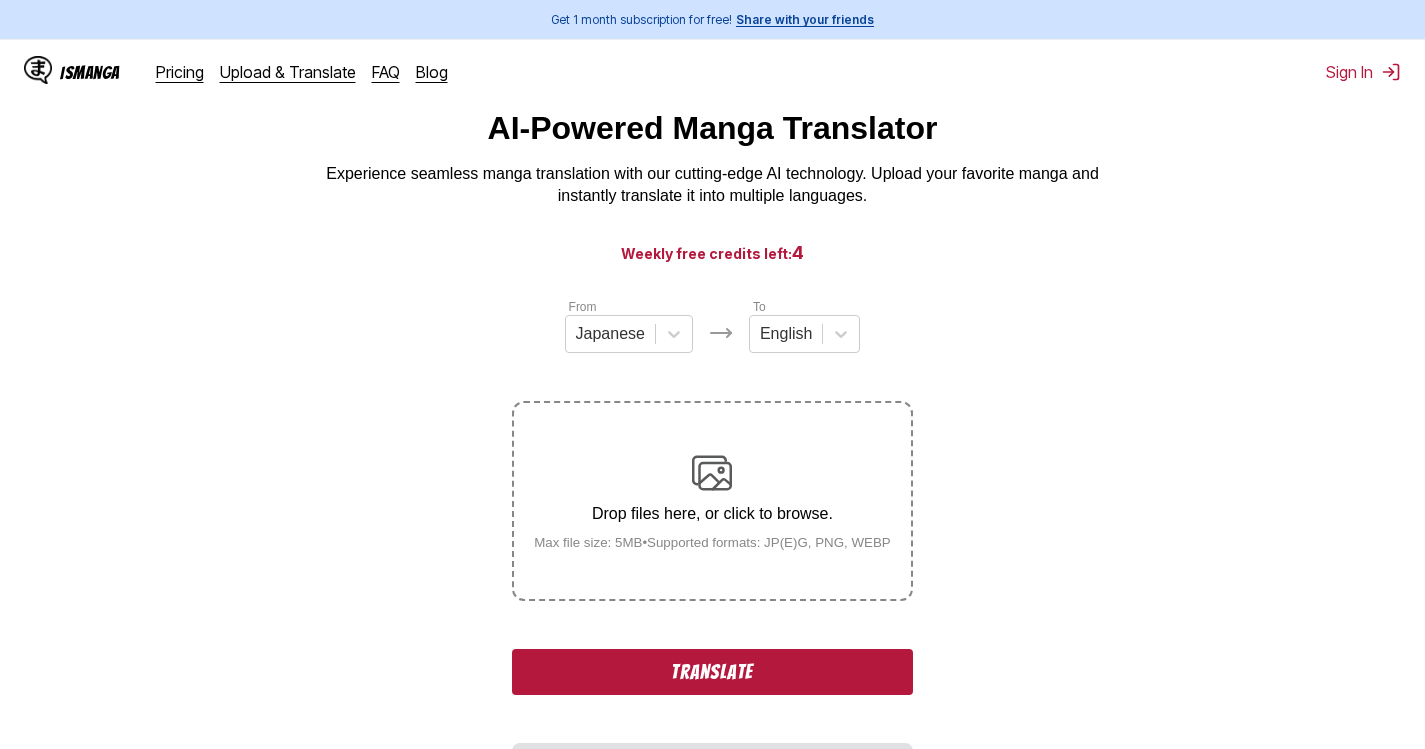 scroll, scrollTop: 422, scrollLeft: 0, axis: vertical 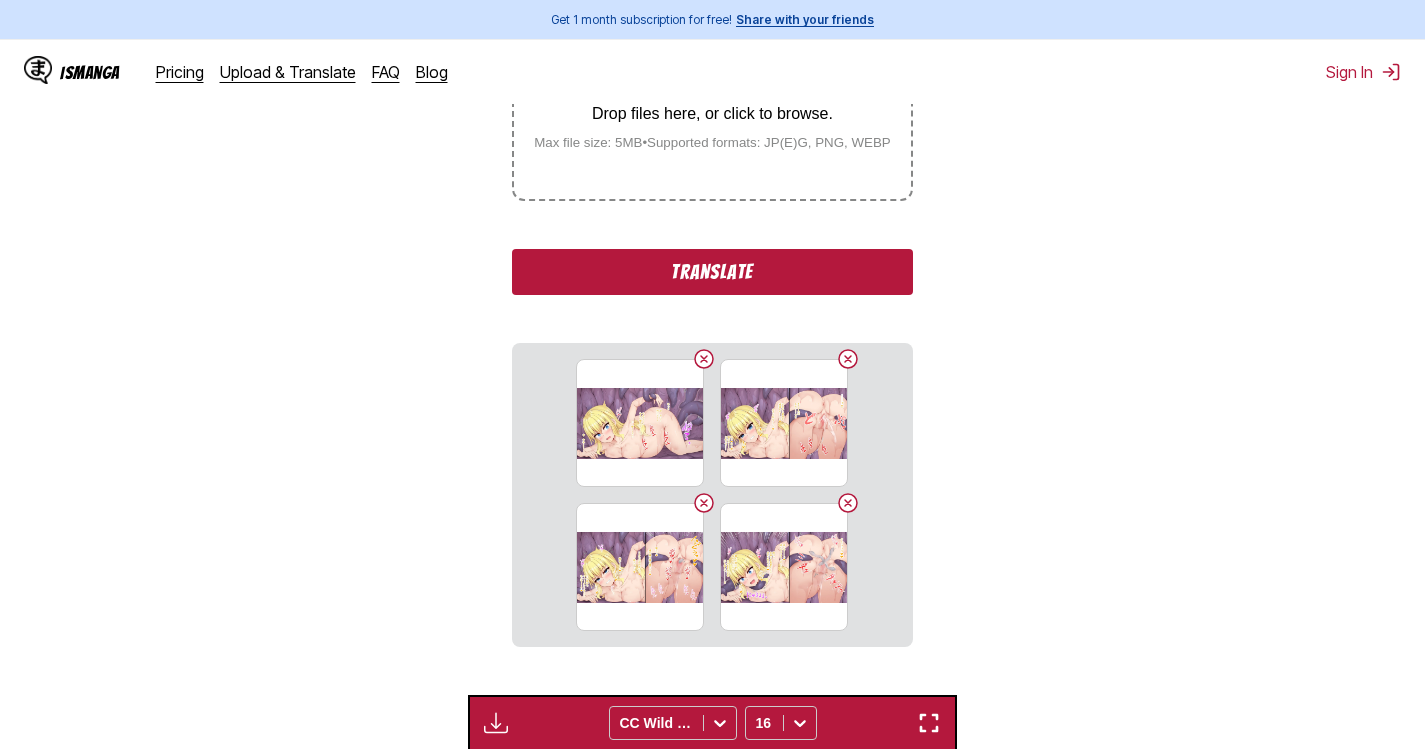 click on "Translate" at bounding box center (712, 272) 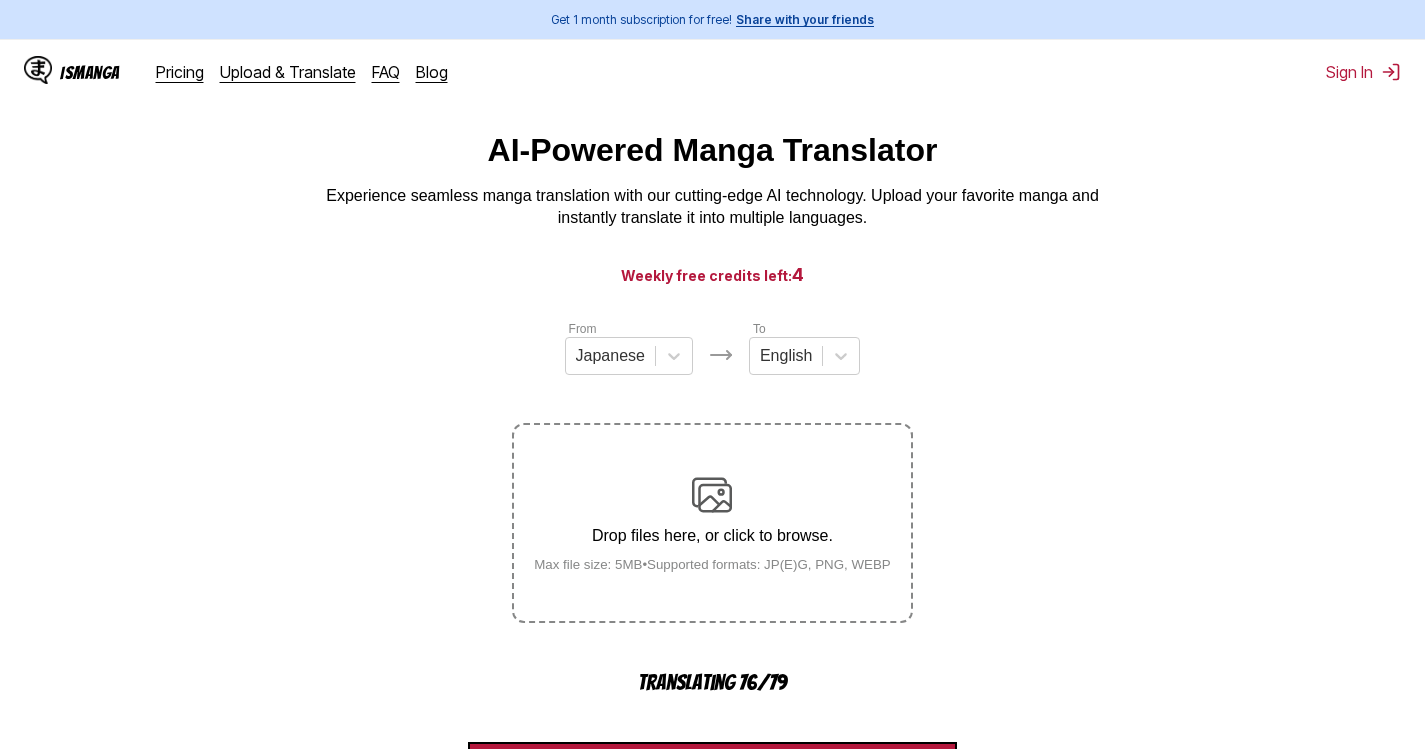 scroll, scrollTop: 422, scrollLeft: 0, axis: vertical 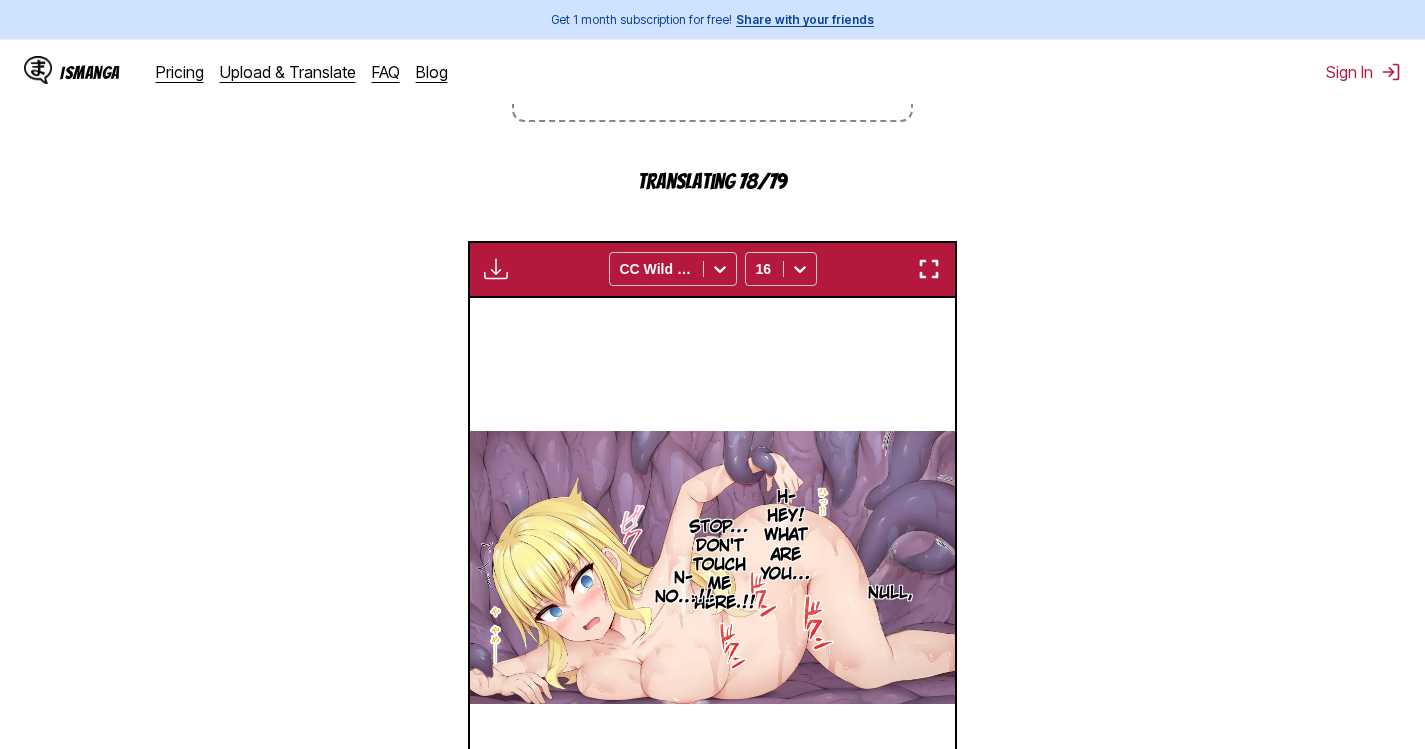 click at bounding box center [929, 269] 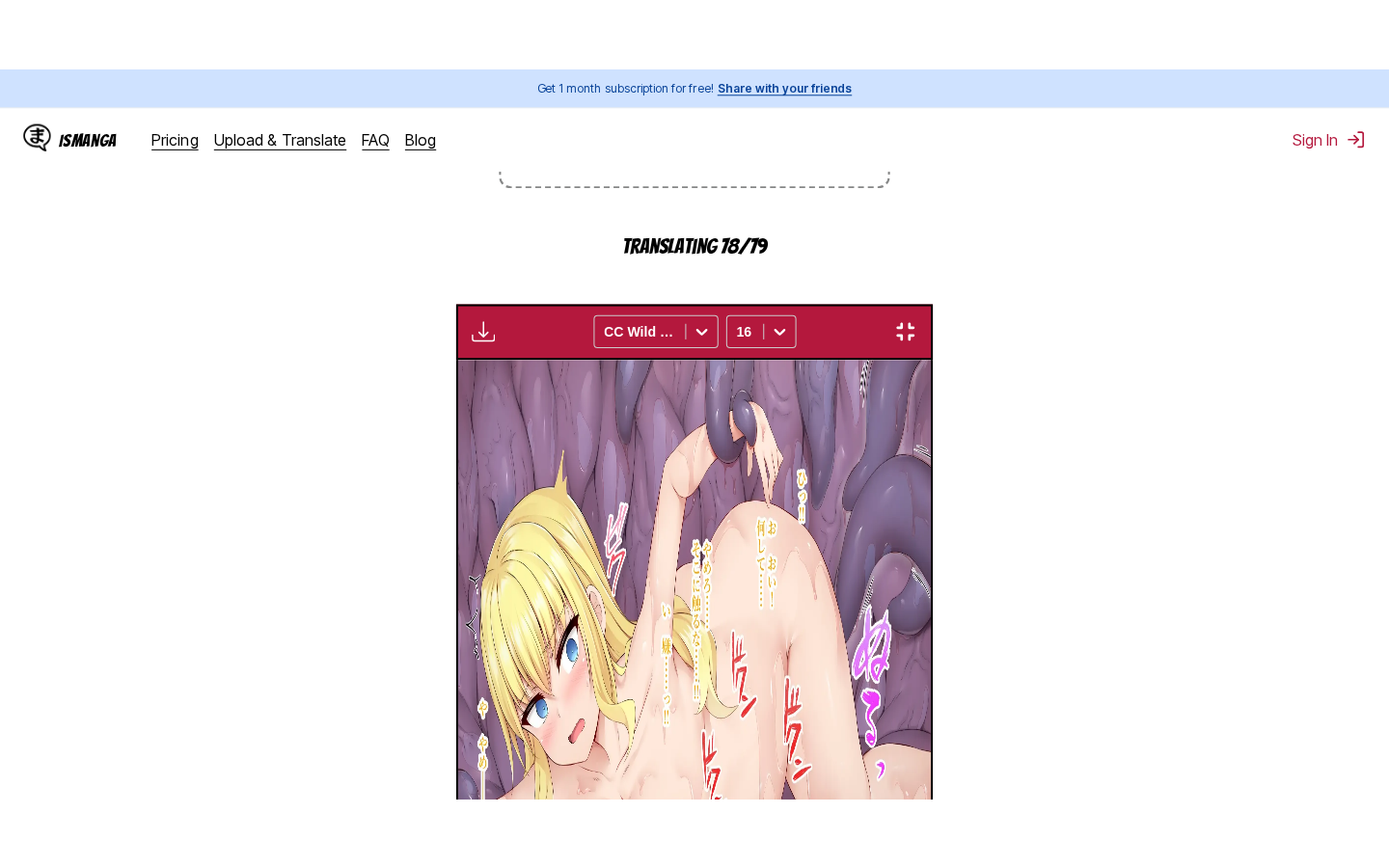 scroll, scrollTop: 220, scrollLeft: 0, axis: vertical 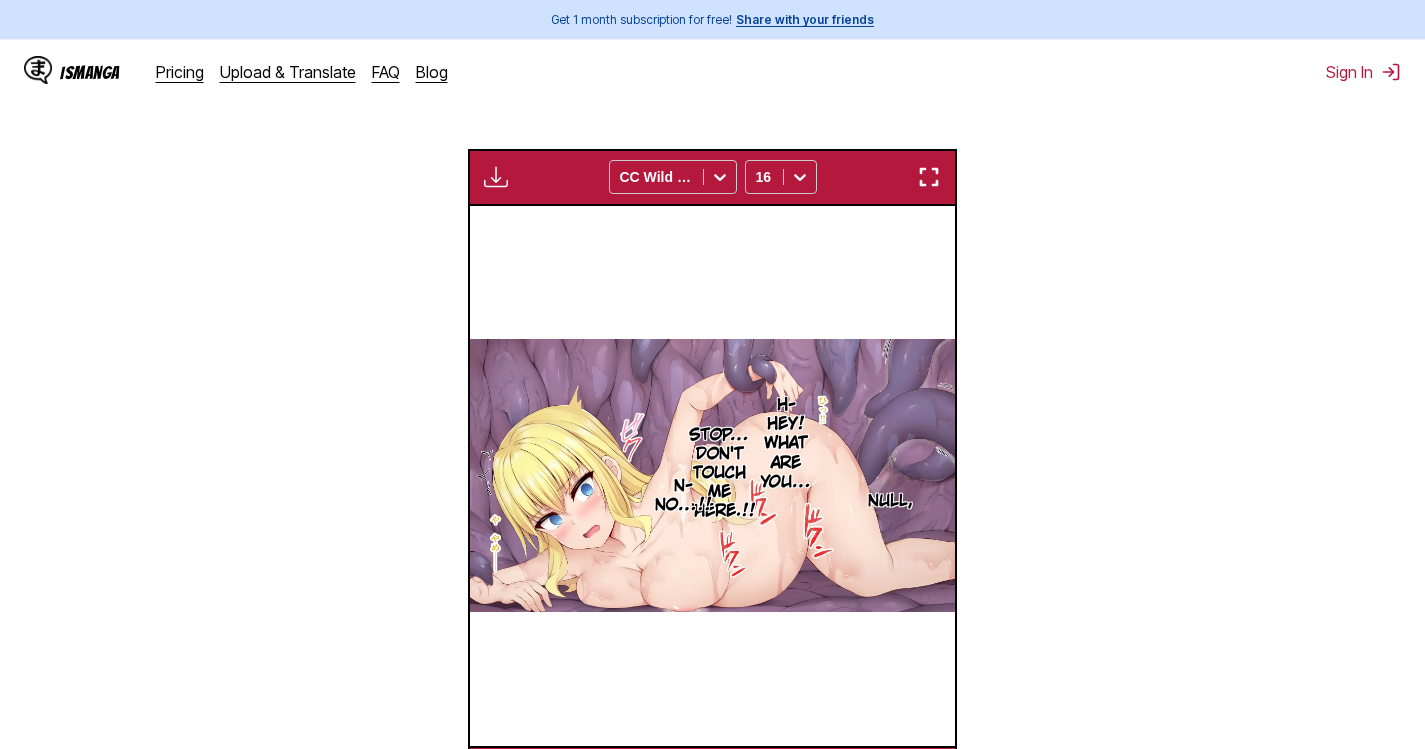 click at bounding box center [929, 177] 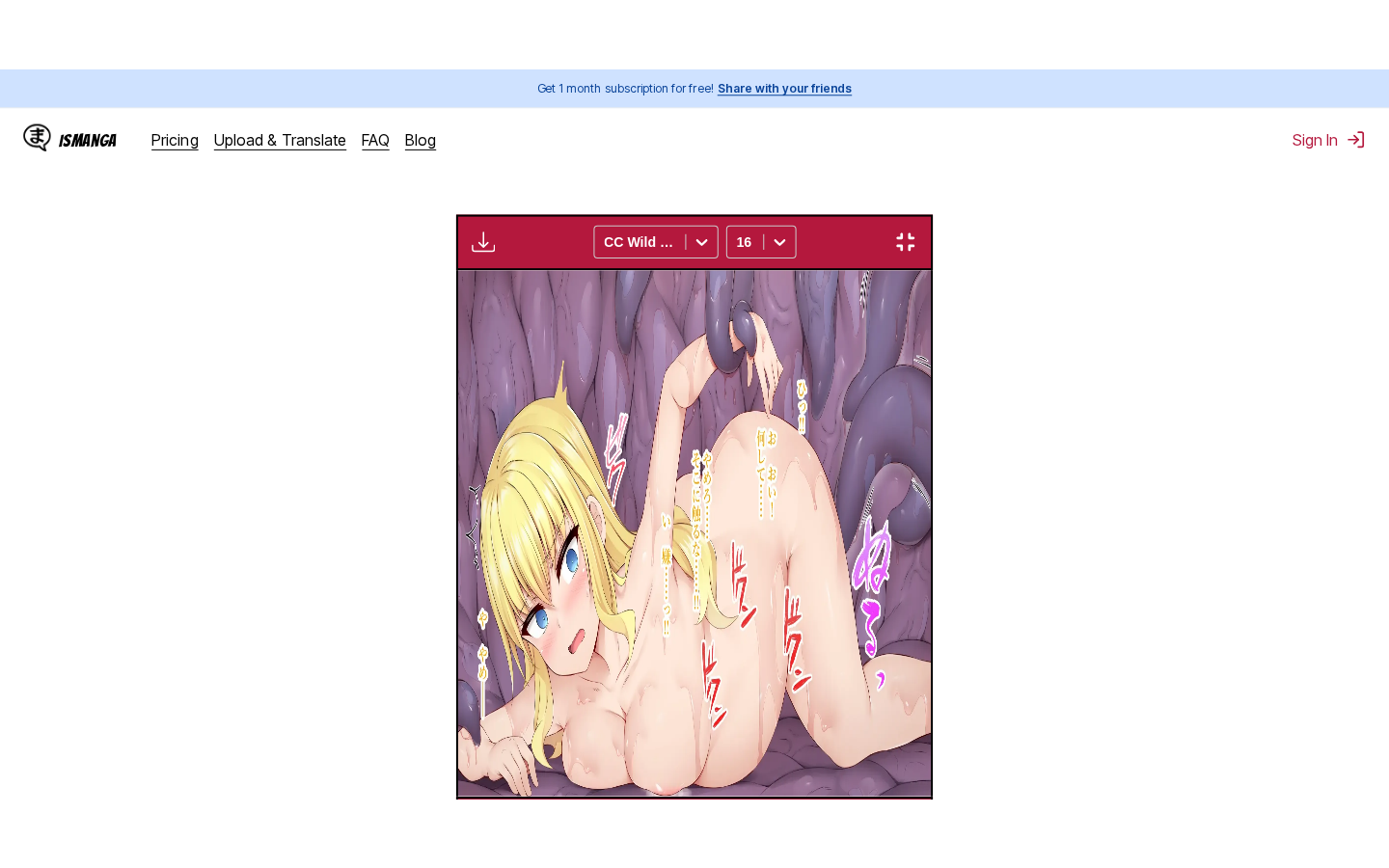 scroll, scrollTop: 220, scrollLeft: 0, axis: vertical 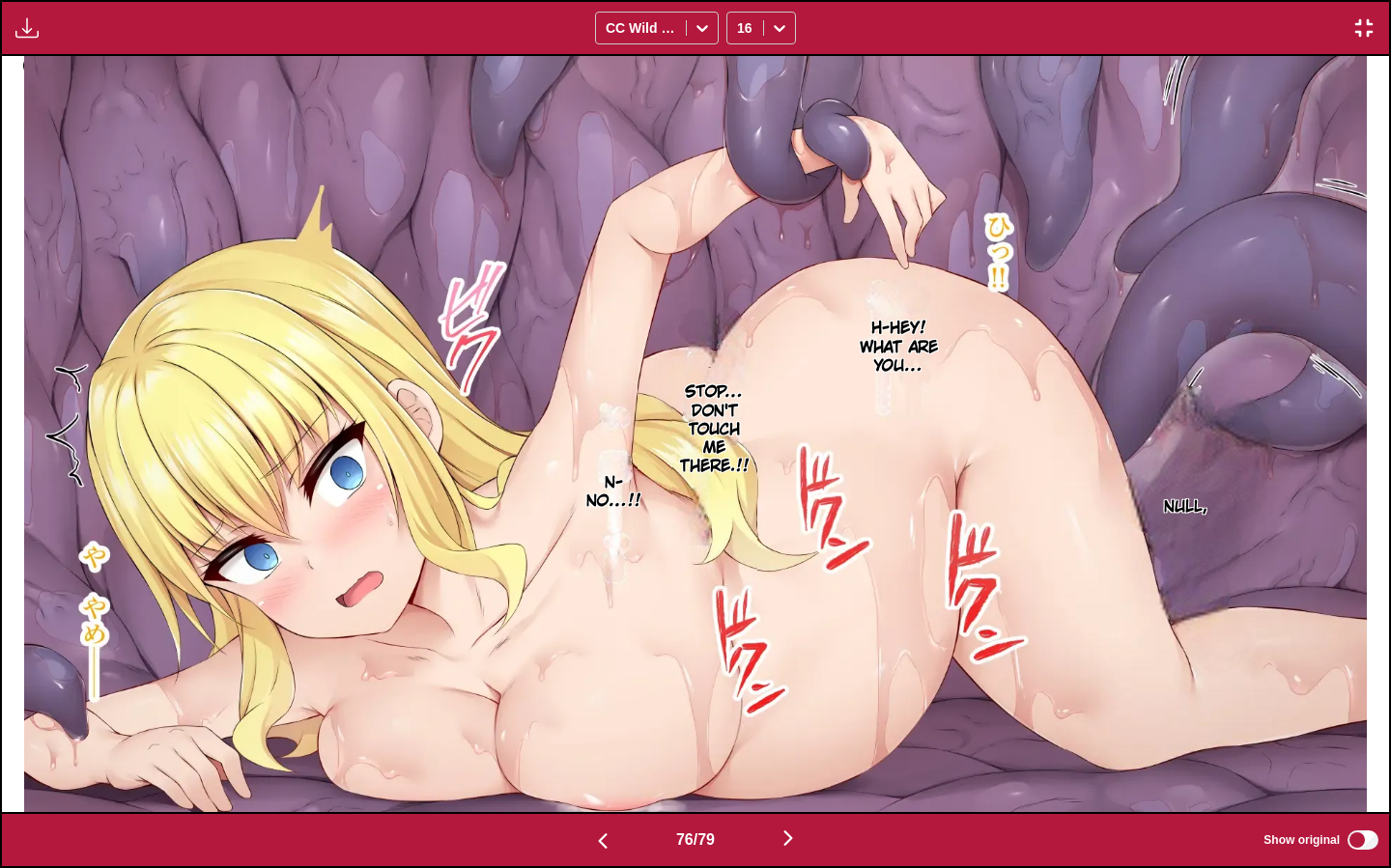 type 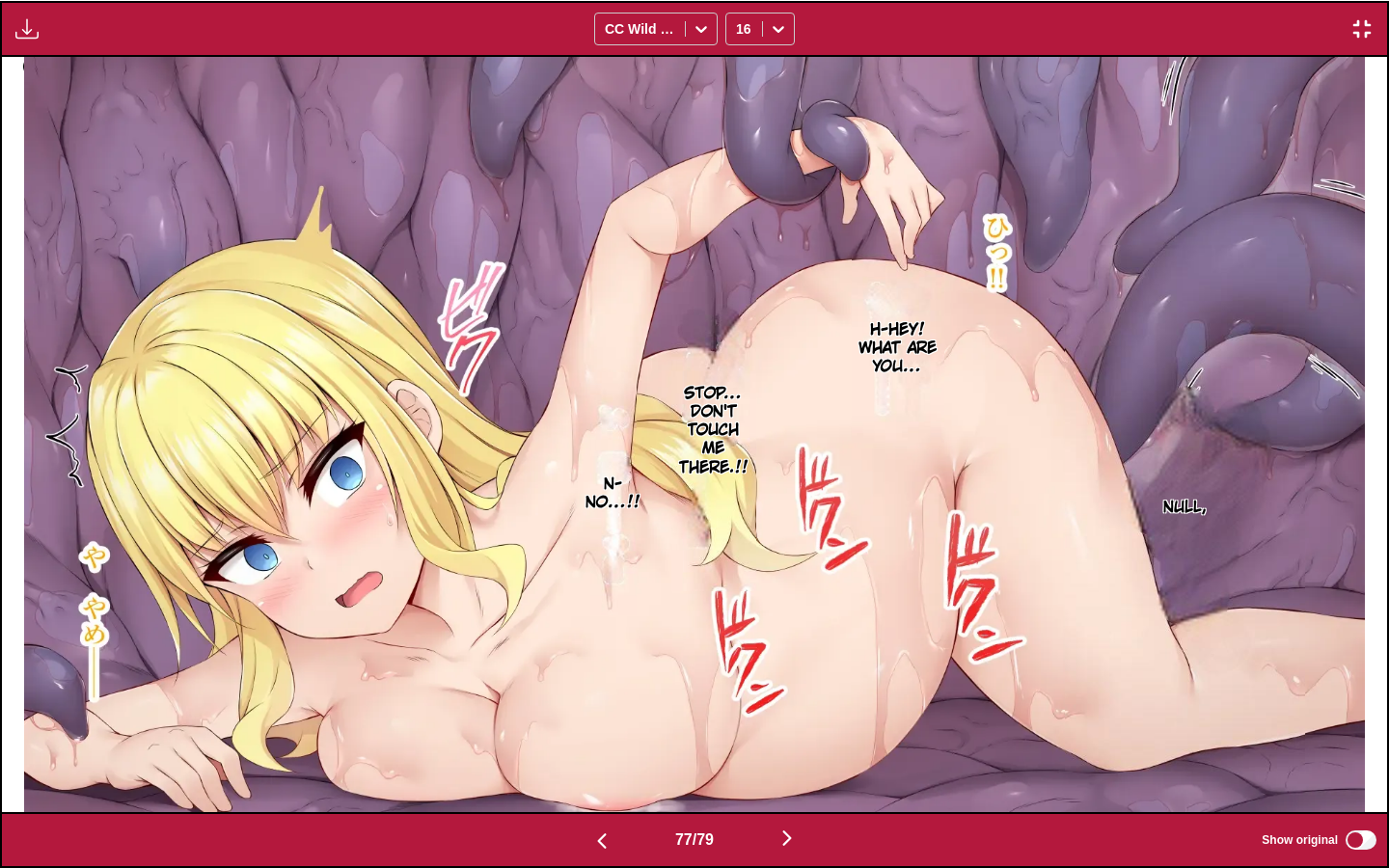 scroll, scrollTop: 0, scrollLeft: 105271, axis: horizontal 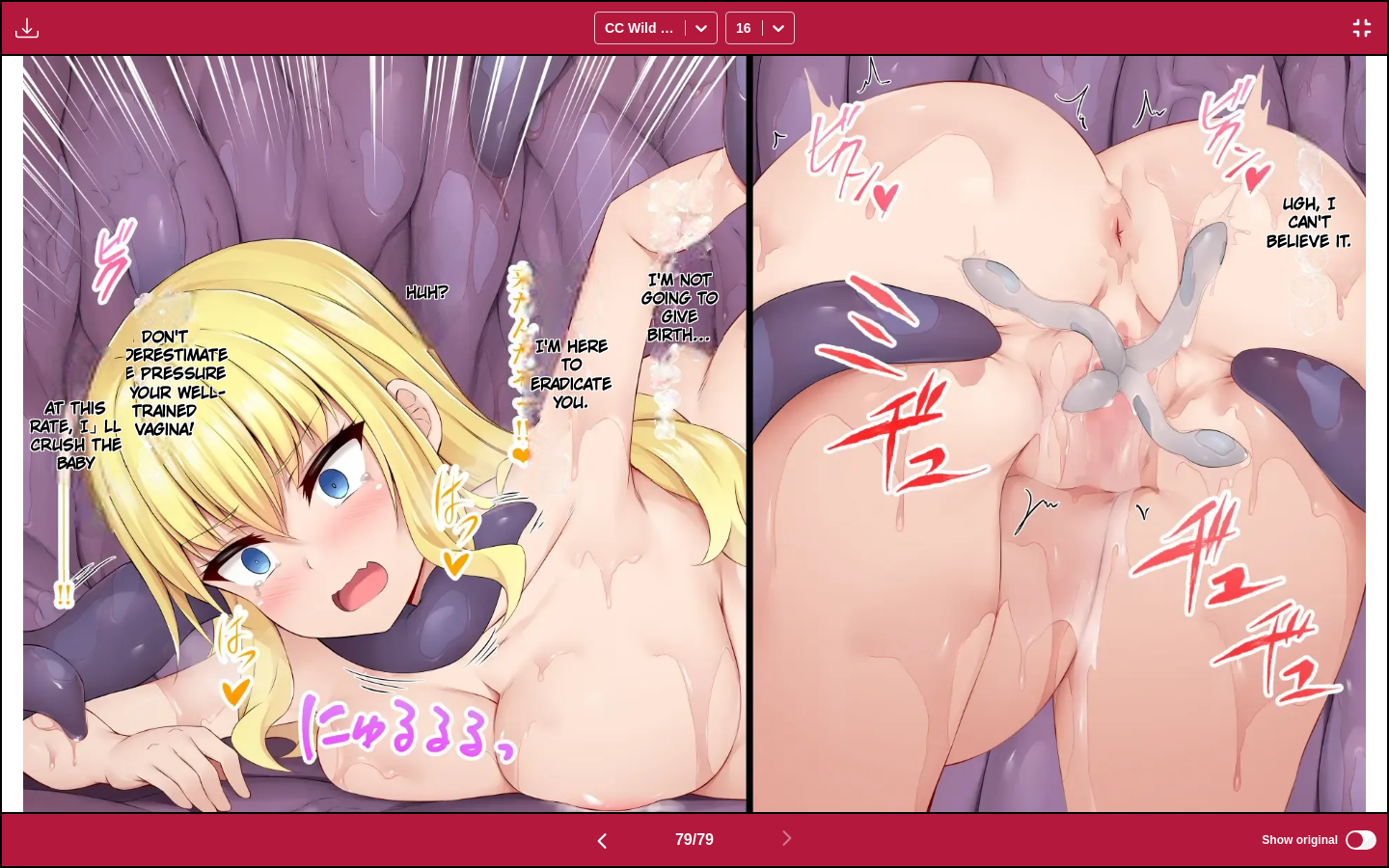 click on "Don't underestimate the pressure of your well-trained vagina!" at bounding box center [165, 384] 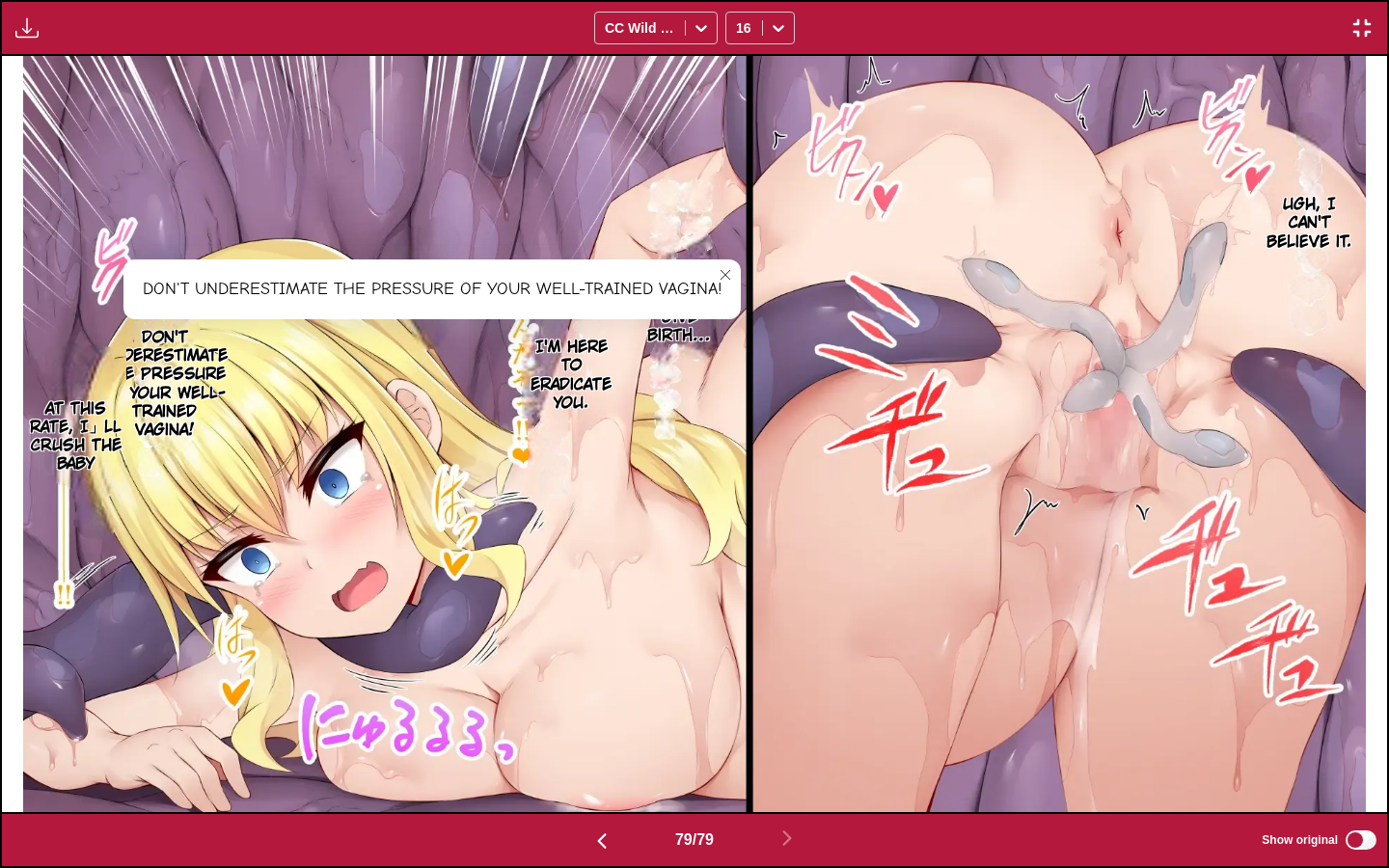 click 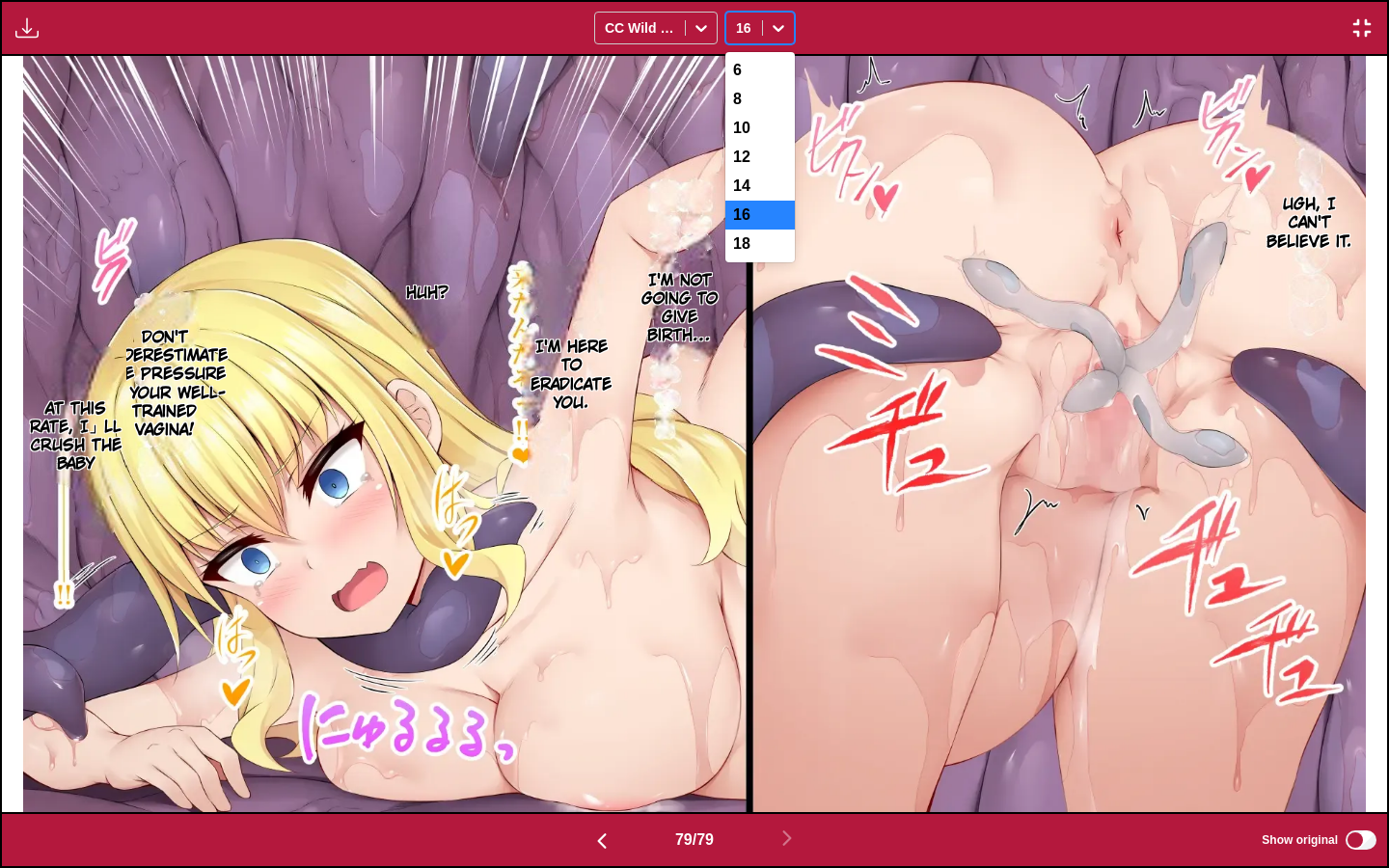 click 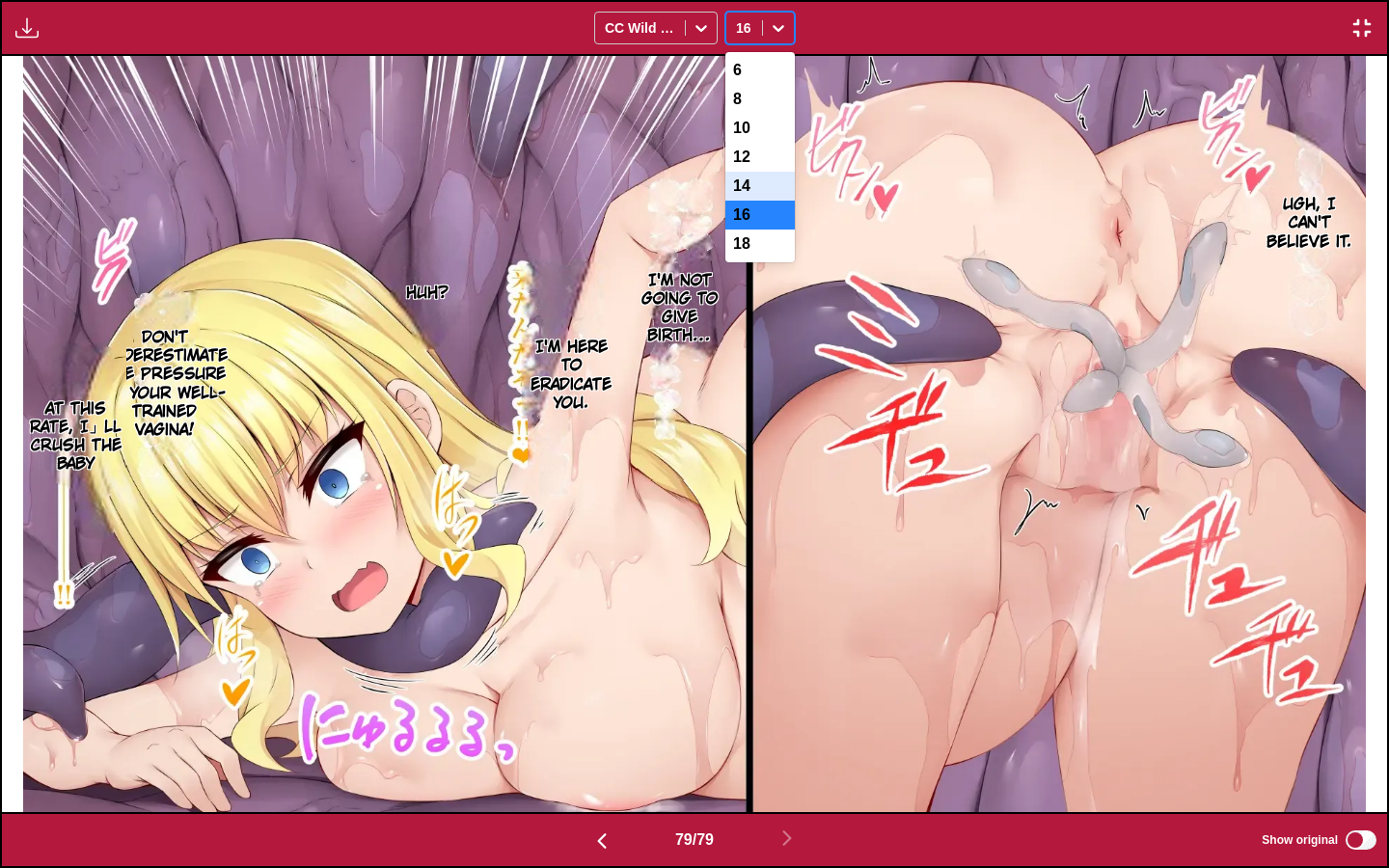click on "14" at bounding box center [760, 186] 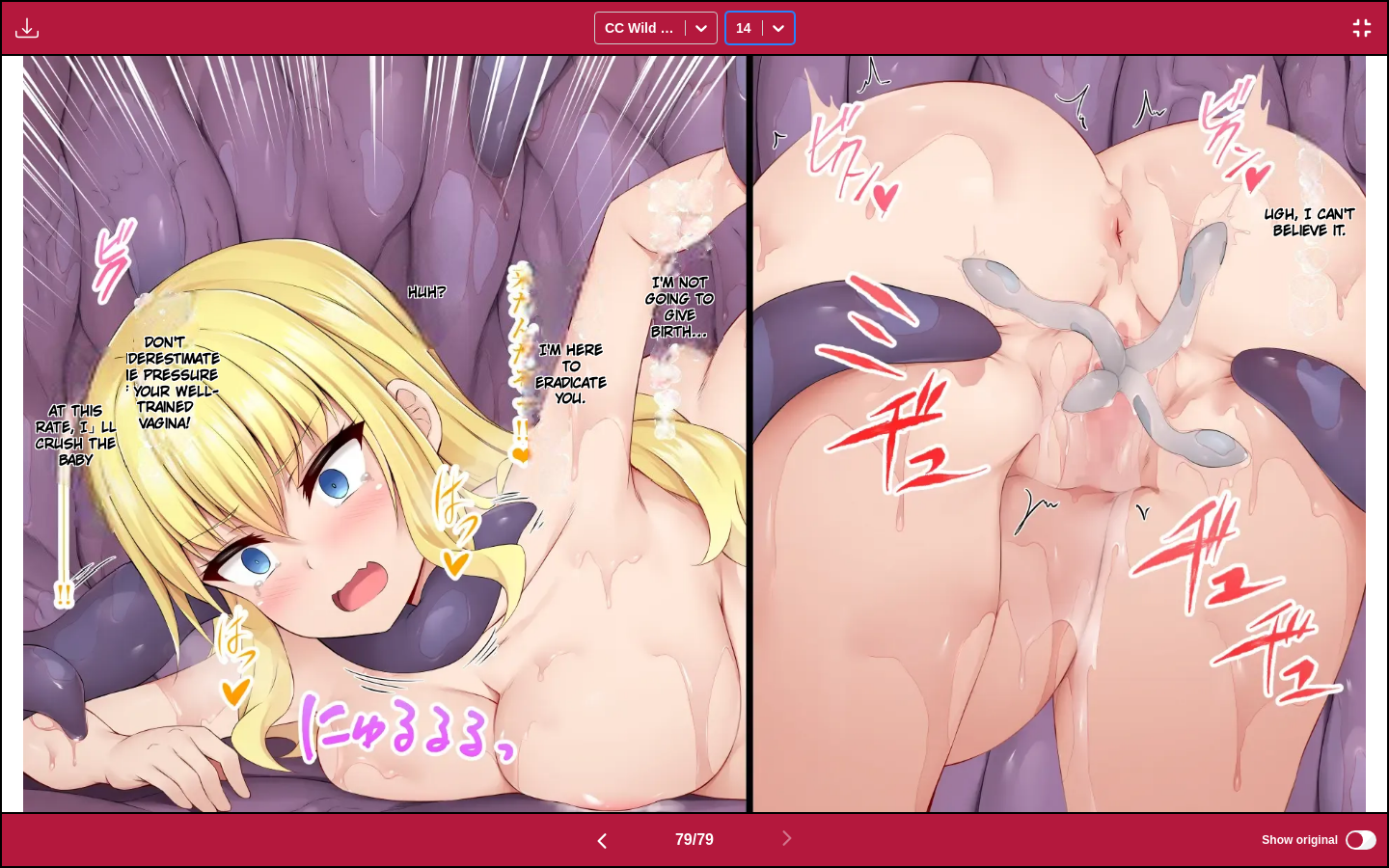 click 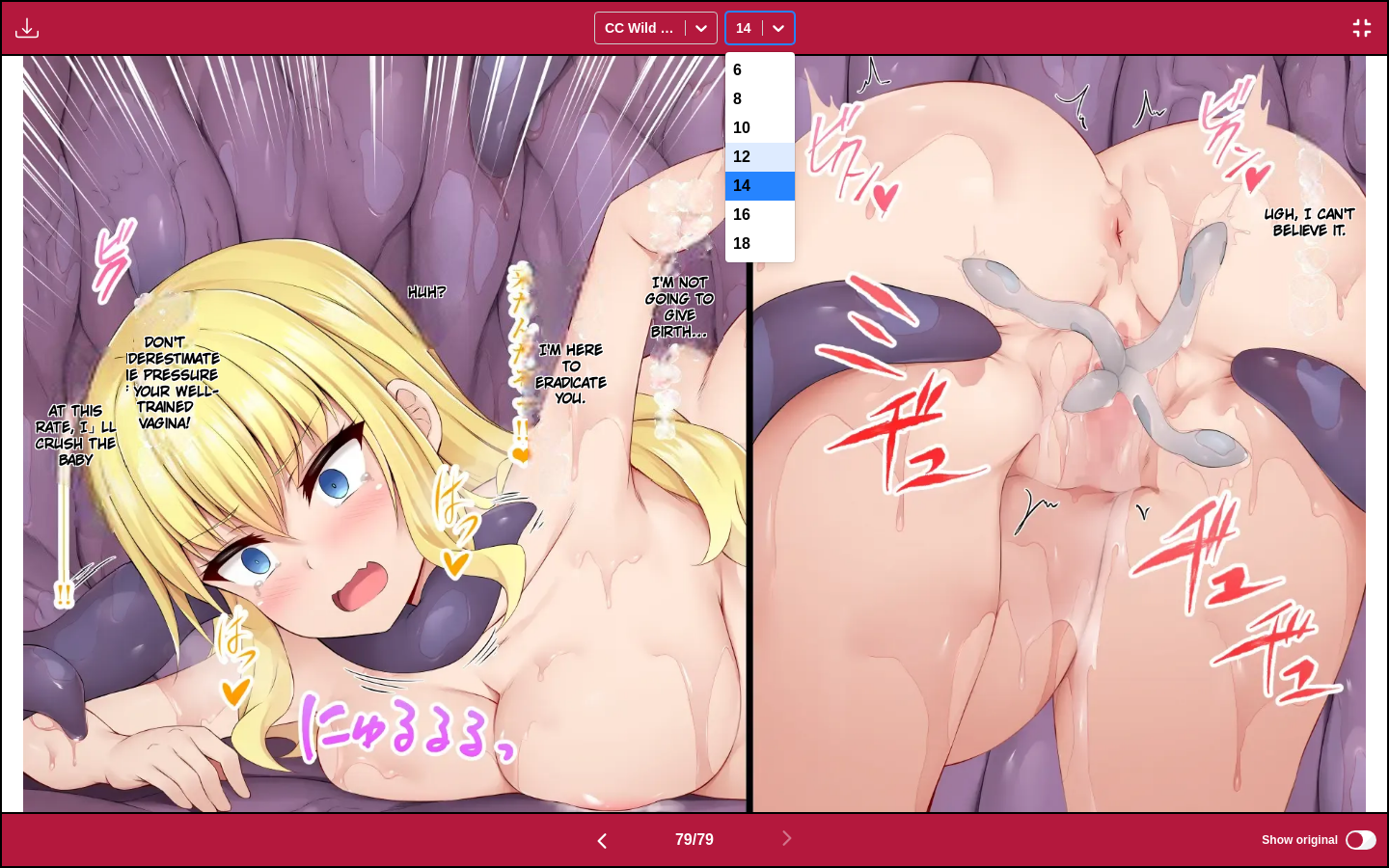 click on "12" at bounding box center [760, 157] 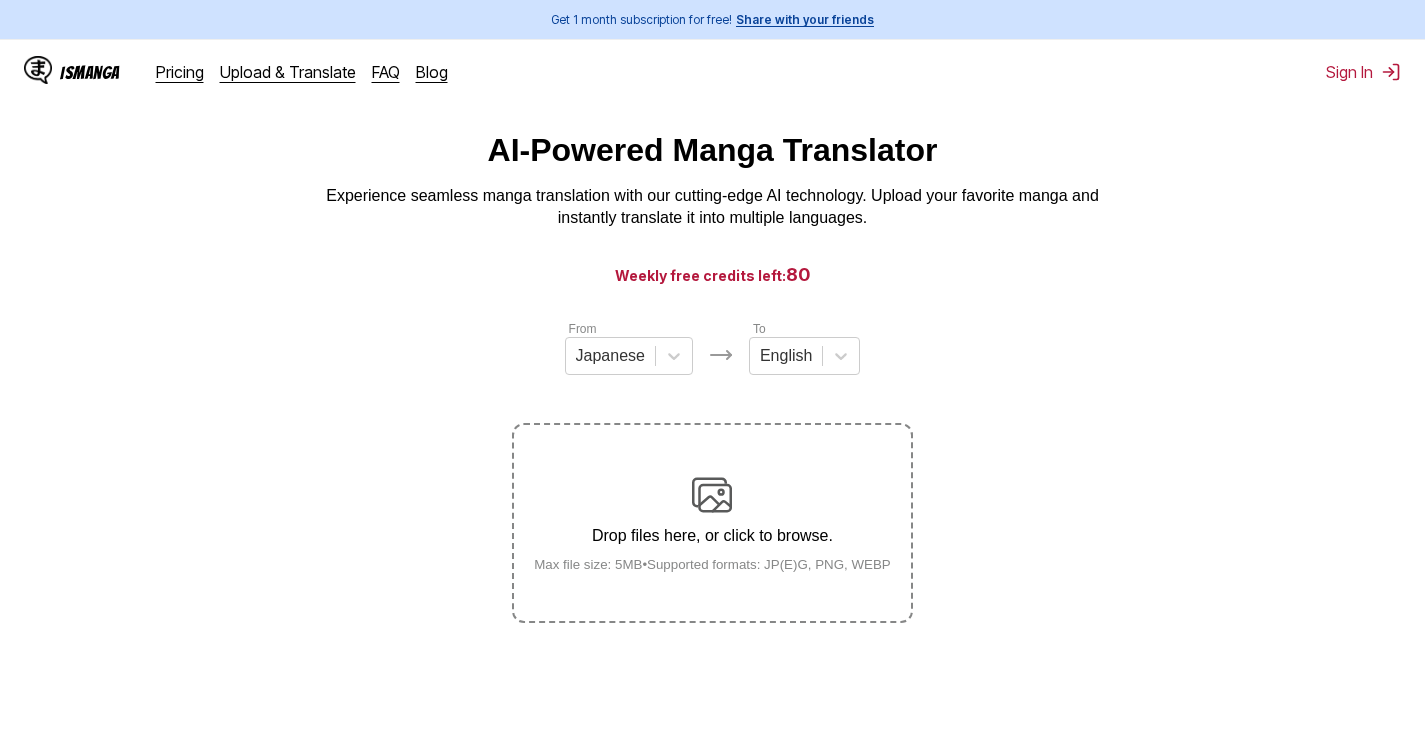 scroll, scrollTop: 0, scrollLeft: 0, axis: both 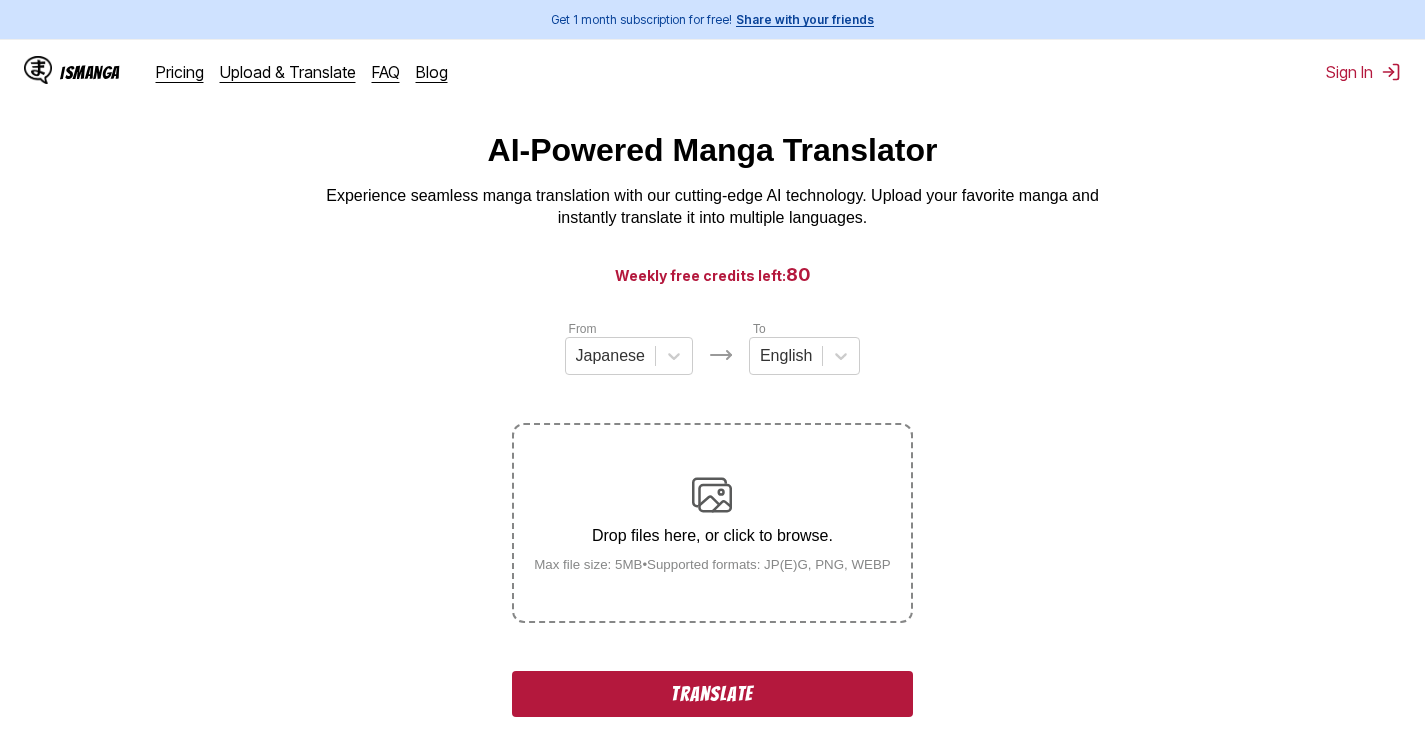 click on "Translate" at bounding box center [712, 694] 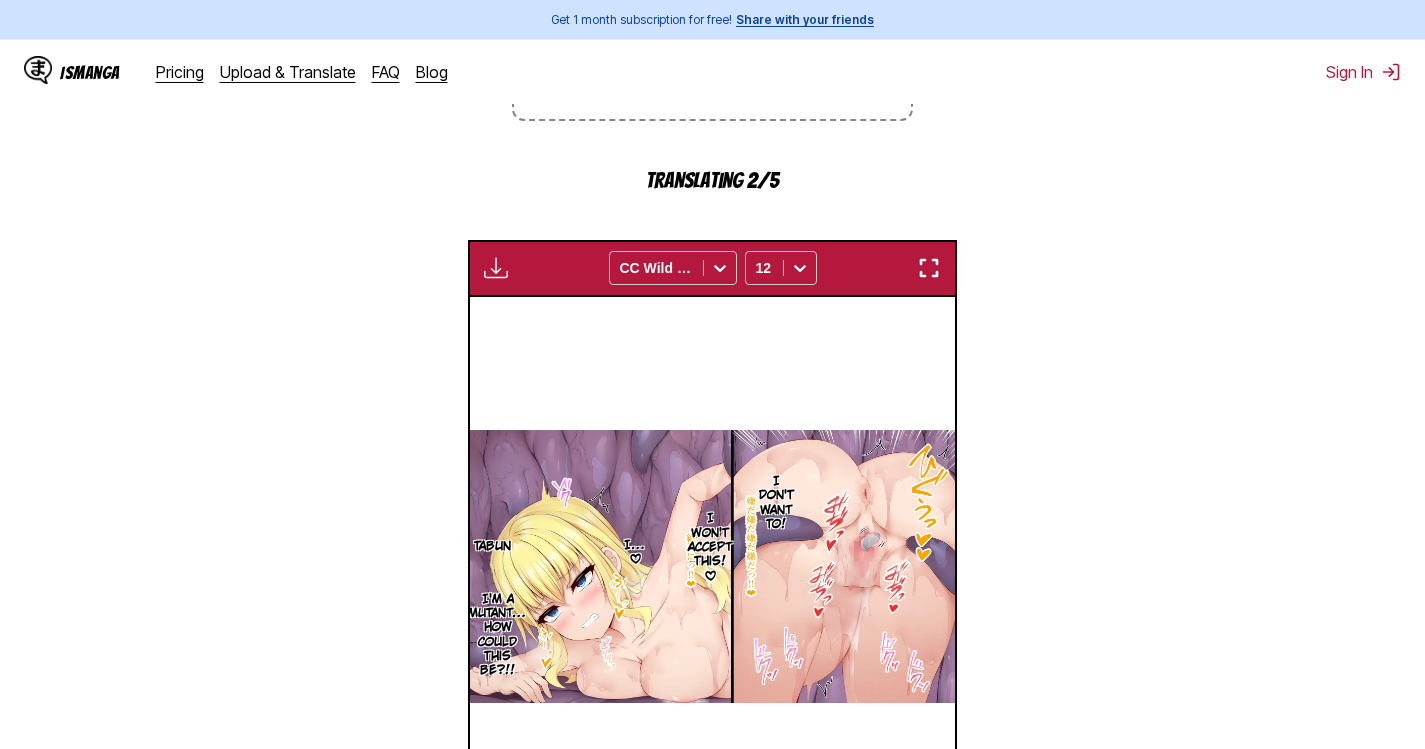 scroll, scrollTop: 493, scrollLeft: 0, axis: vertical 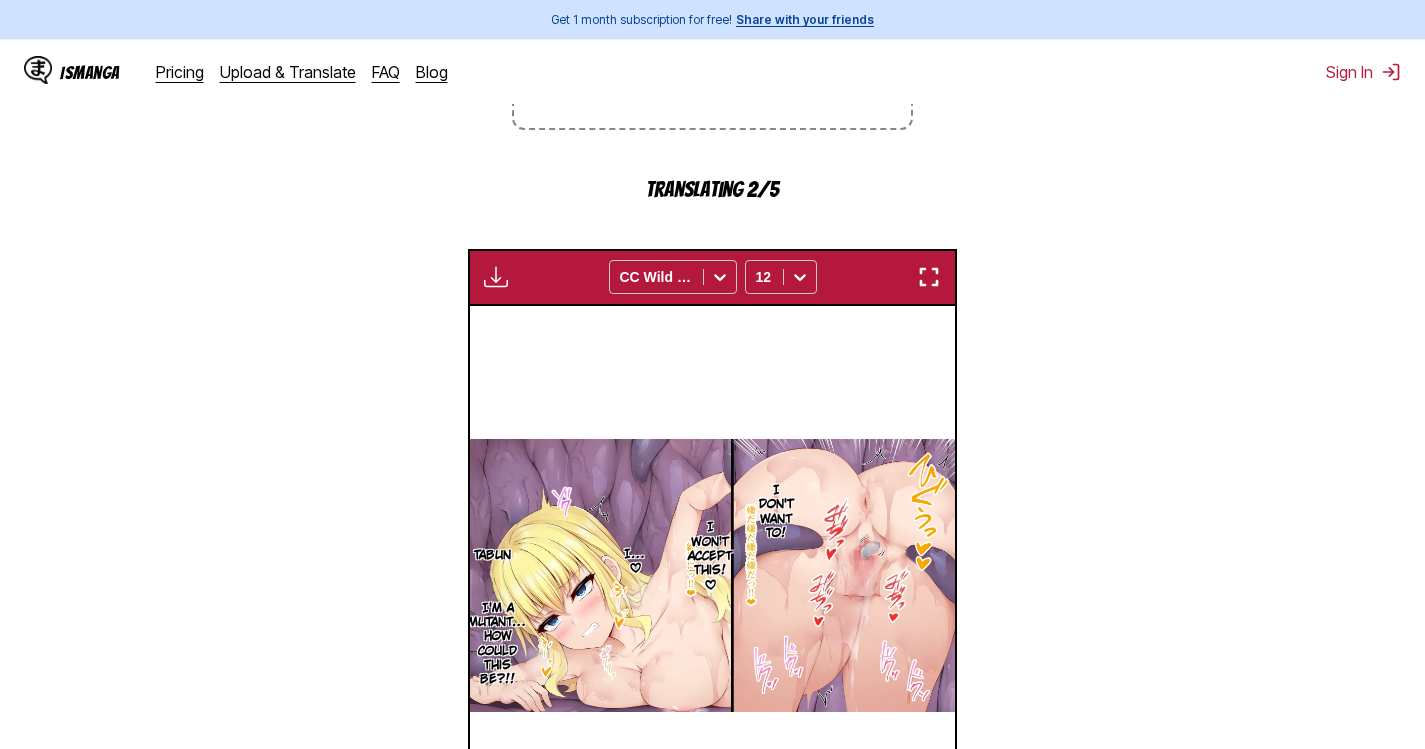 click at bounding box center [929, 277] 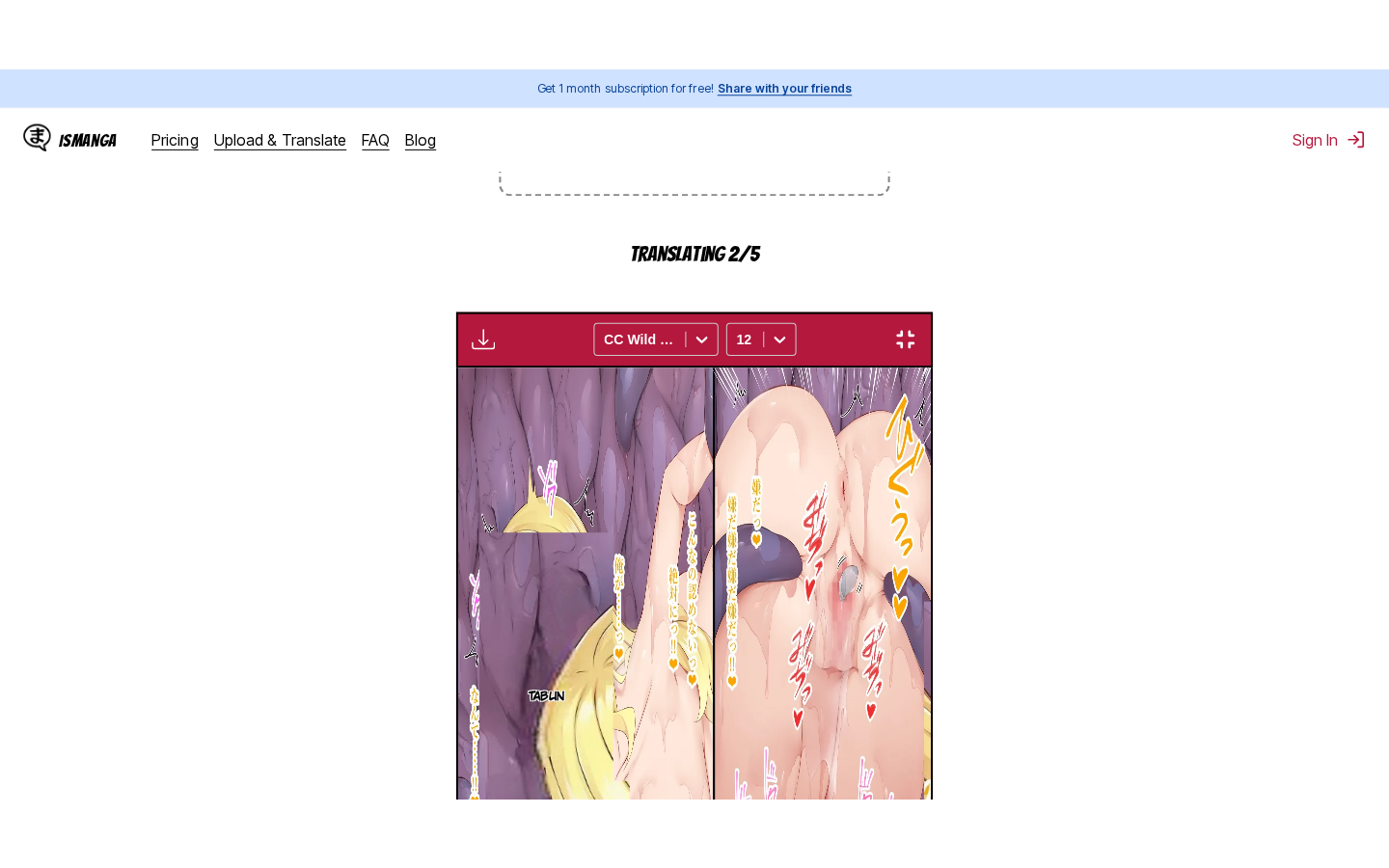 scroll, scrollTop: 220, scrollLeft: 0, axis: vertical 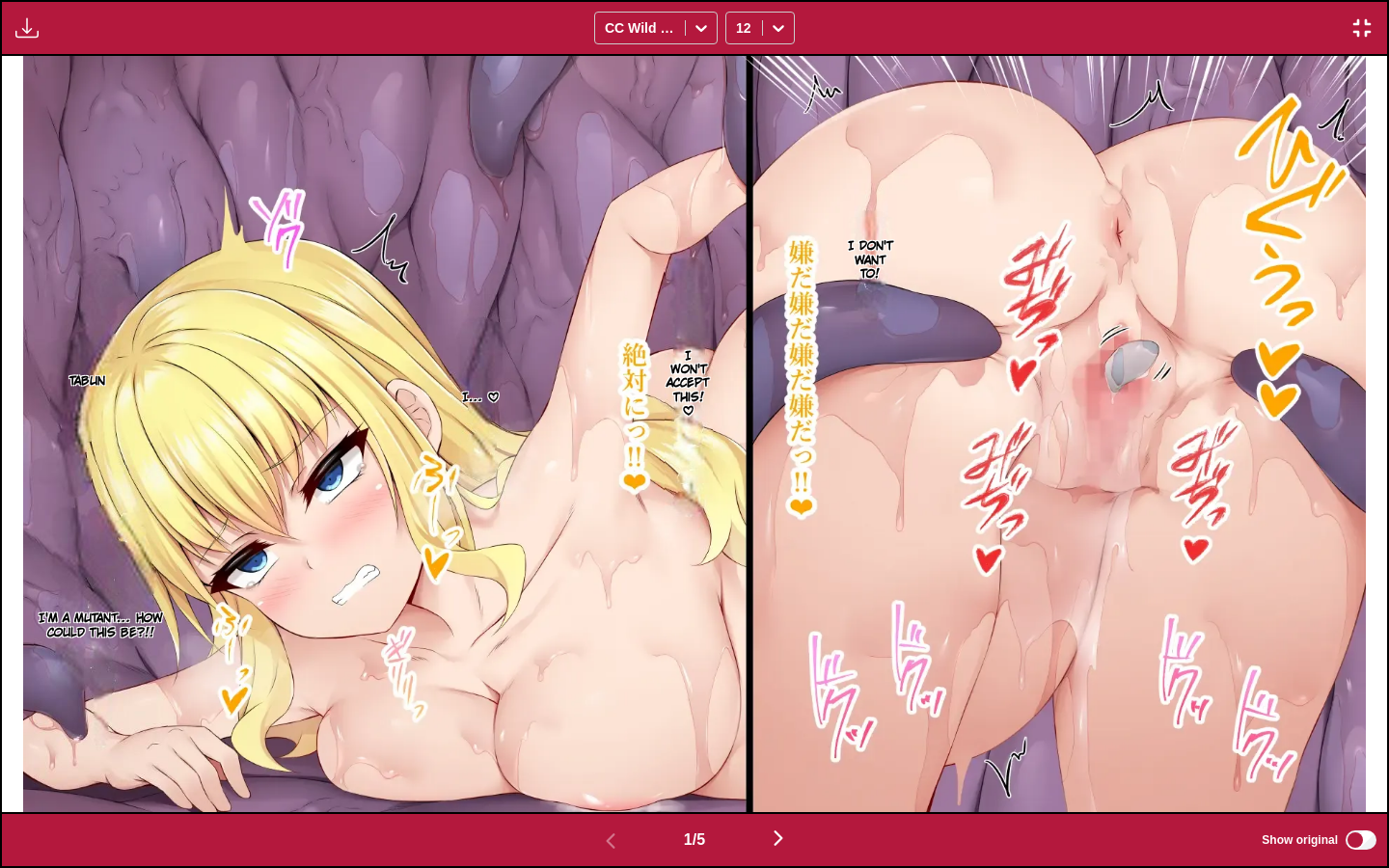 type 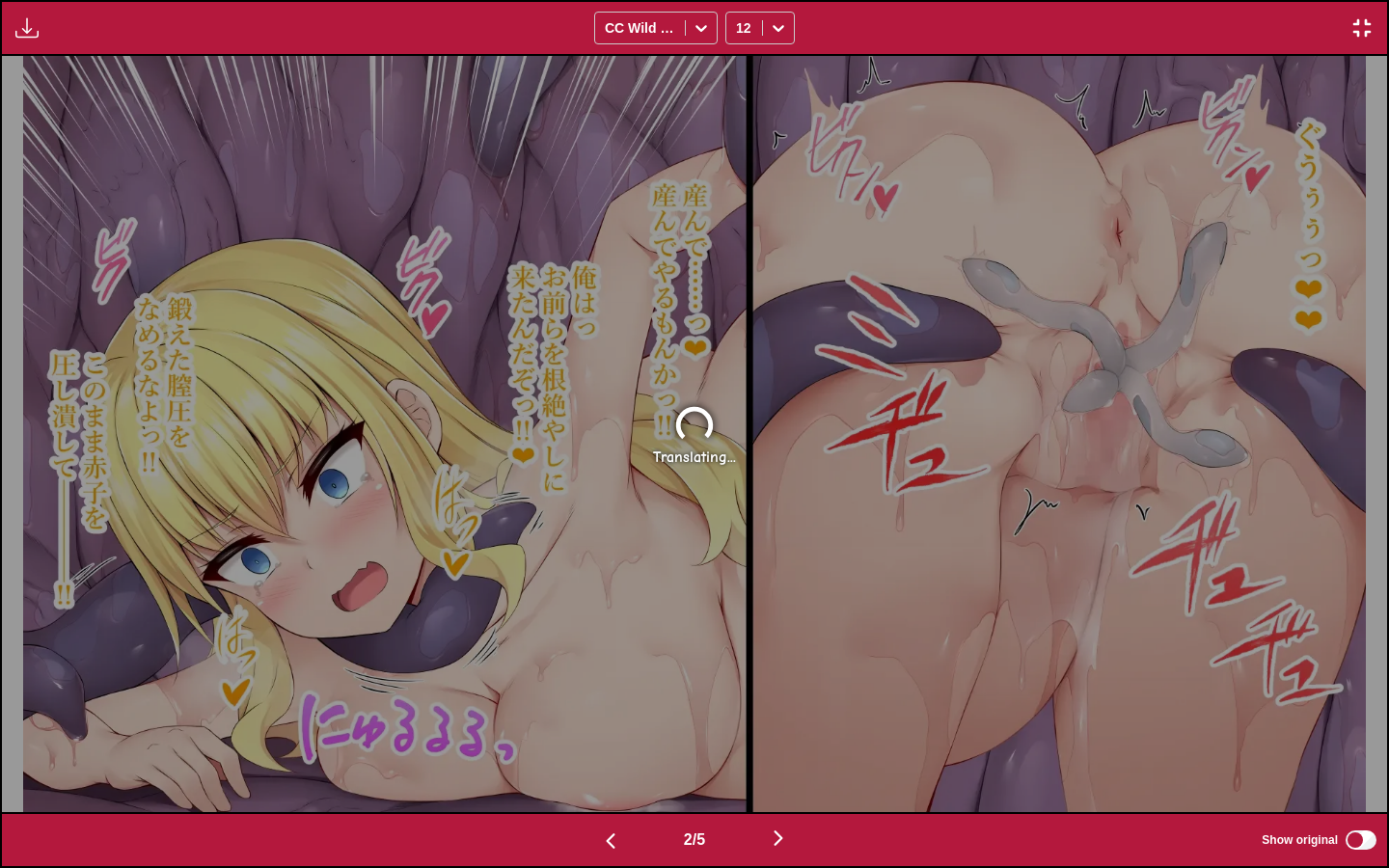 scroll, scrollTop: 0, scrollLeft: 0, axis: both 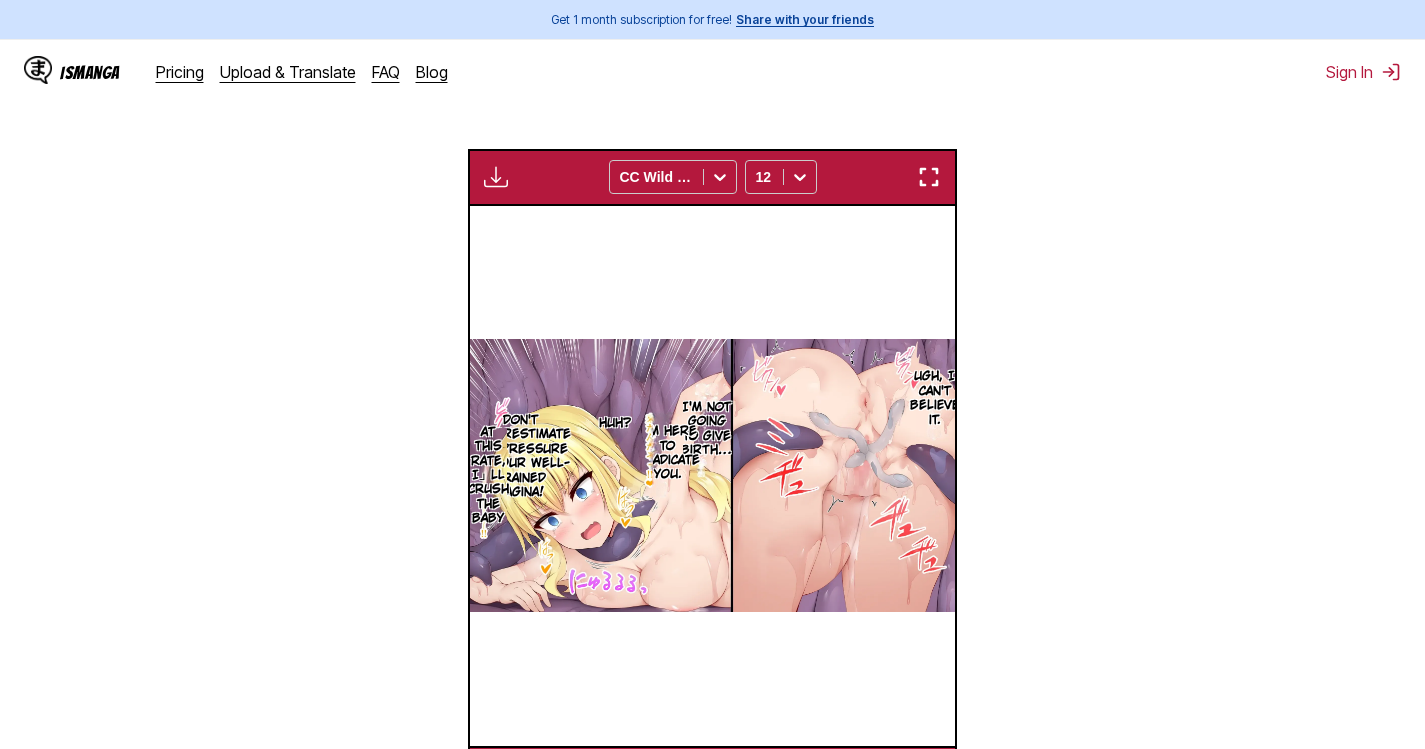 click at bounding box center [929, 177] 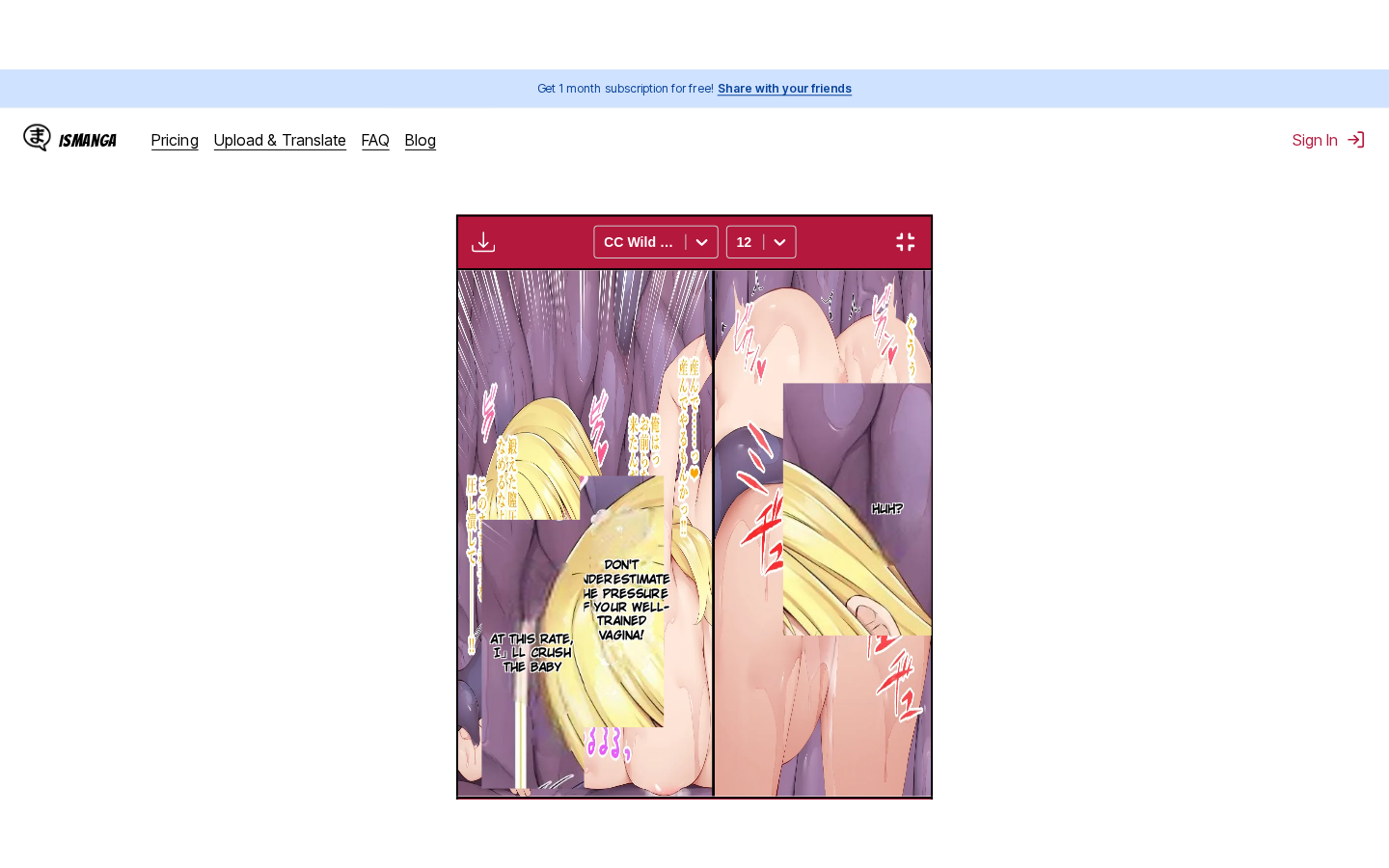 scroll, scrollTop: 220, scrollLeft: 0, axis: vertical 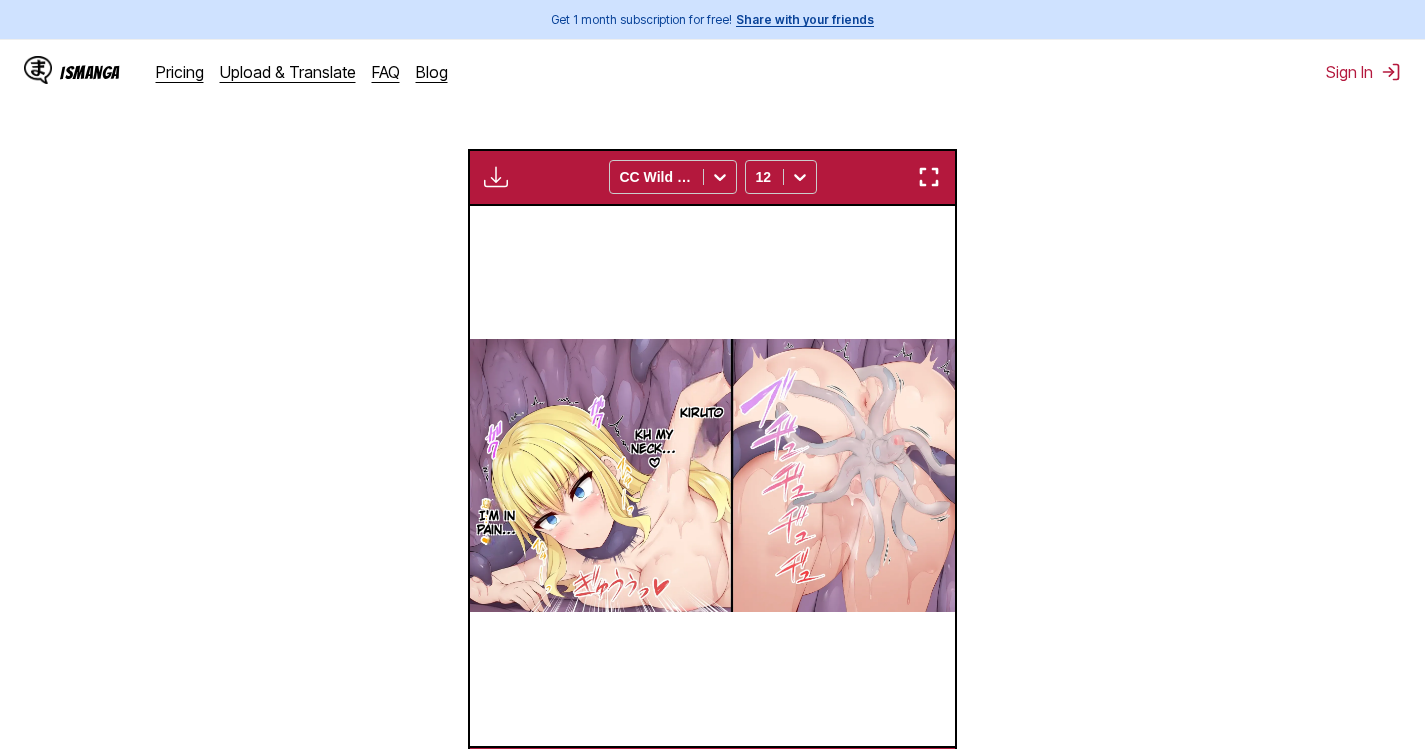 click on "From Japanese To English Drop files here, or click to browse. Max file size: 5MB  •  Supported formats: JP(E)G, PNG, WEBP Translating 4/5 Available for premium users only CC Wild Words 12 I don't want to! I won't accept this! ♡ I… ♡ Tabun I'm a mutant… How could this be?!! Ugh, I can't believe it. I'm not going to give birth… I'm here to eradicate you. Huh? Don't underestimate the pressure of your well-trained vagina! At this rate, I」ll crush the baby Kiruto Kh My neck… ♡ I'm in pain… Translating... Translating... 3  /  5 Show original" at bounding box center [712, 264] 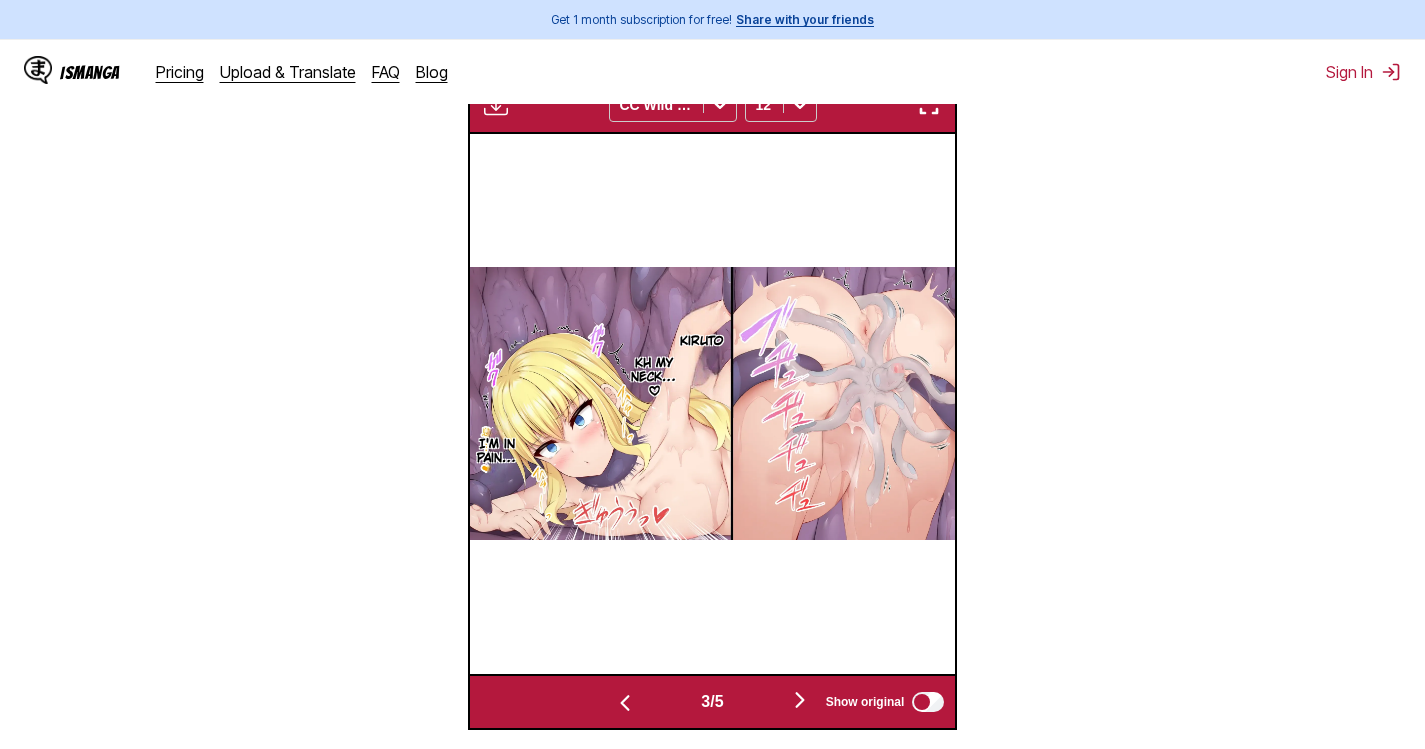 scroll, scrollTop: 693, scrollLeft: 0, axis: vertical 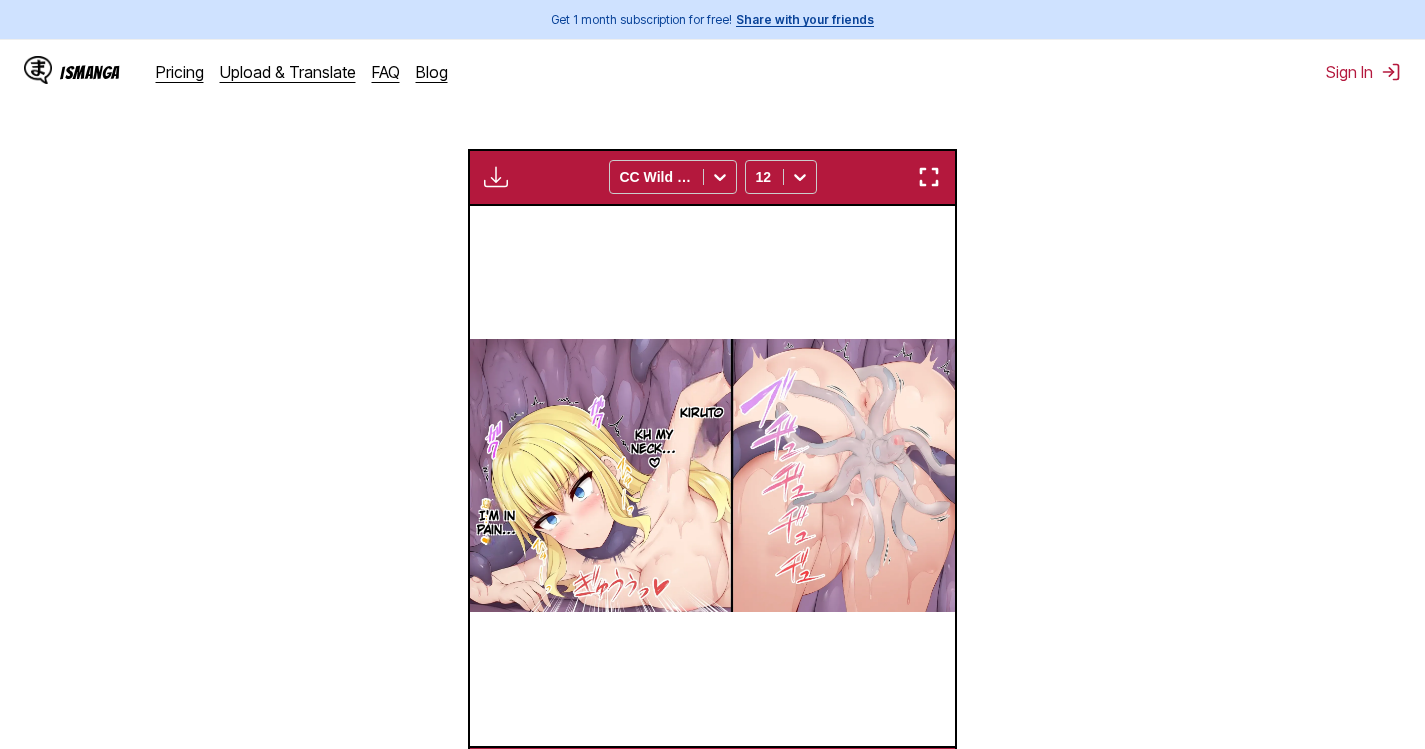 click at bounding box center [929, 177] 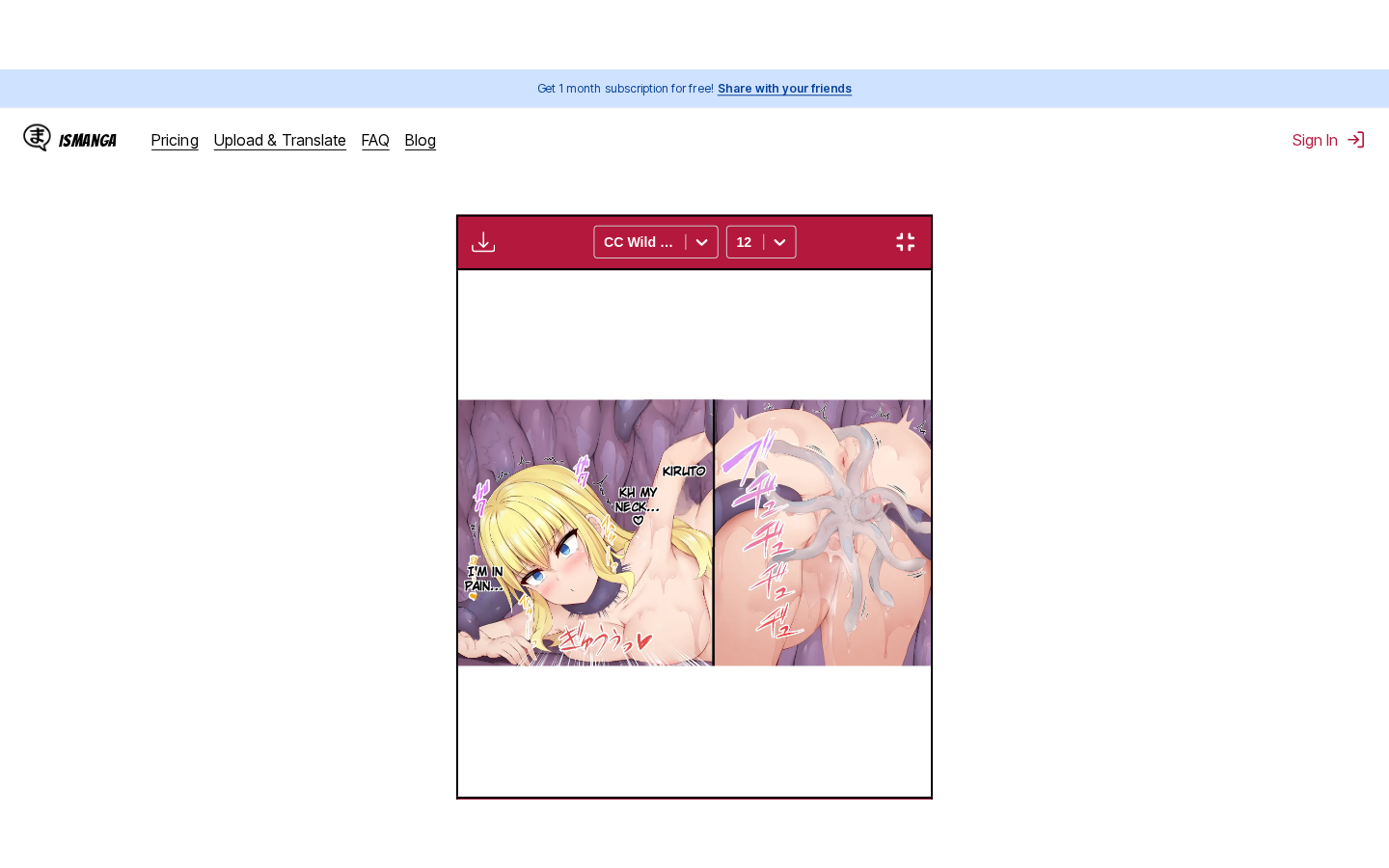 scroll, scrollTop: 220, scrollLeft: 0, axis: vertical 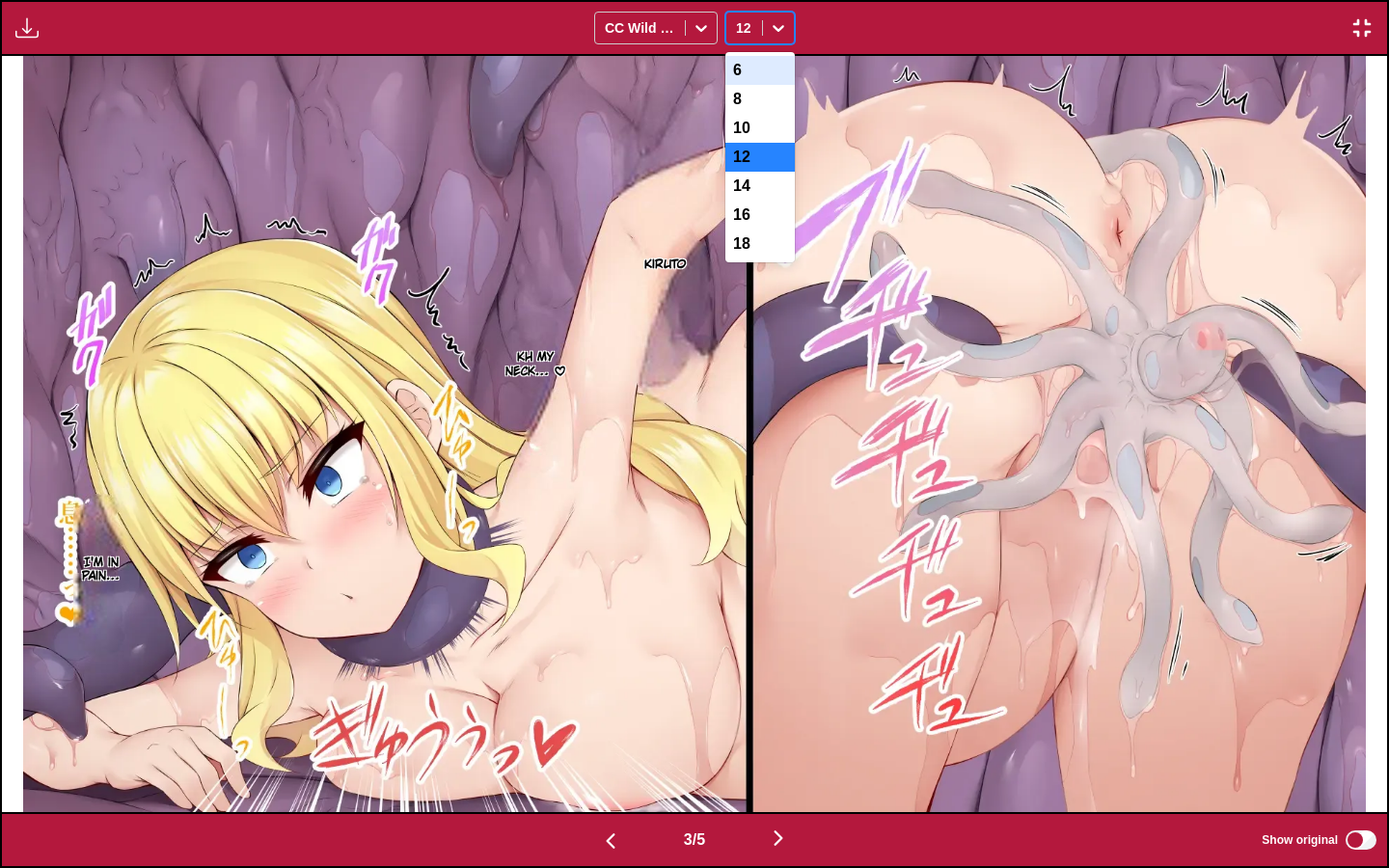 click 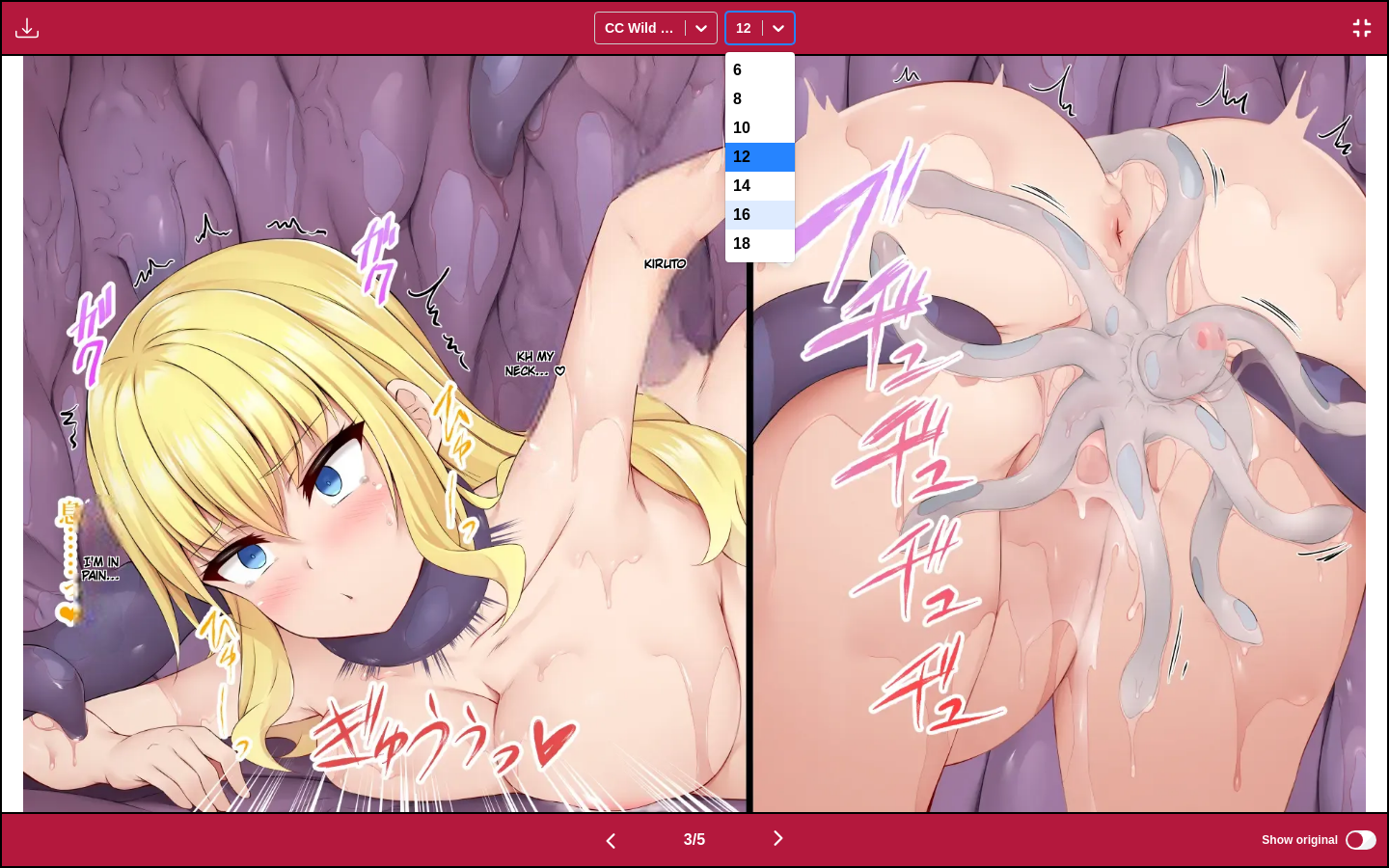 click on "16" at bounding box center [760, 215] 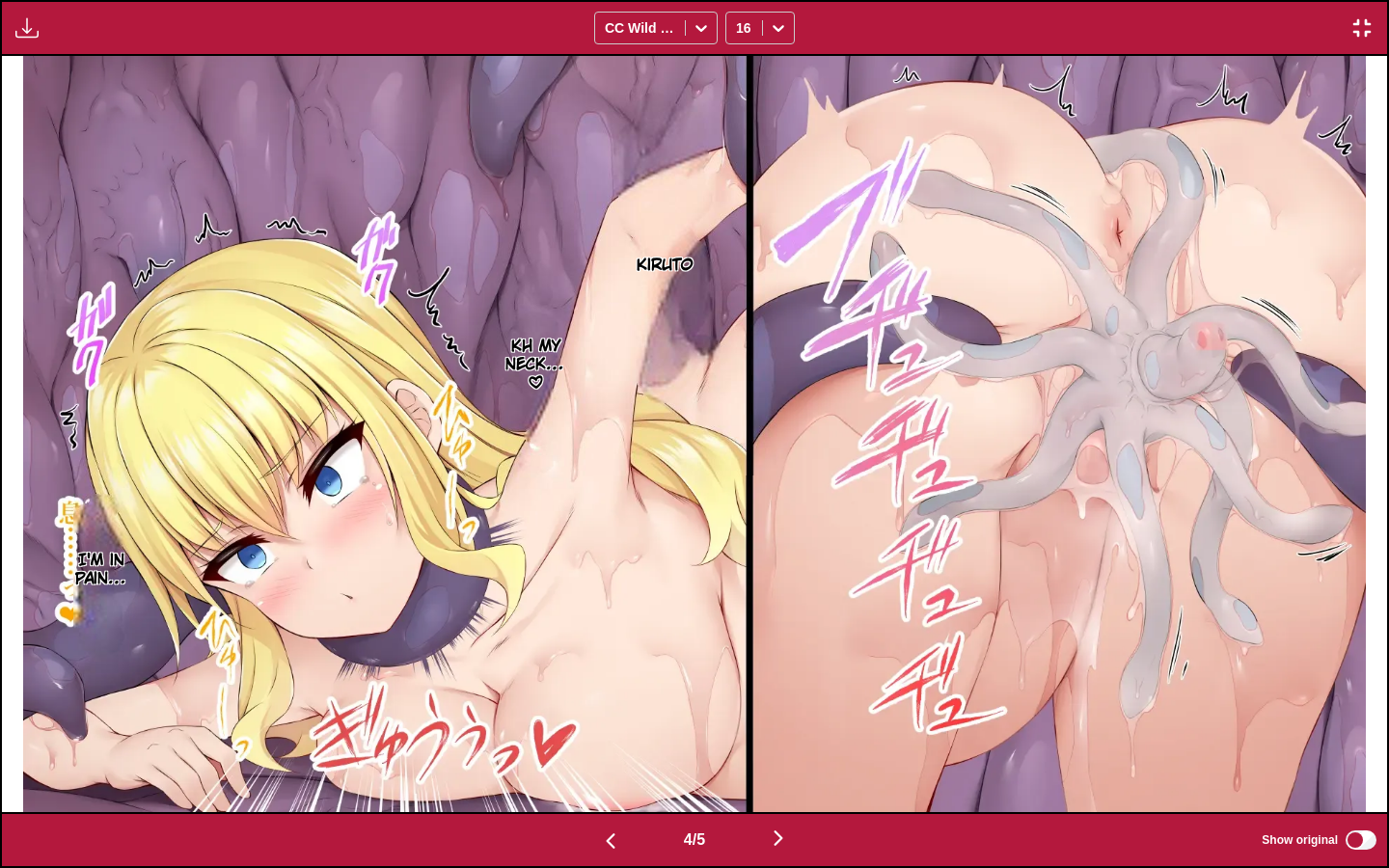 scroll, scrollTop: 0, scrollLeft: 4155, axis: horizontal 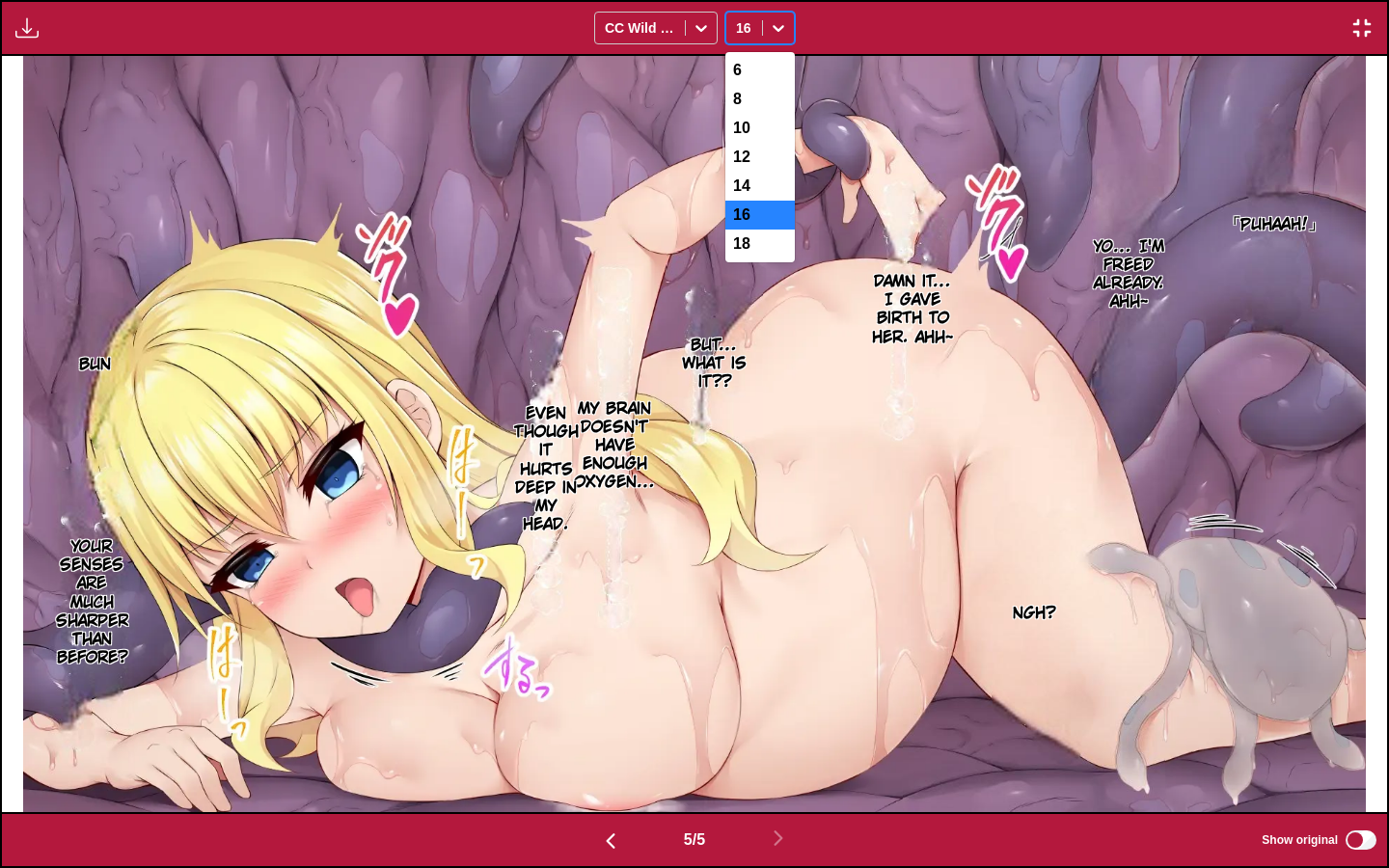 click at bounding box center [778, 28] 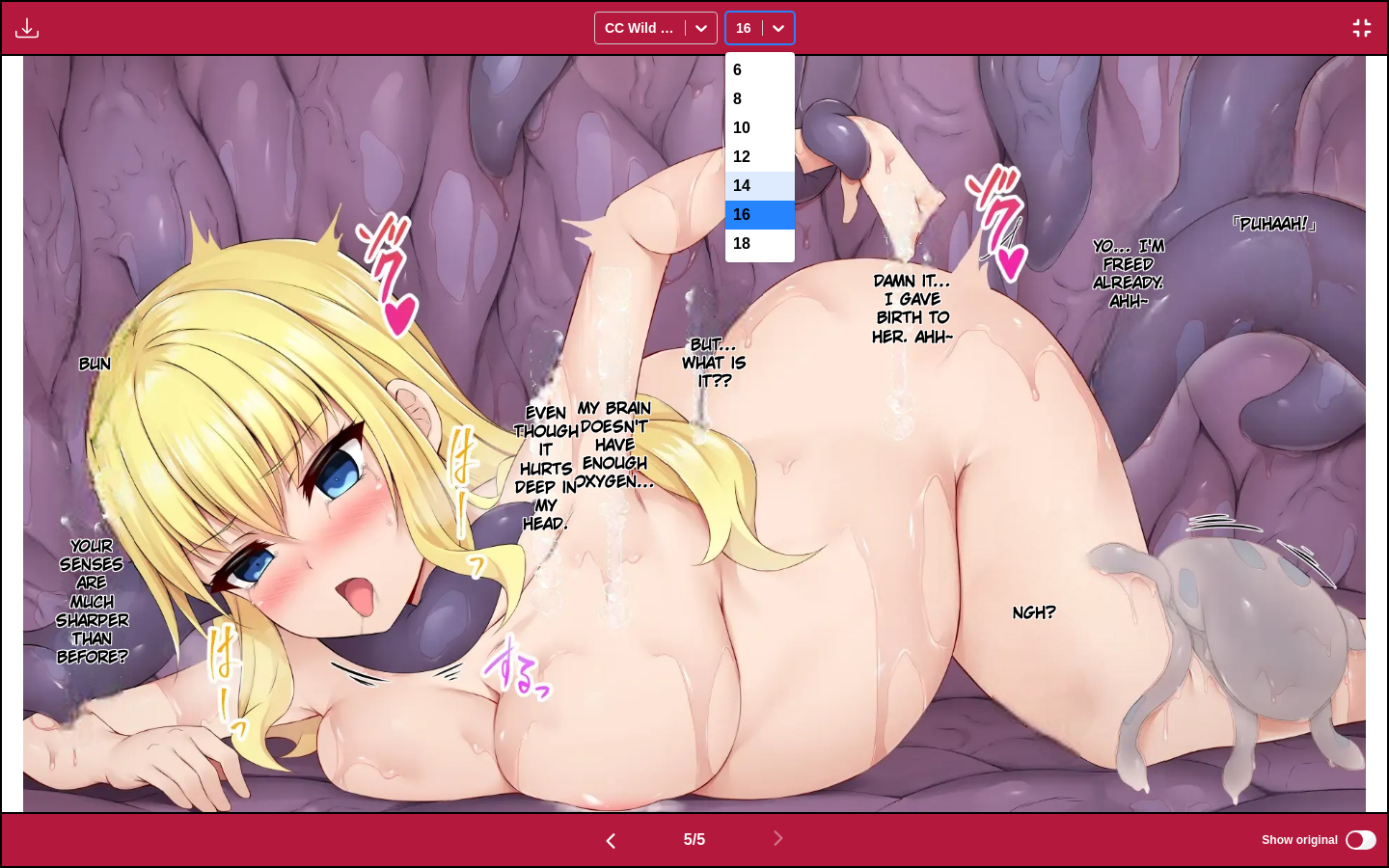 click on "14" at bounding box center (760, 186) 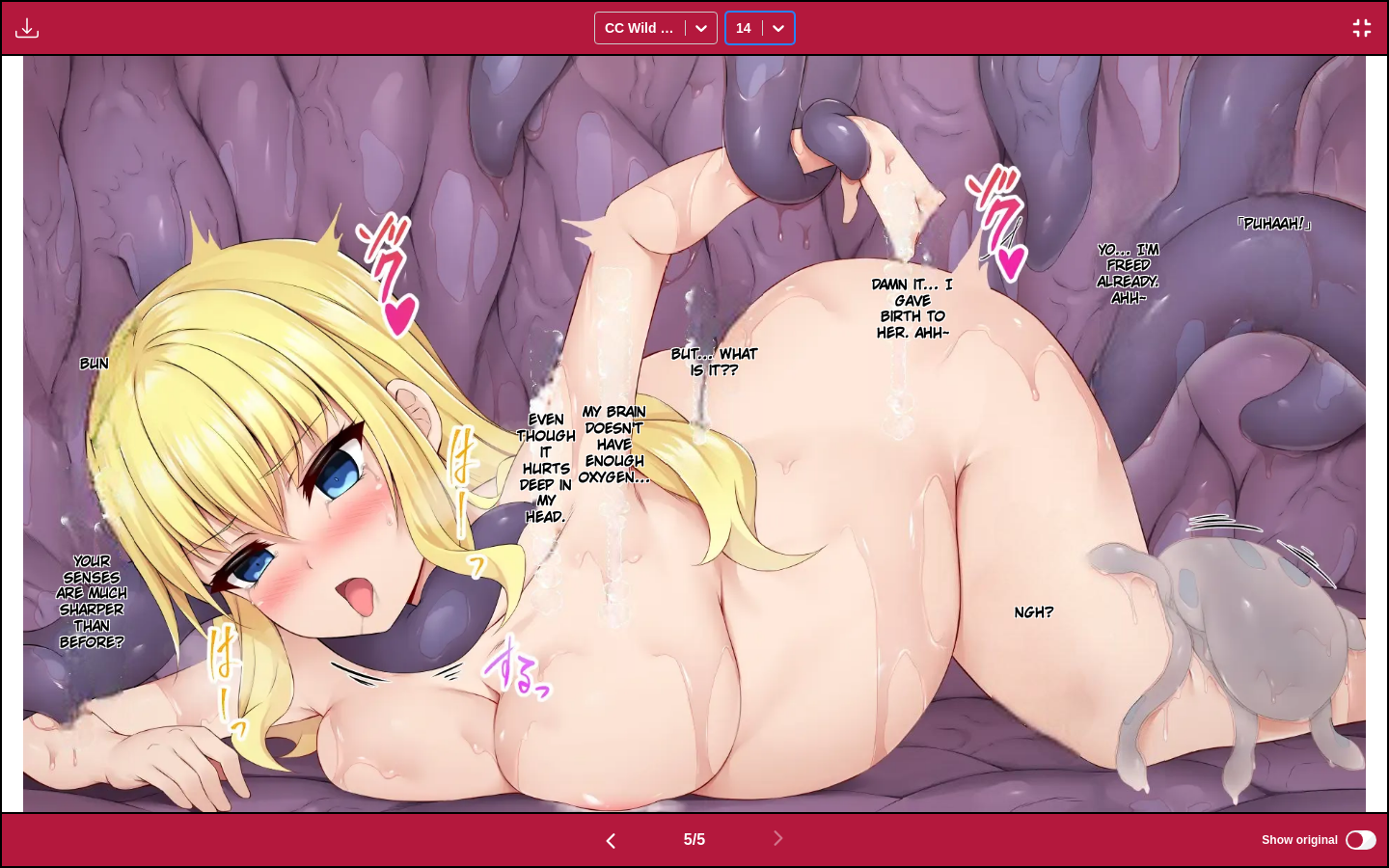click 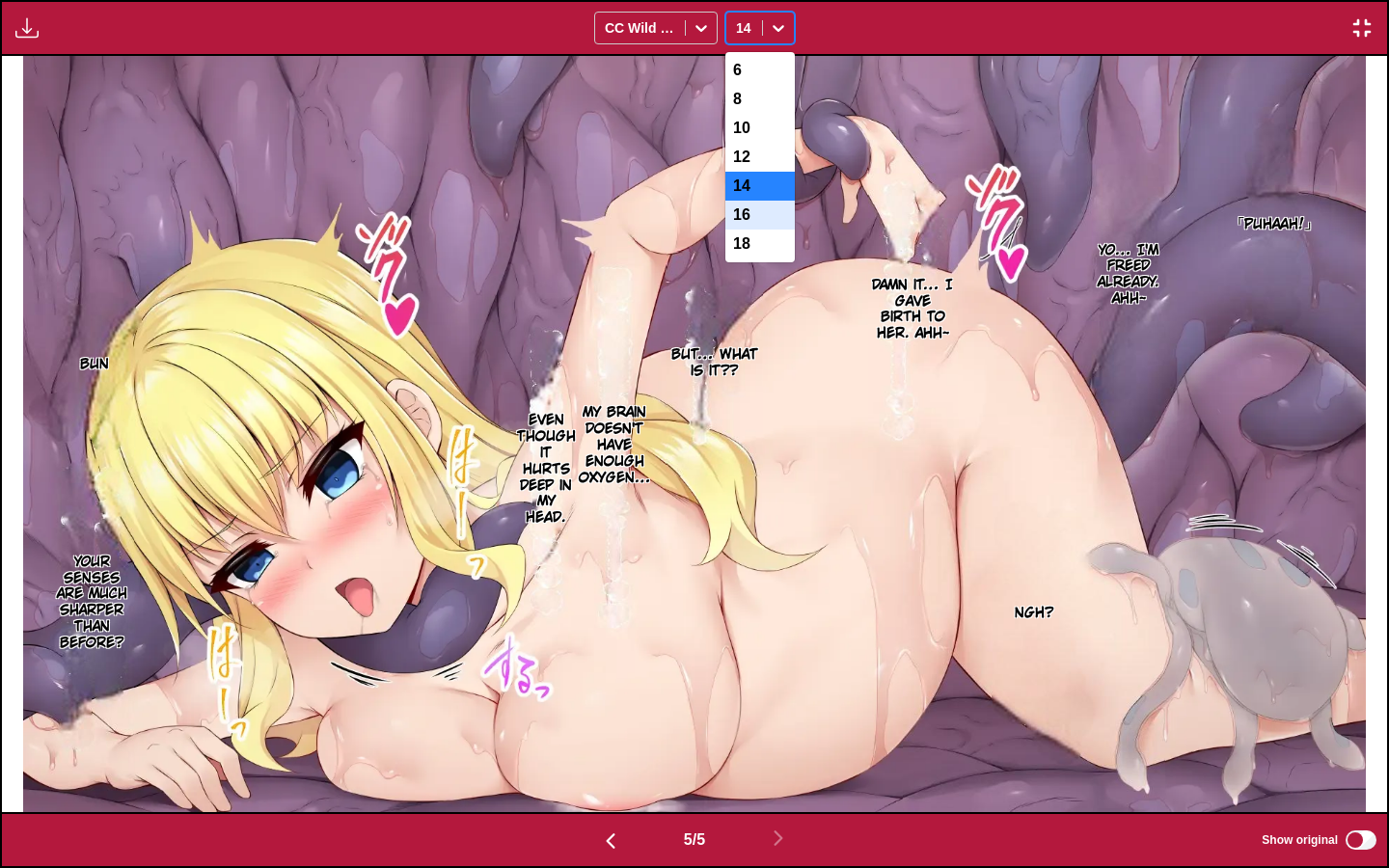click on "16" at bounding box center [760, 215] 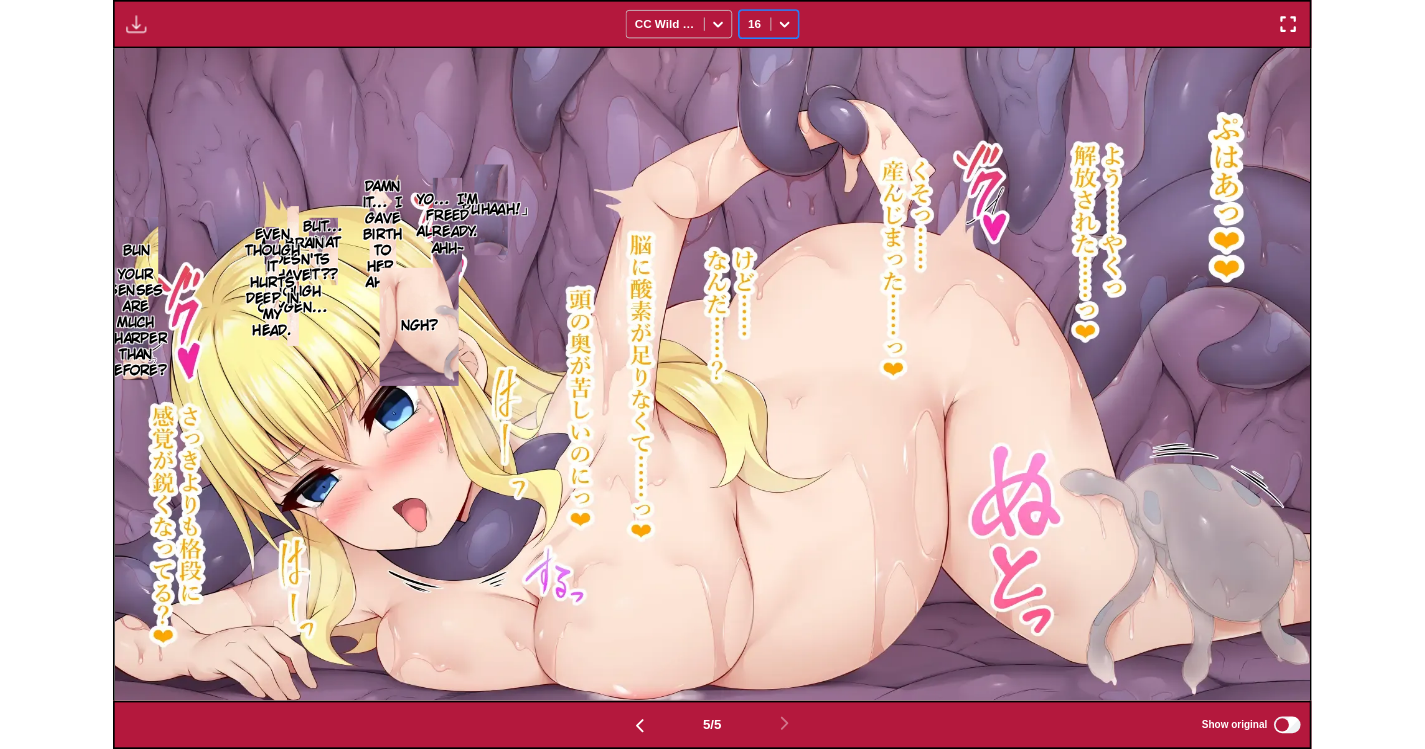 scroll, scrollTop: 522, scrollLeft: 0, axis: vertical 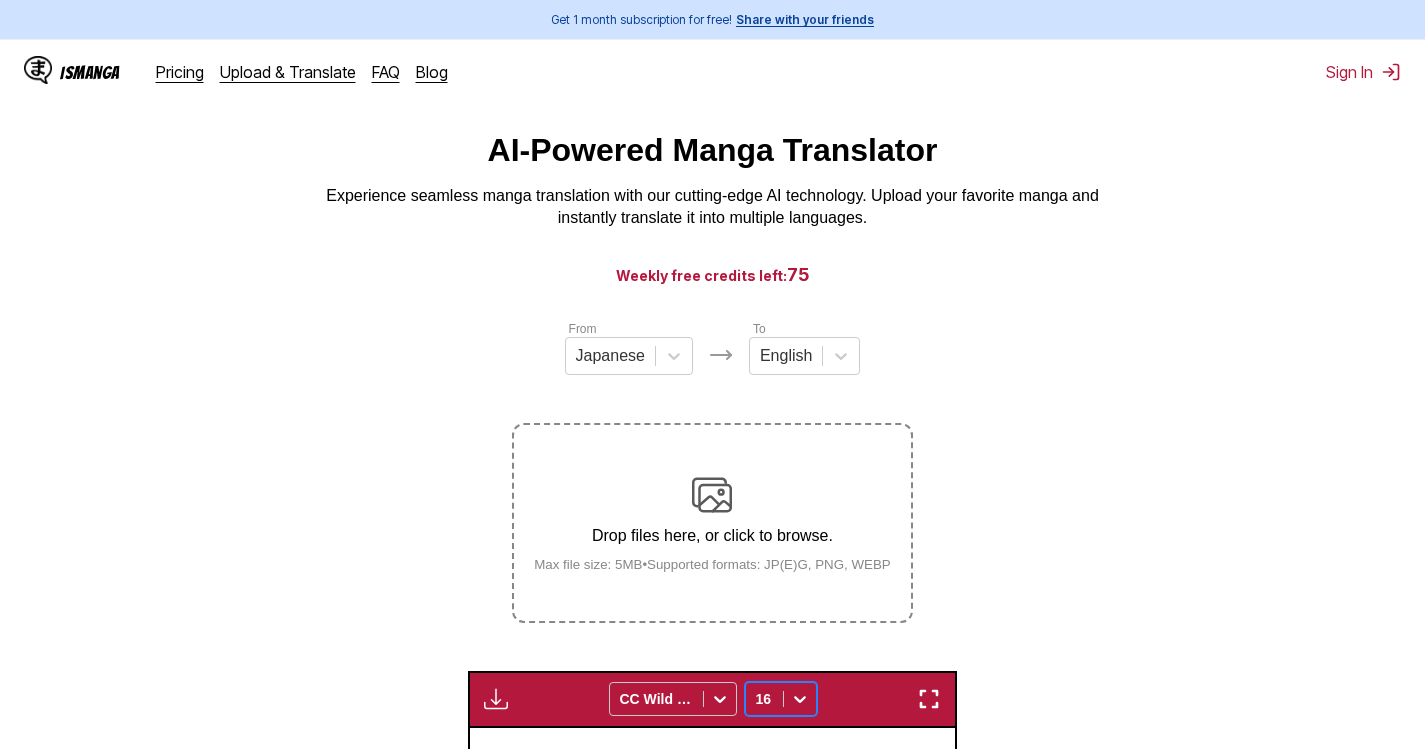 click on "Drop files here, or click to browse." at bounding box center (712, 536) 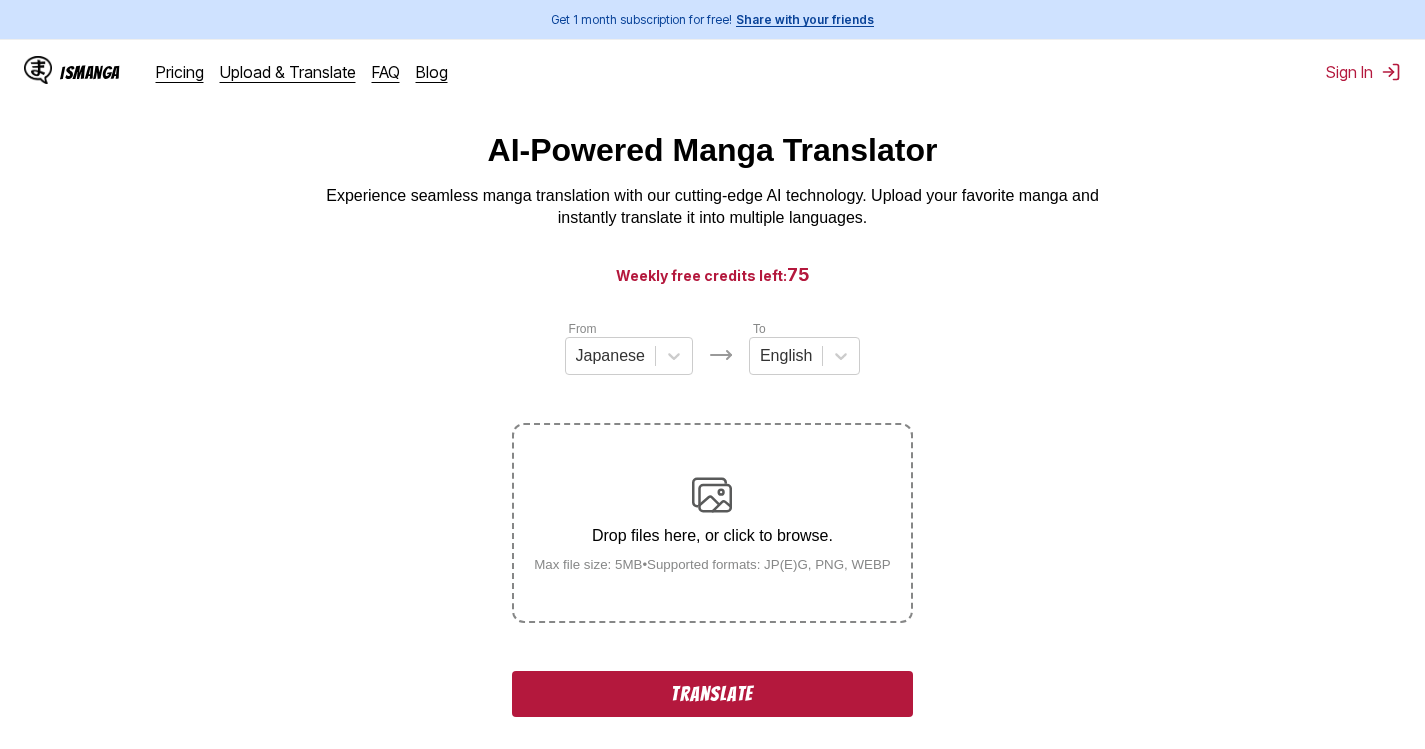 click on "Translate" at bounding box center [712, 694] 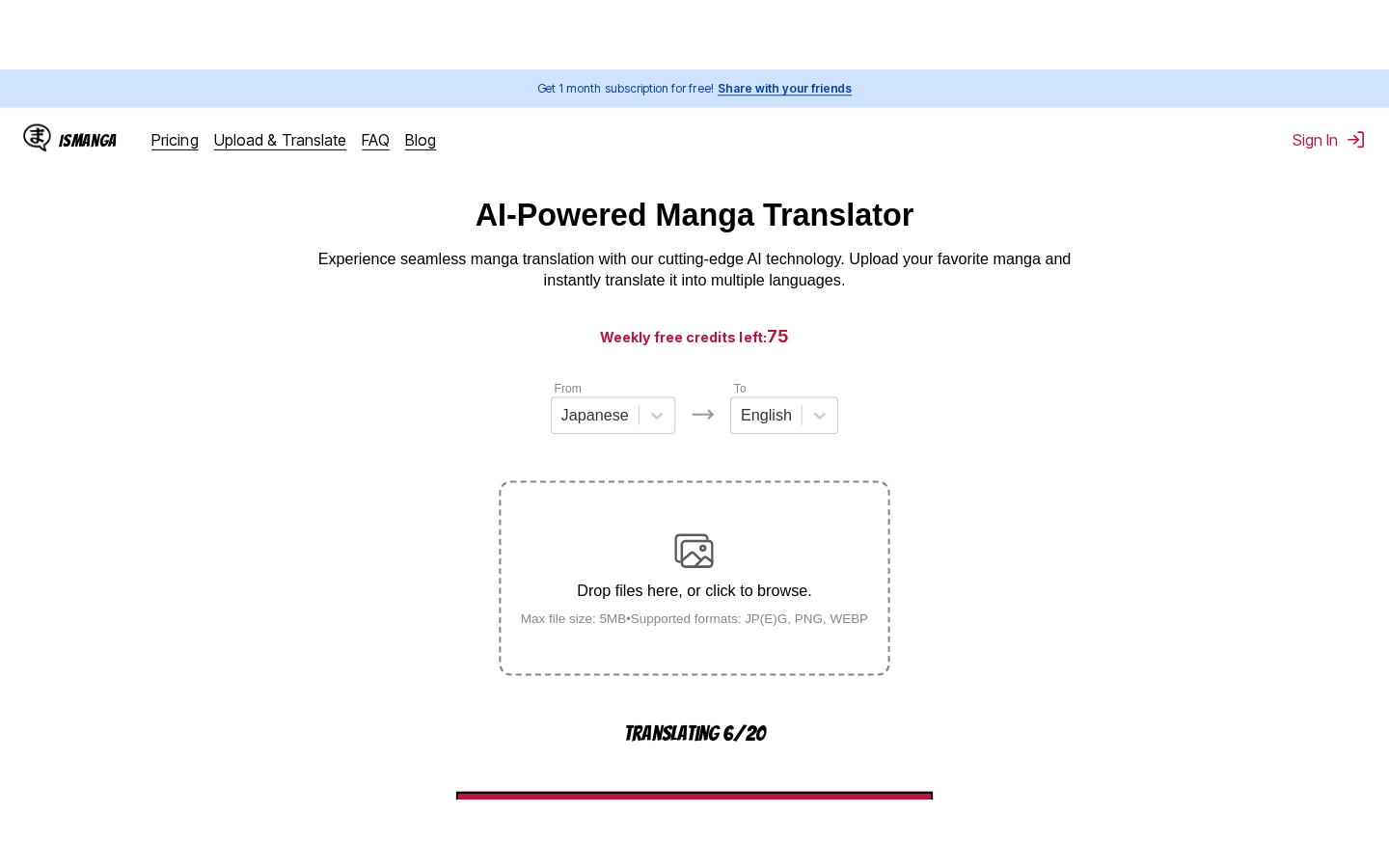 scroll, scrollTop: 0, scrollLeft: 0, axis: both 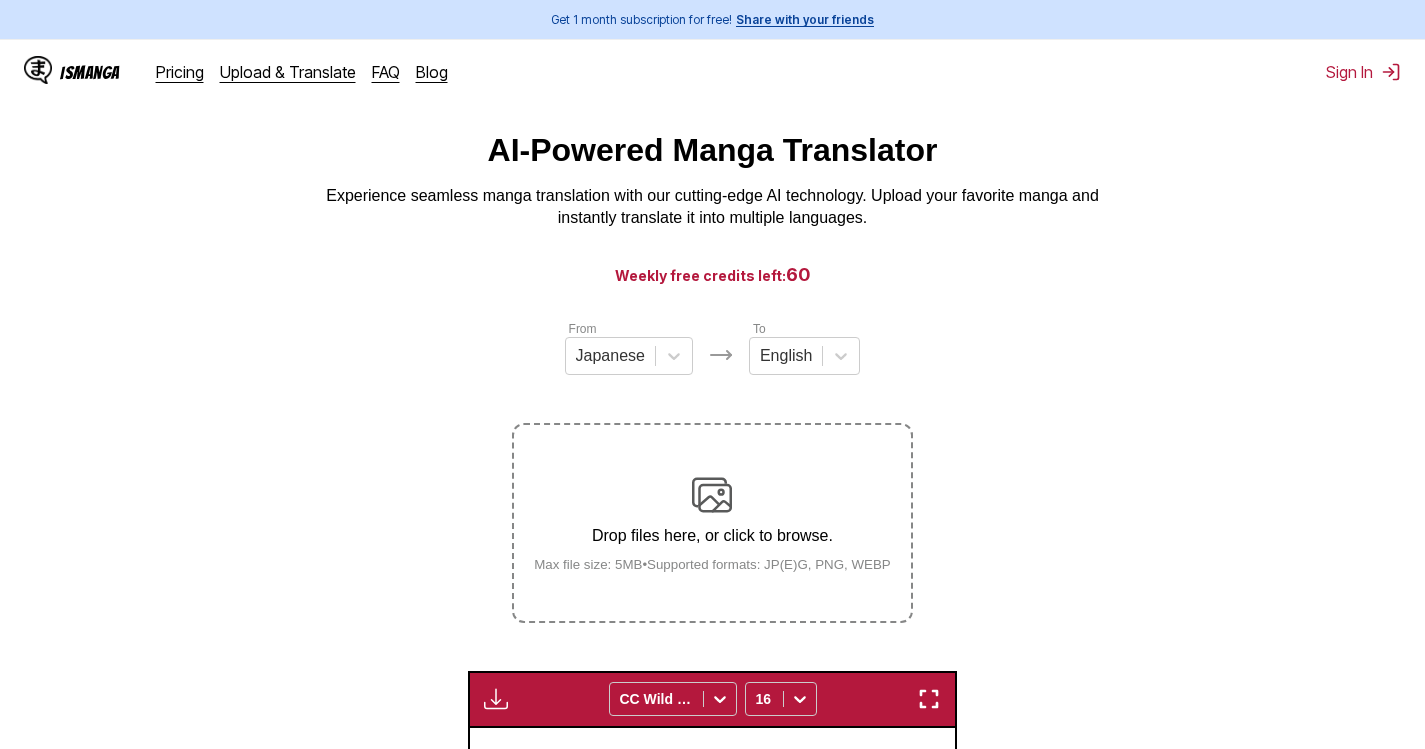 click at bounding box center (929, 699) 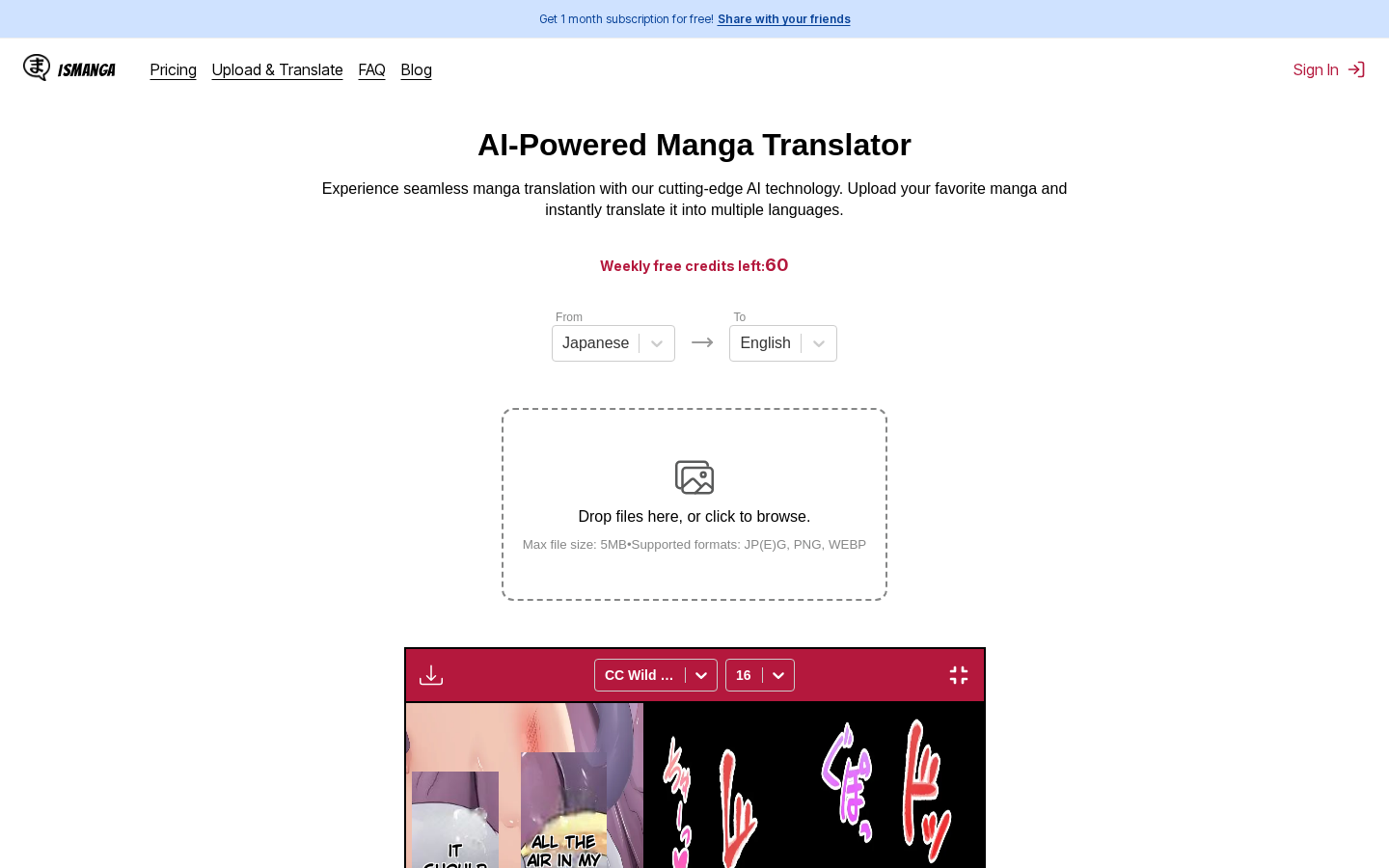 scroll, scrollTop: 0, scrollLeft: 6926, axis: horizontal 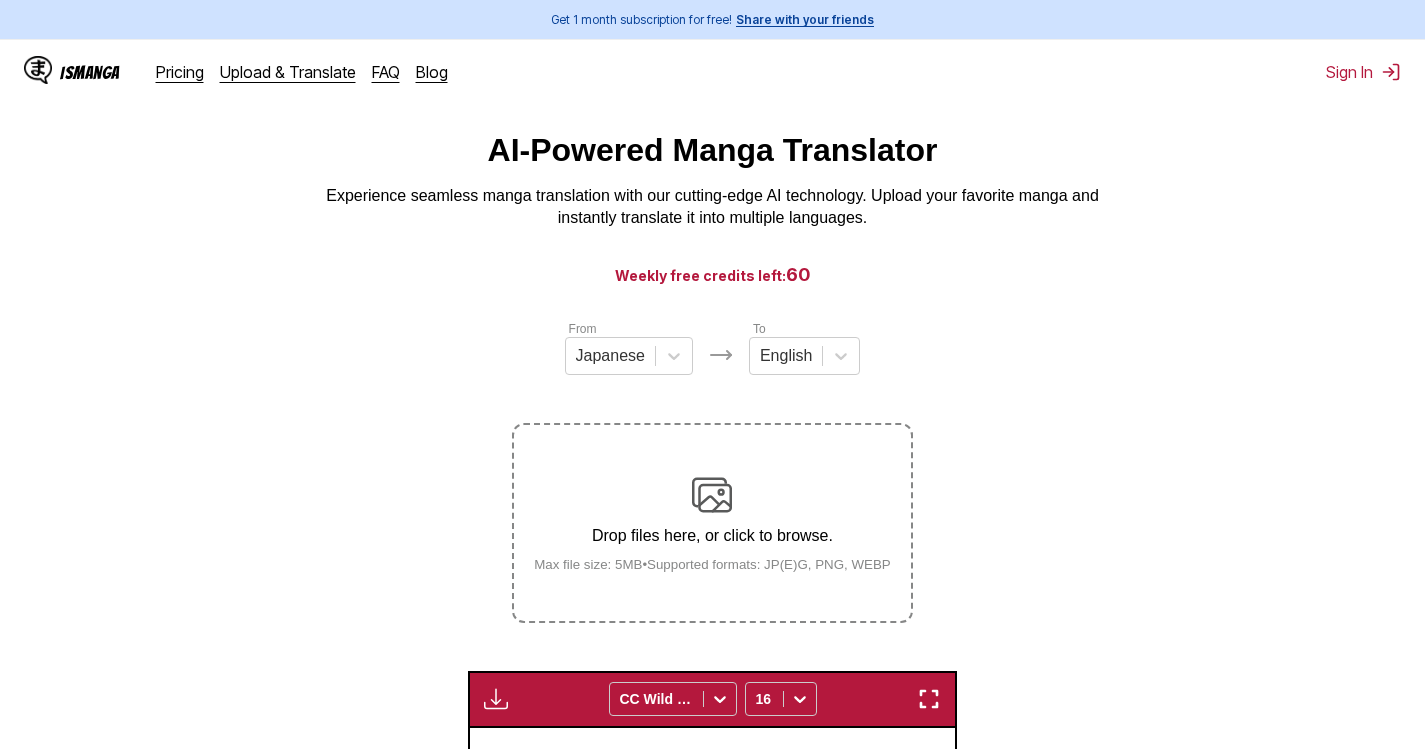 click at bounding box center [929, 699] 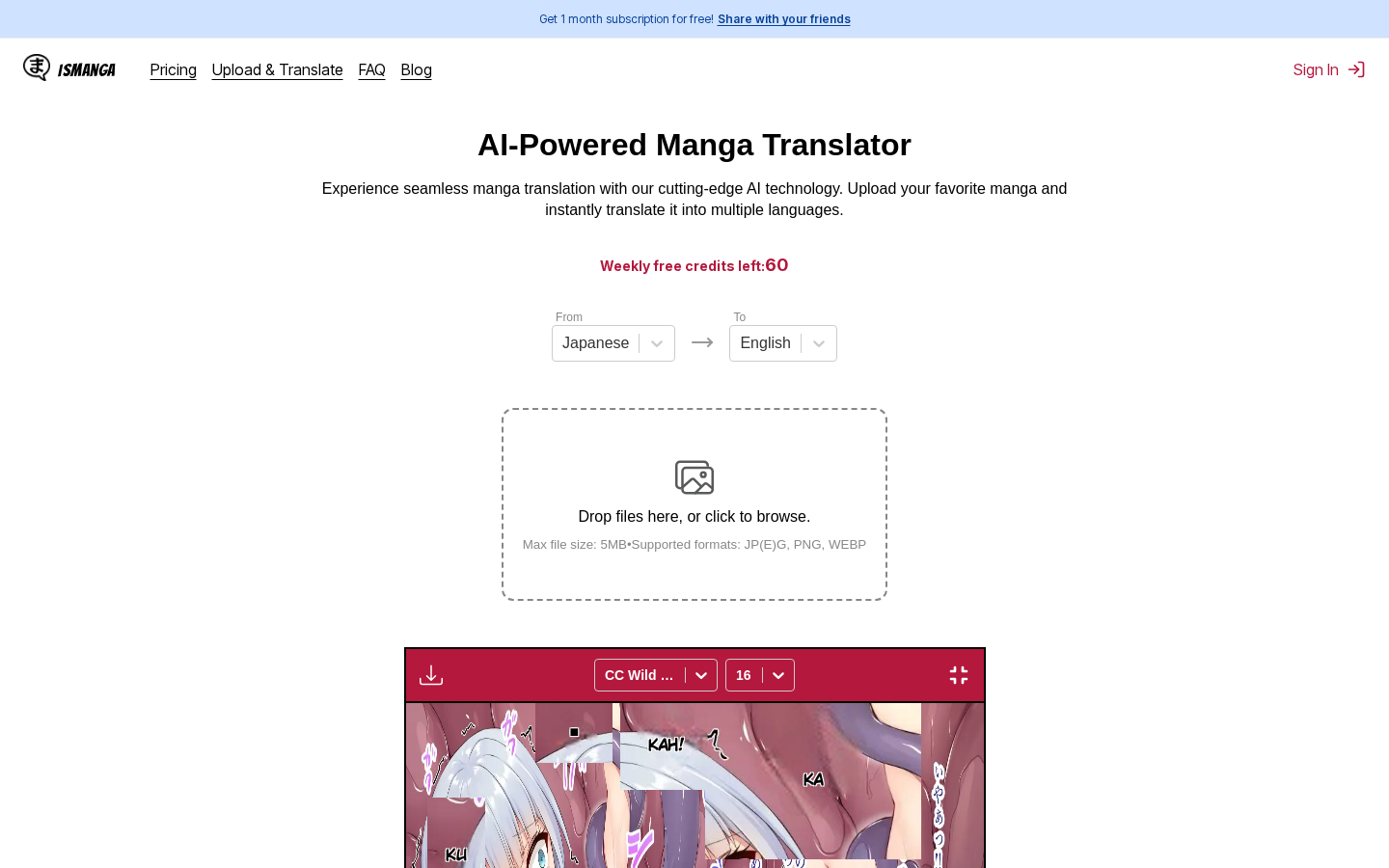 scroll, scrollTop: 0, scrollLeft: 24933, axis: horizontal 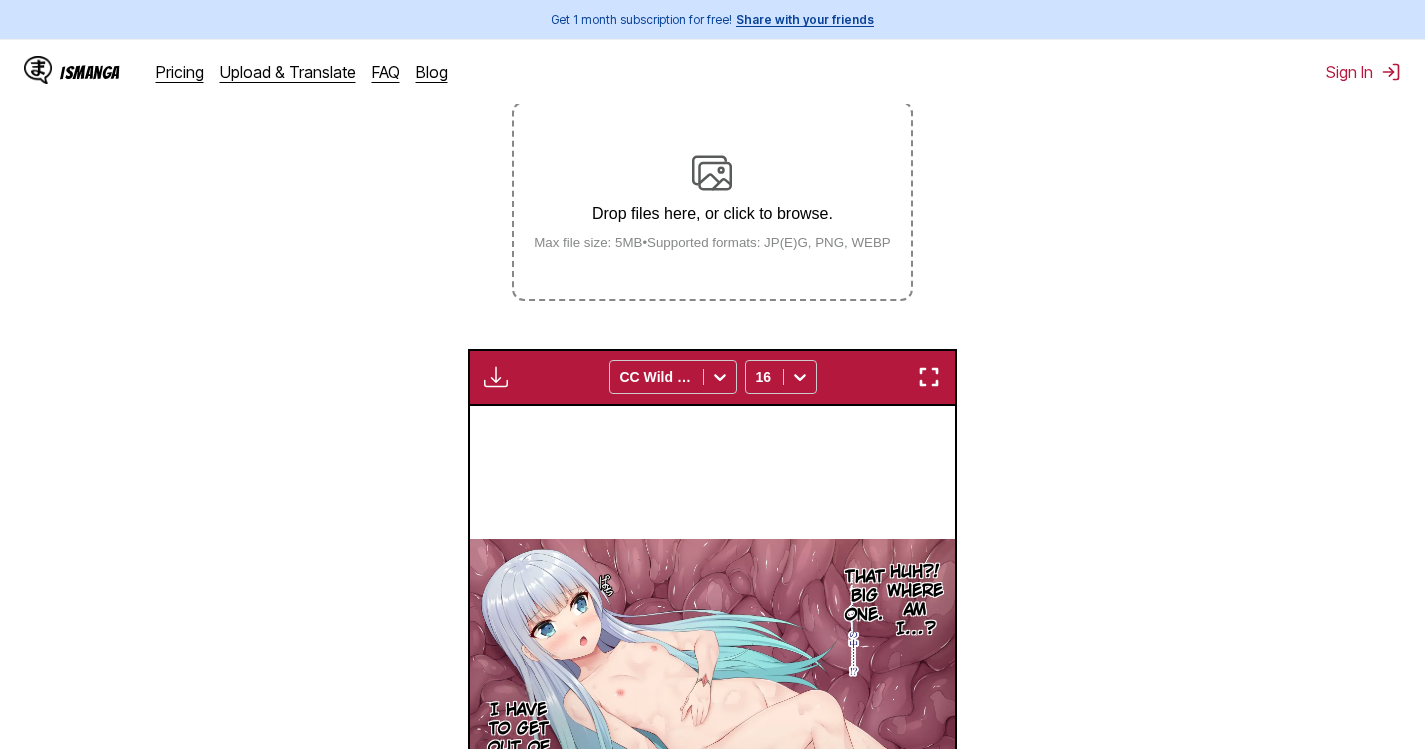 click at bounding box center [929, 377] 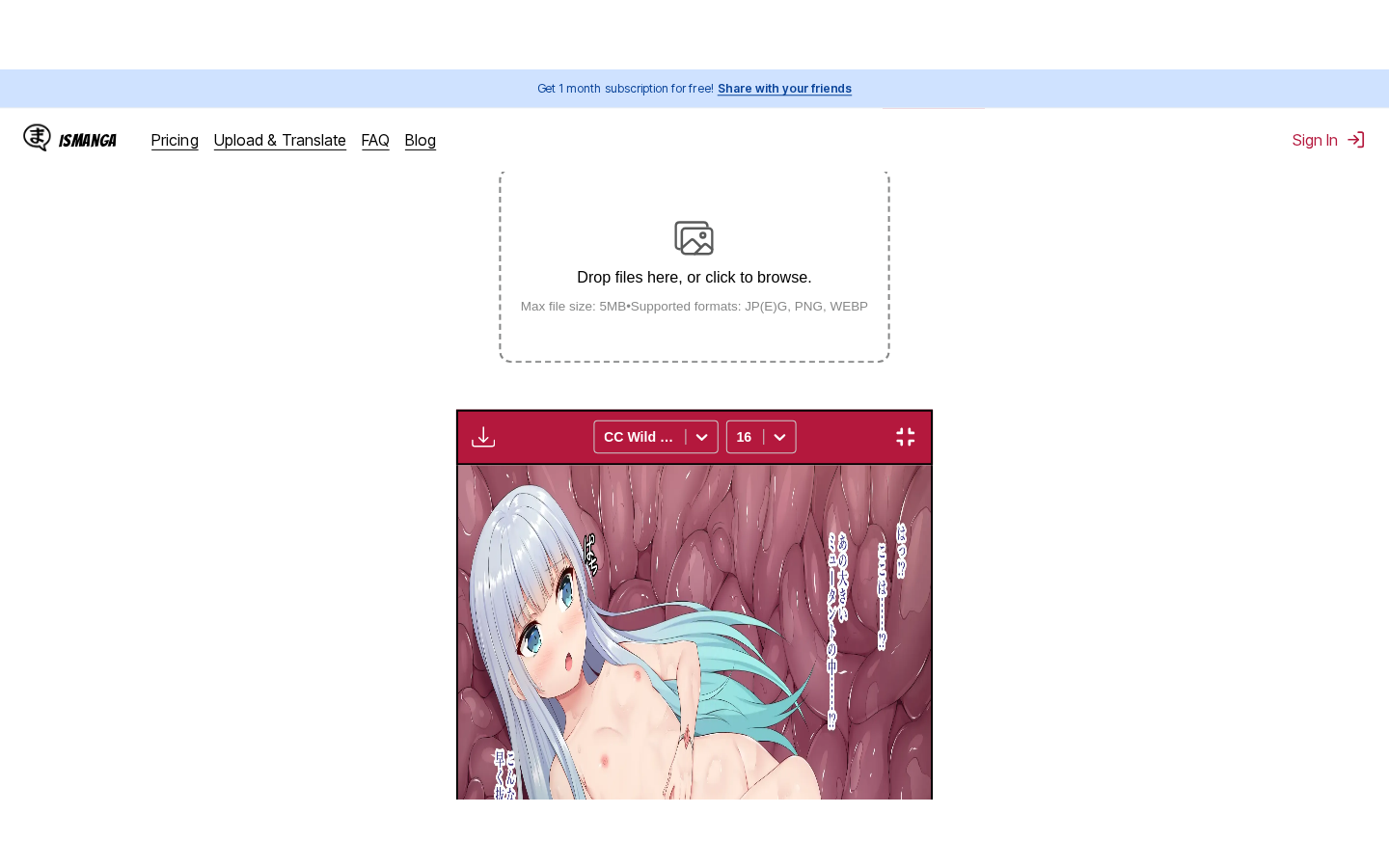 scroll, scrollTop: 220, scrollLeft: 0, axis: vertical 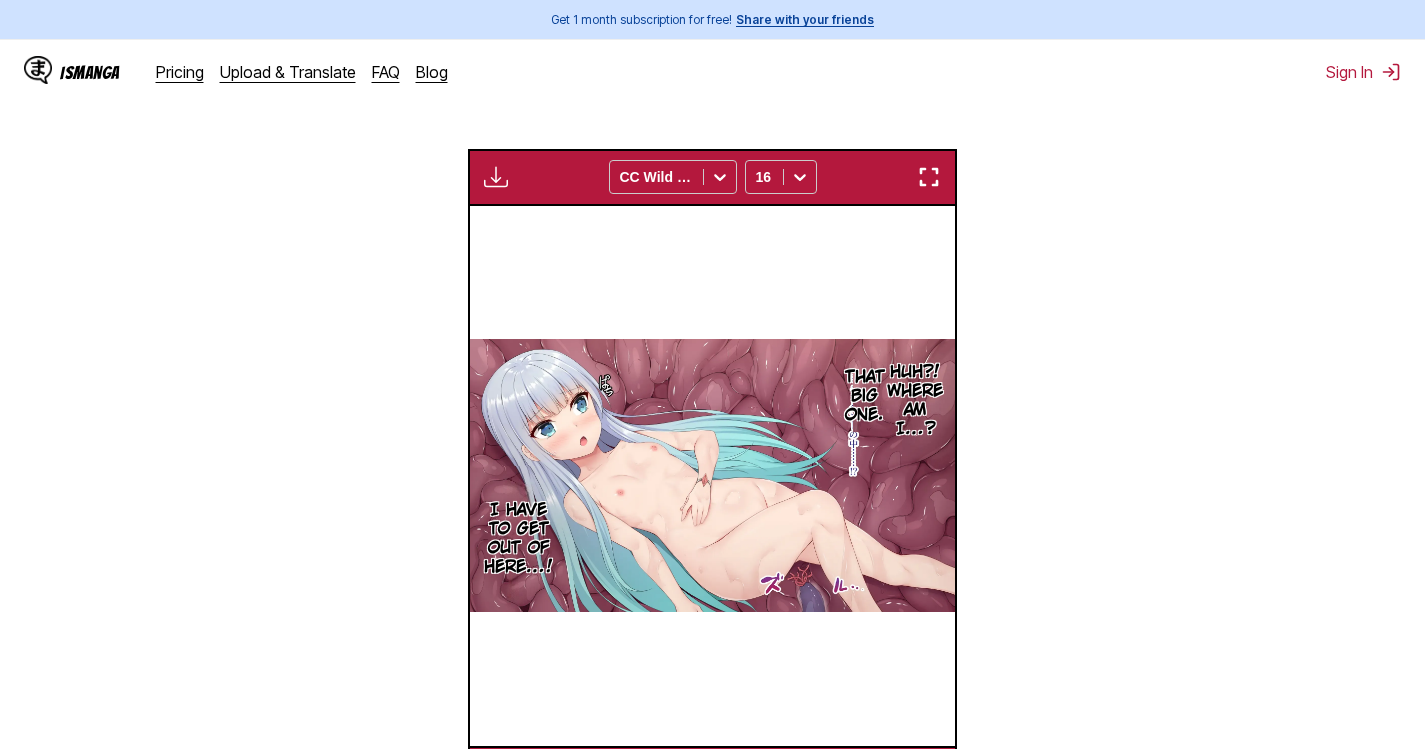 click at bounding box center [929, 177] 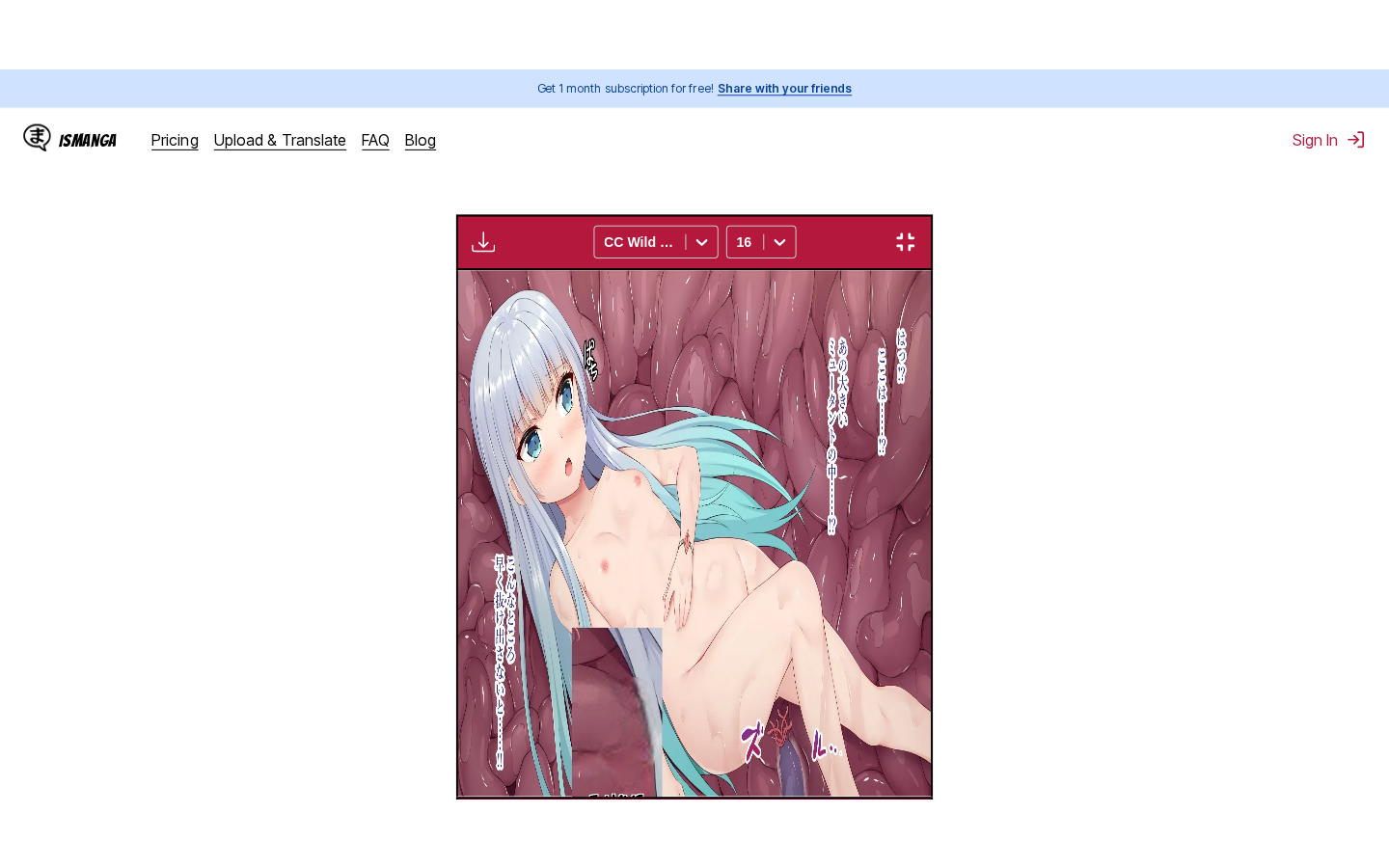 scroll, scrollTop: 220, scrollLeft: 0, axis: vertical 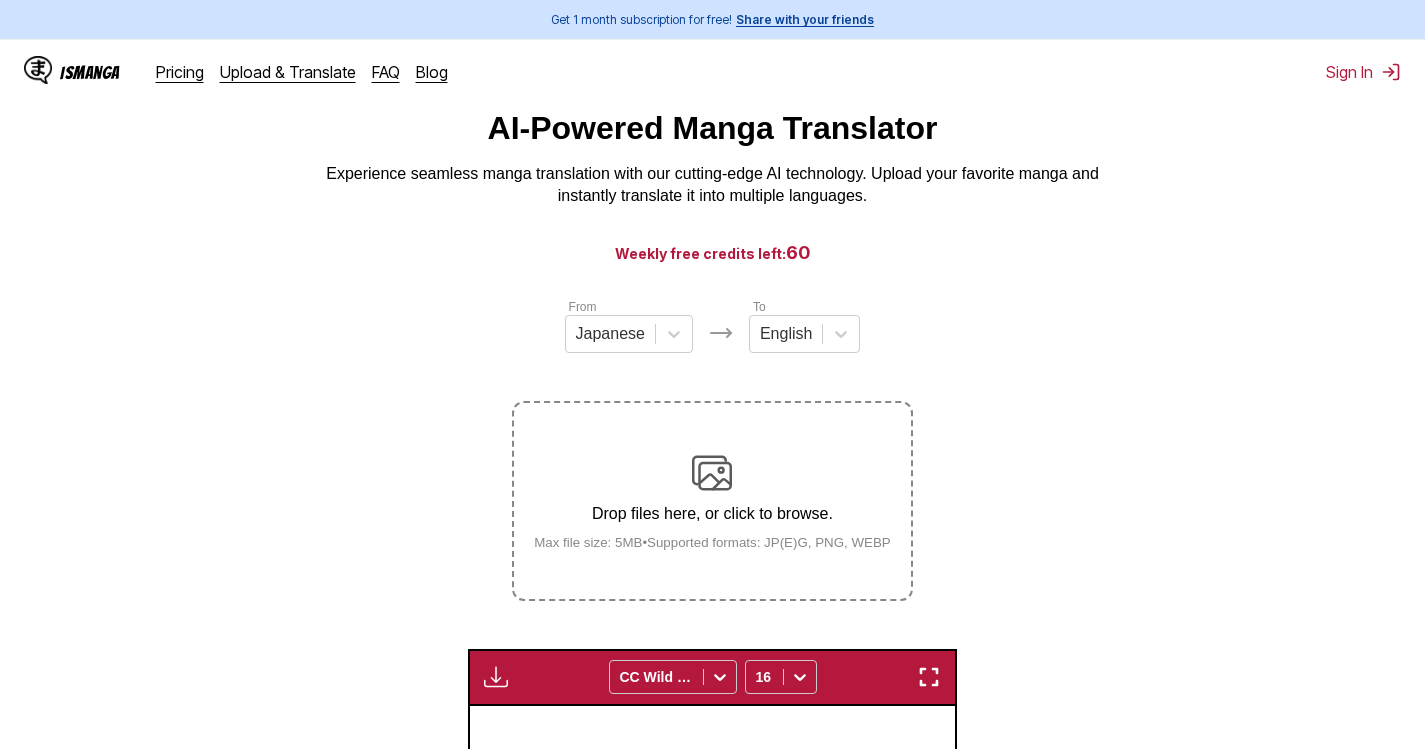 click on "Drop files here, or click to browse. Max file size: 5MB  •  Supported formats: JP(E)G, PNG, WEBP" at bounding box center [712, 501] 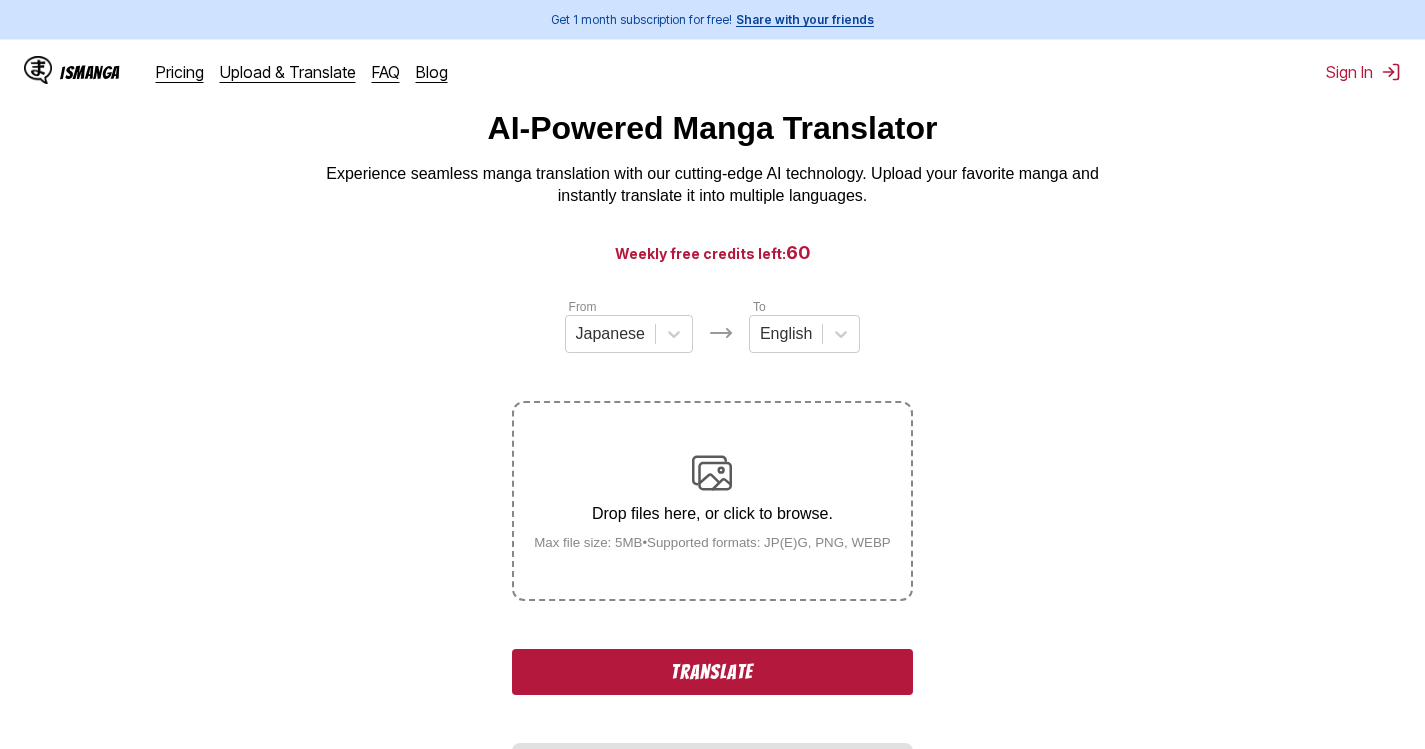 click on "Translate" at bounding box center [712, 672] 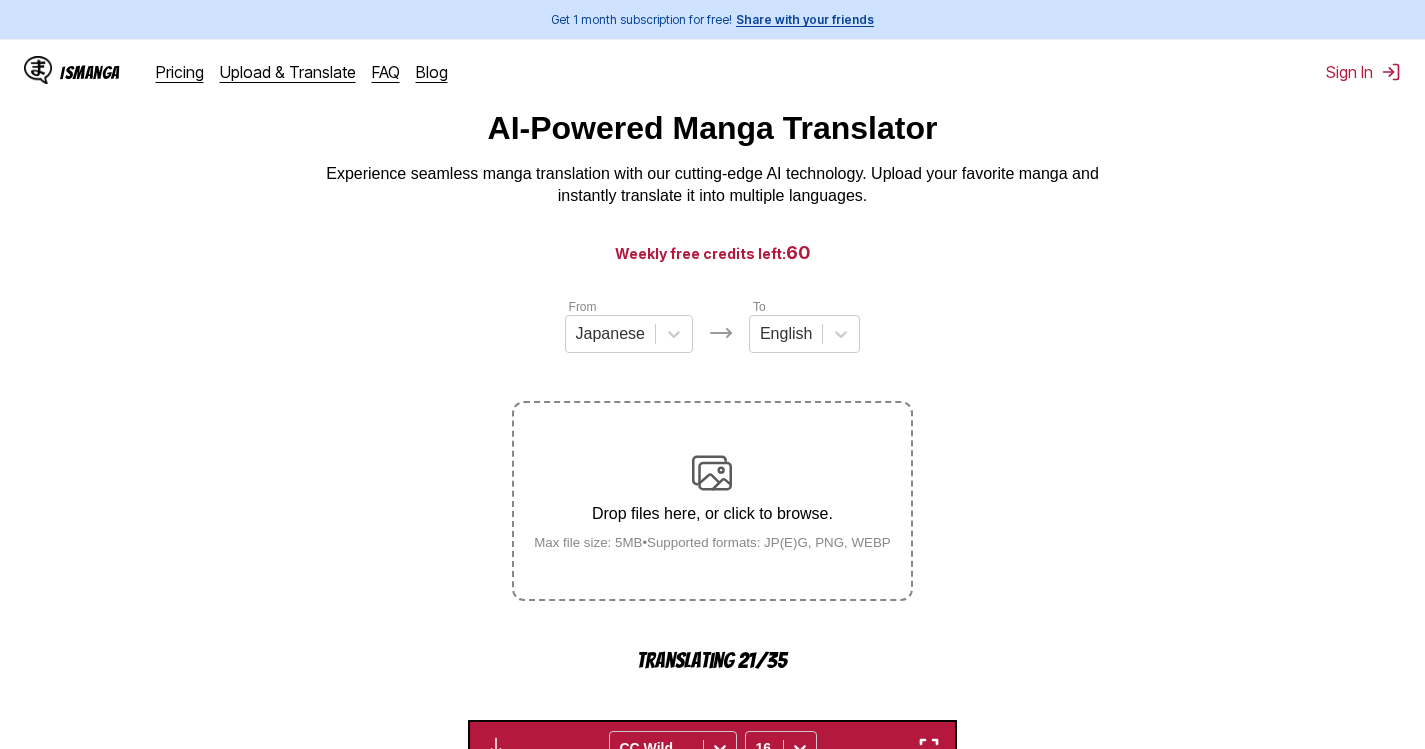 click on "From Japanese To English Drop files here, or click to browse. Max file size: 5MB  •  Supported formats: JP(E)G, PNG, WEBP Translating 21/35 Available for premium users only CC Wild Words 16 I don't want to! I won't accept this! ♡ I… ♡ Tabun I'm a mutant… How could this be?!! Ugh, I can't believe it. I'm not going to give birth… I'm here to eradicate you. Huh? Don't underestimate the pressure of your well-trained vagina! At this rate, I」ll crush the baby Kiruto Kh My neck… ♡ I'm in pain… …Yeah, it's happening♡ I'm giving birth… The [MEDICAL_DATA] of my neck… Uuugh 「Puhaah!」 Yo… I'm freed already. Ahh~ Damn it… I gave birth to her. Ahh~ But… what is it?? My brain doesn't have enough oxygen… Bun Even though it hurts deep in my head. Ngh? Your senses are much sharper than before? Ah, I'm going to cum again. Please do that again! ♡ Otherwise, I won't be able to give birth anymore! Ko Gi…ta. Ah♡ Hyuu~ Hii ~♡Ah!! Pireh… ♡ Gome's good… Noo~ Igii ♡ Hih Do Ah… ♡ Ii Ko" at bounding box center (712, 835) 